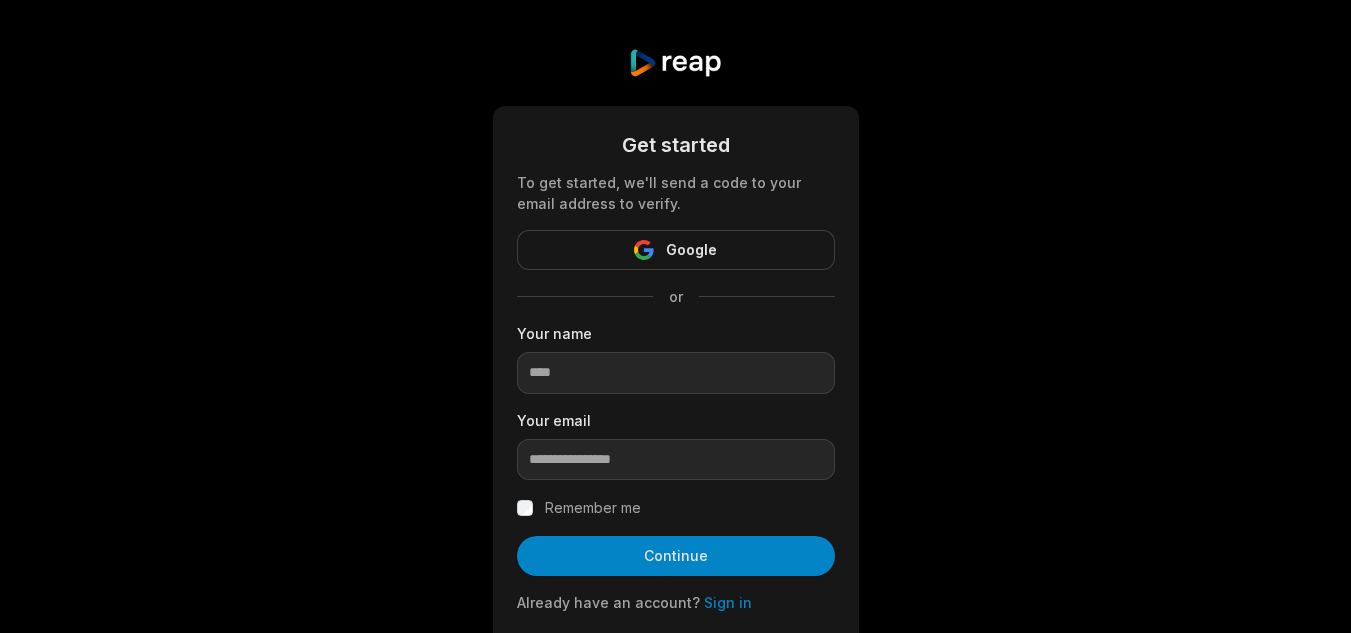 scroll, scrollTop: 0, scrollLeft: 0, axis: both 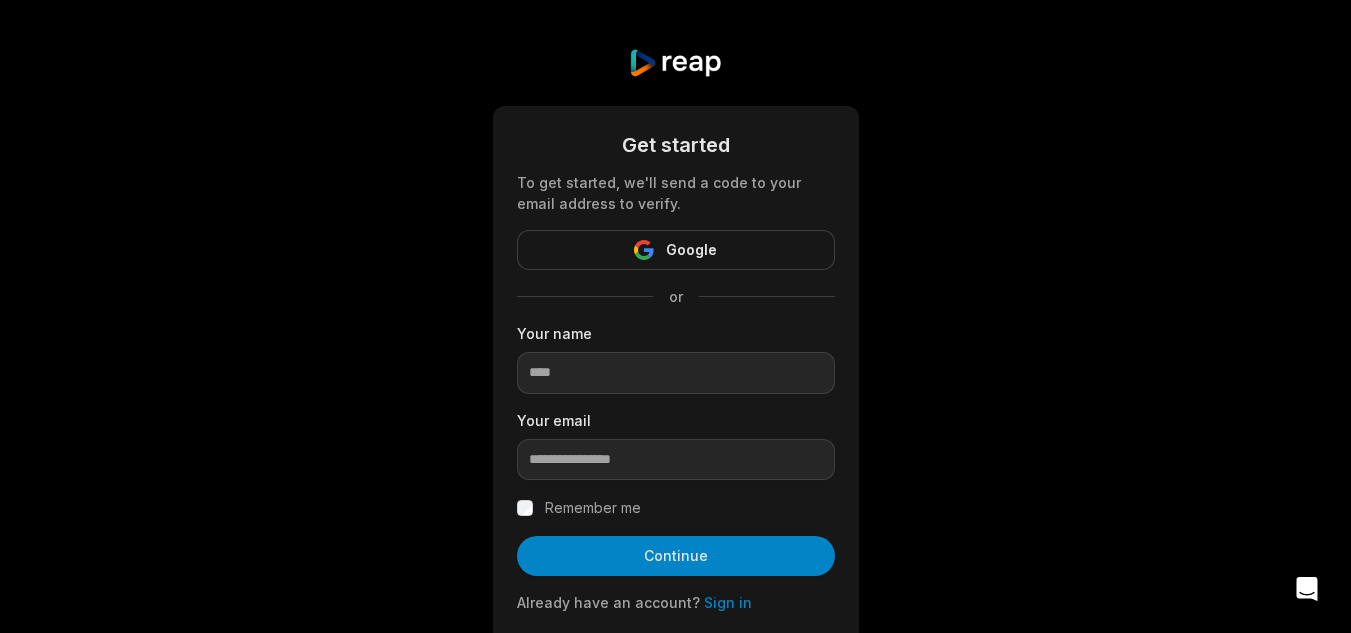 type on "****" 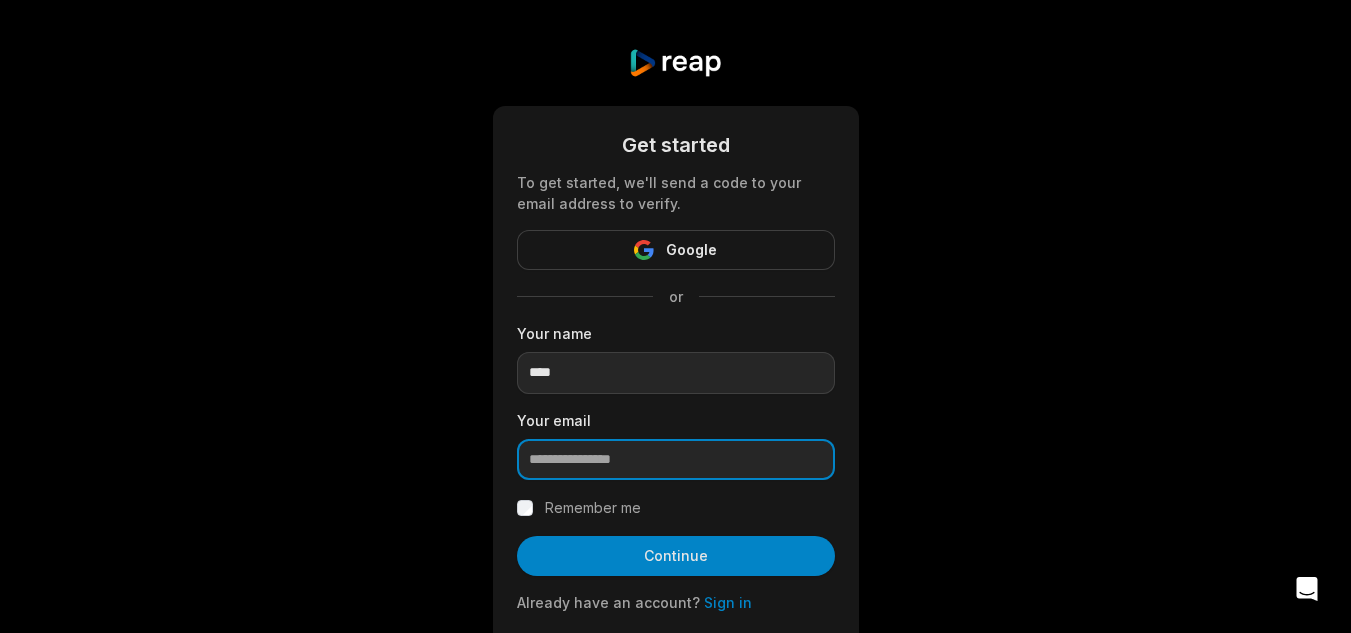 click at bounding box center [676, 460] 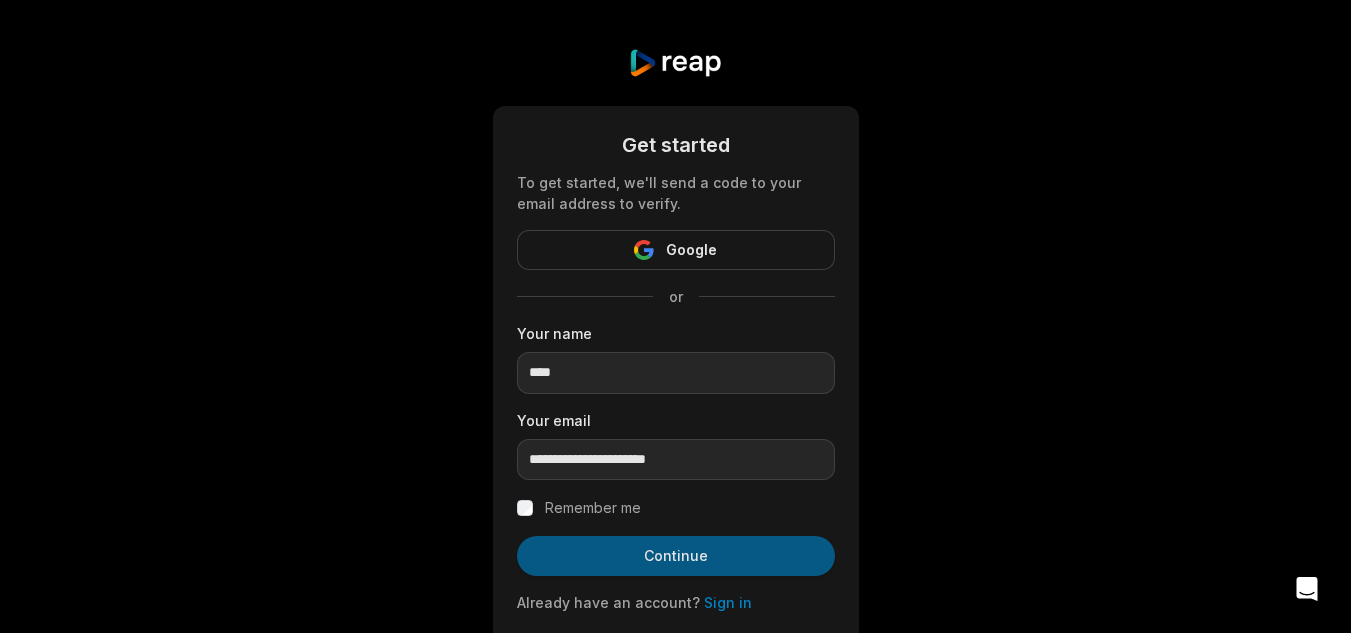 click on "Continue" at bounding box center [676, 556] 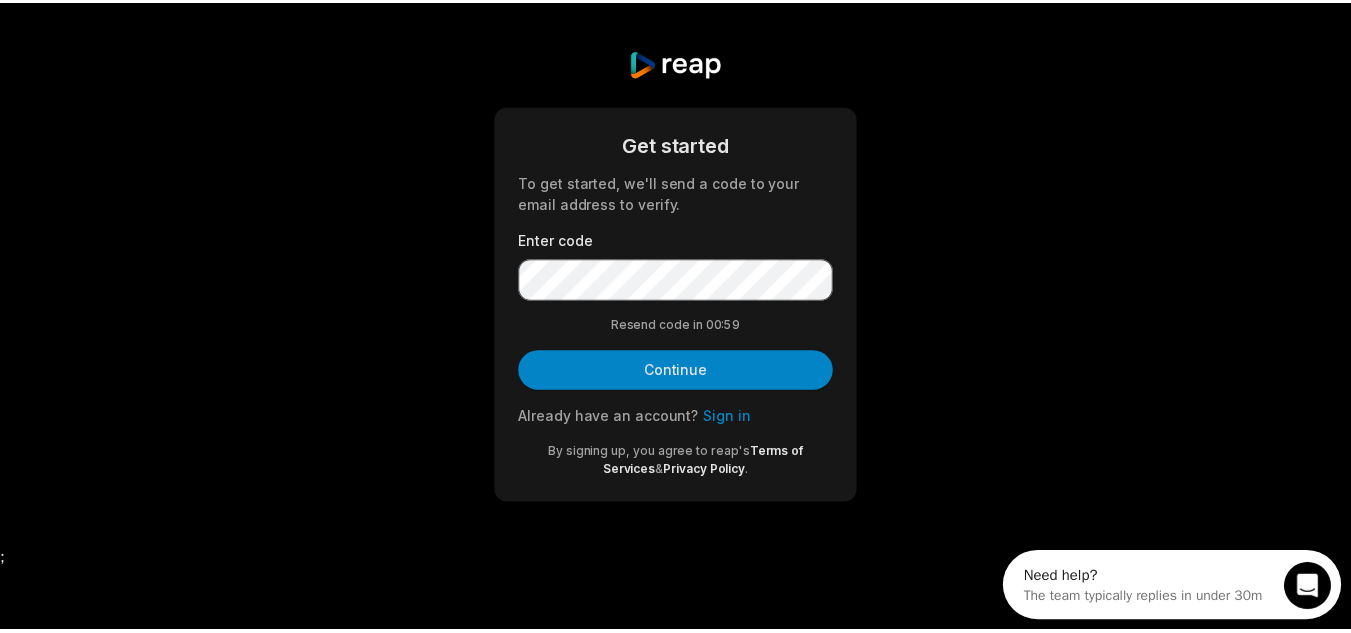 scroll, scrollTop: 0, scrollLeft: 0, axis: both 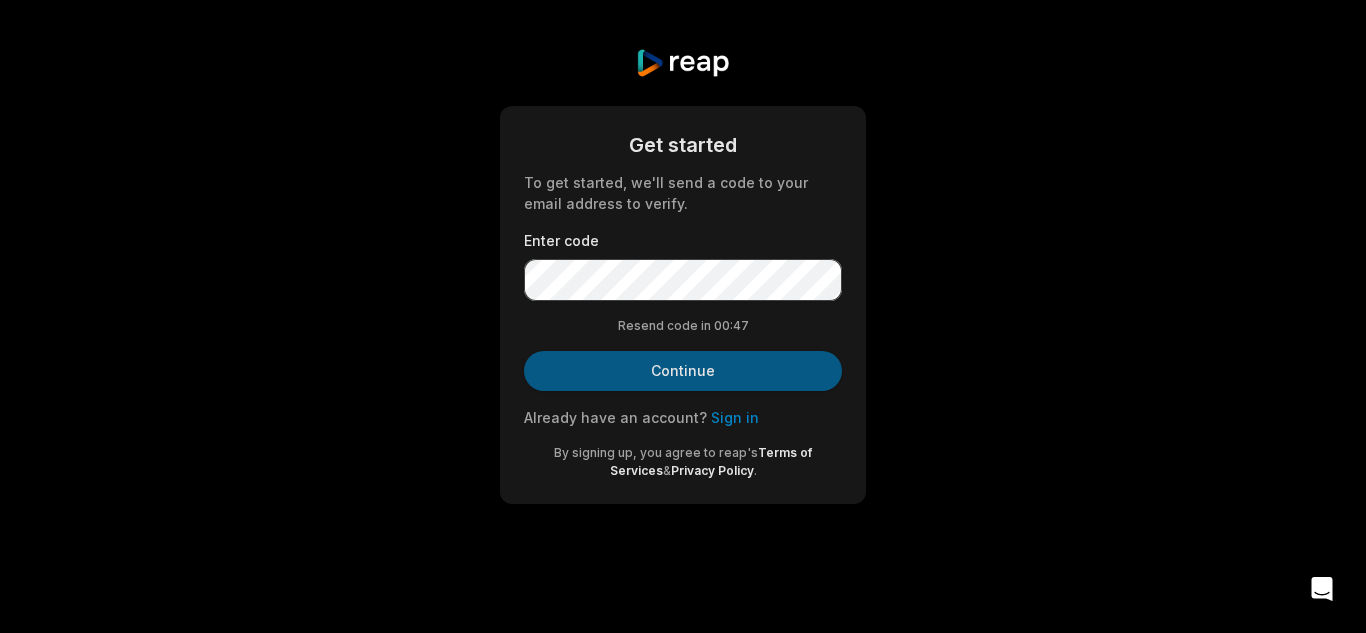 click on "Continue" at bounding box center (683, 371) 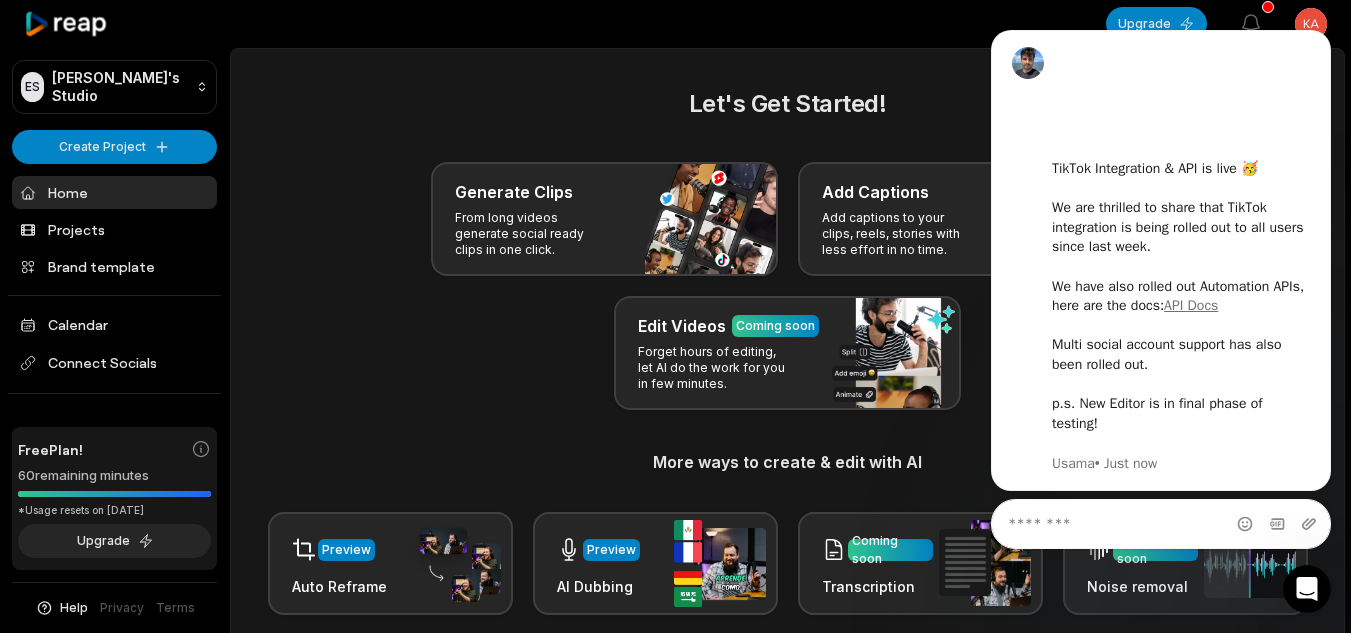 scroll, scrollTop: 0, scrollLeft: 0, axis: both 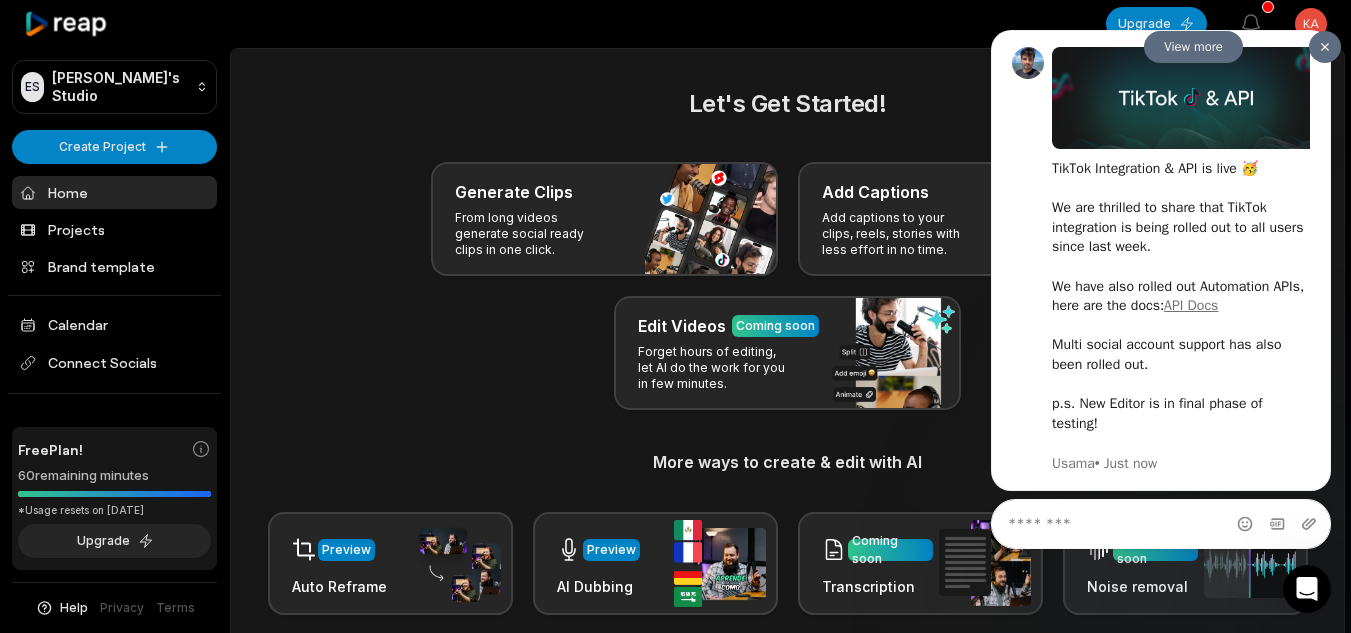 click at bounding box center [1325, 47] 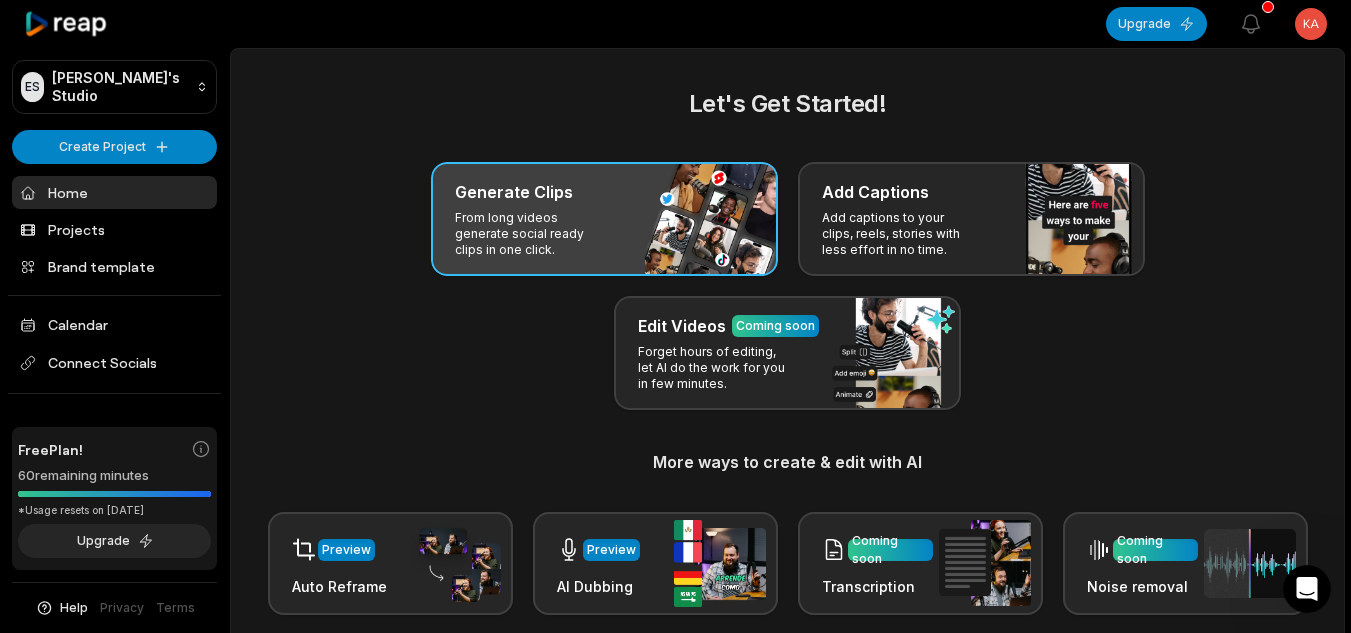 click on "Generate Clips From long videos generate social ready clips in one click." at bounding box center [604, 219] 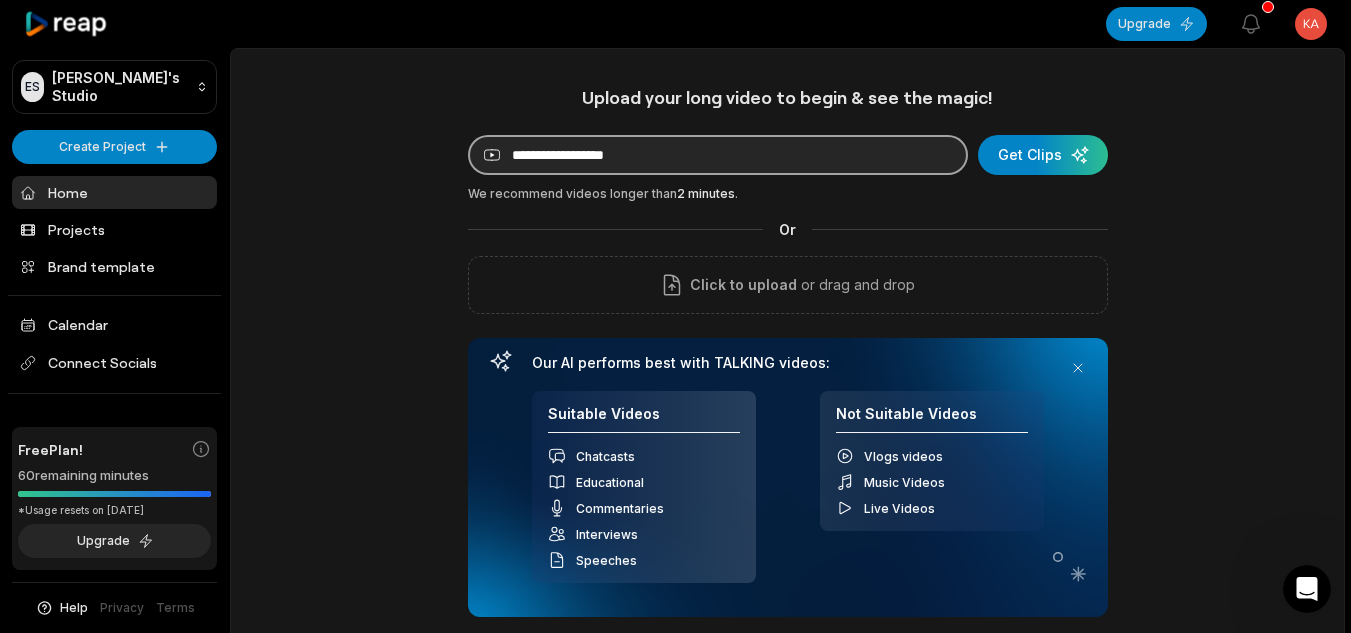 click at bounding box center [718, 155] 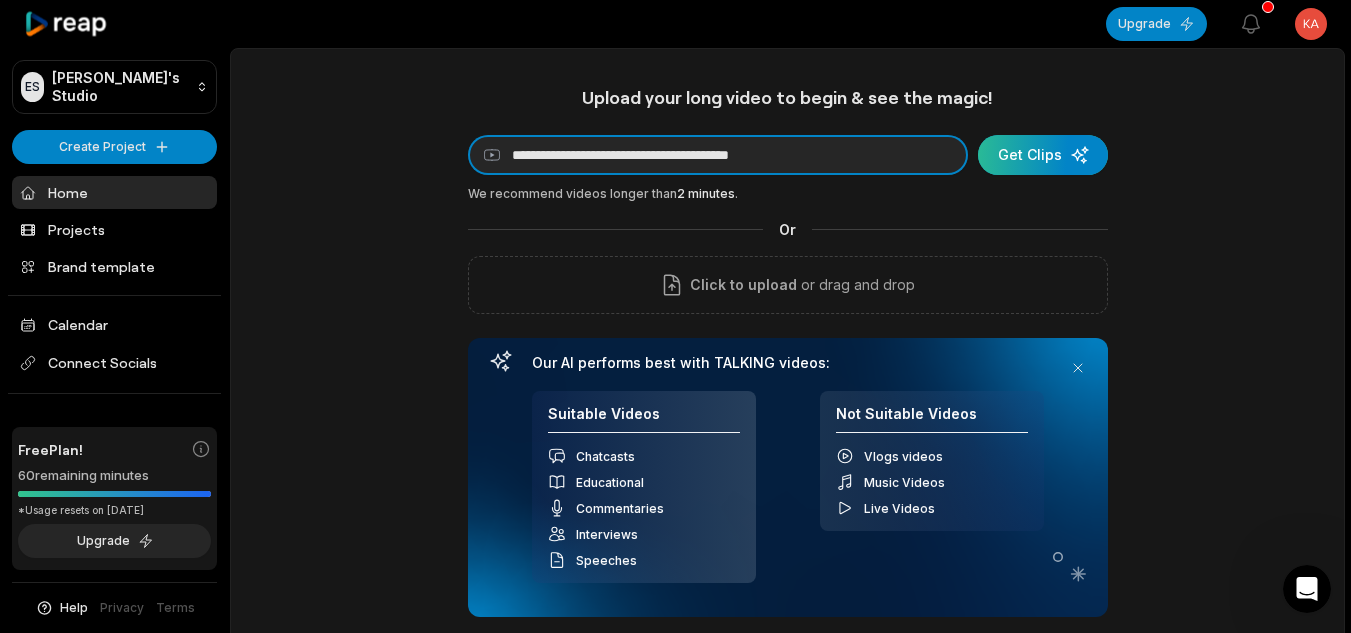 type on "**********" 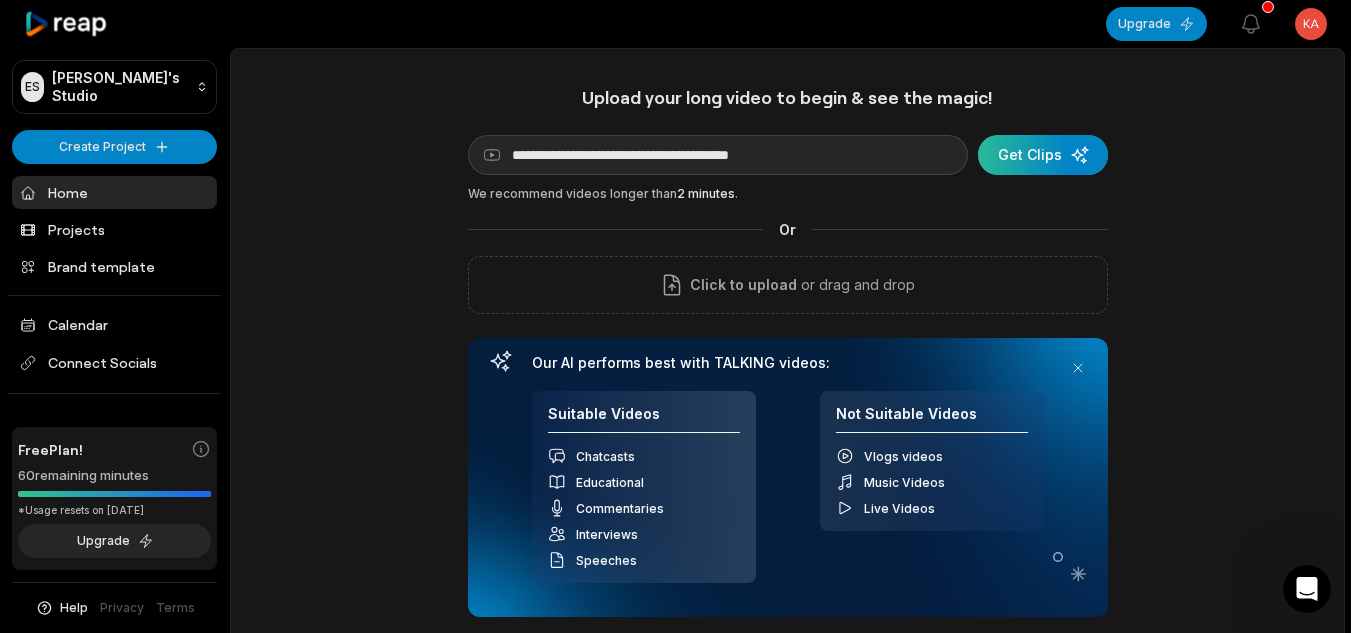 click at bounding box center (1043, 155) 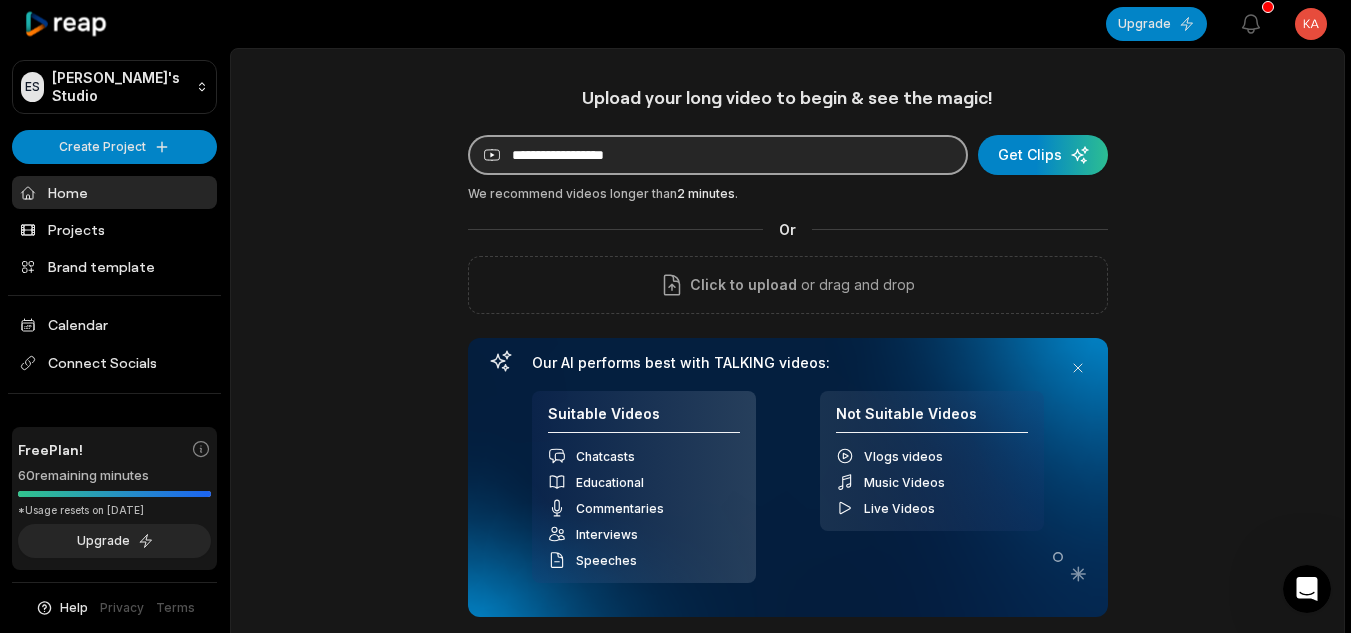 click at bounding box center (718, 155) 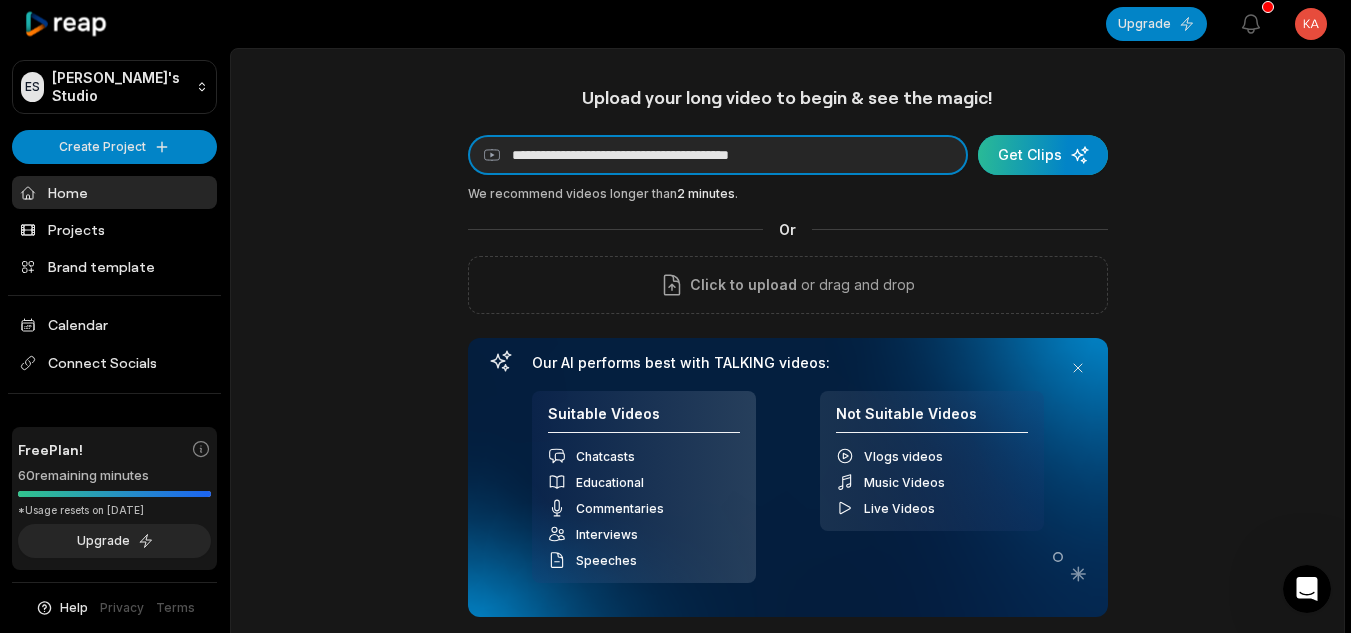 type on "**********" 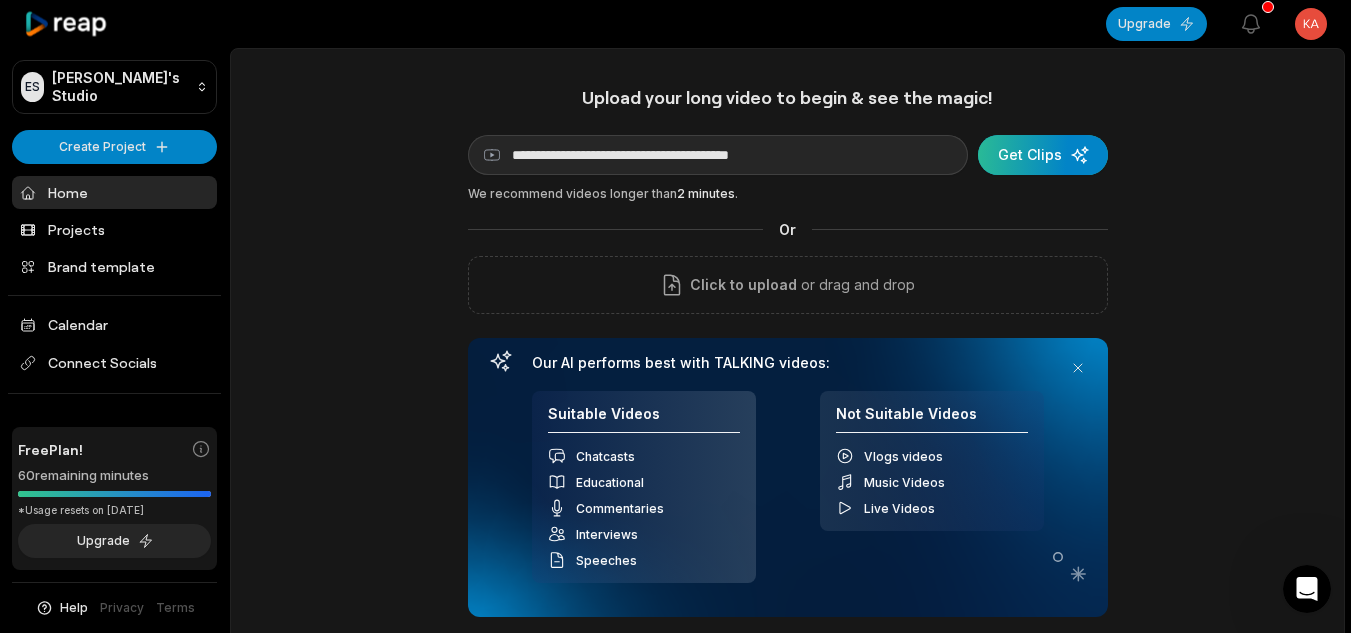click at bounding box center (1043, 155) 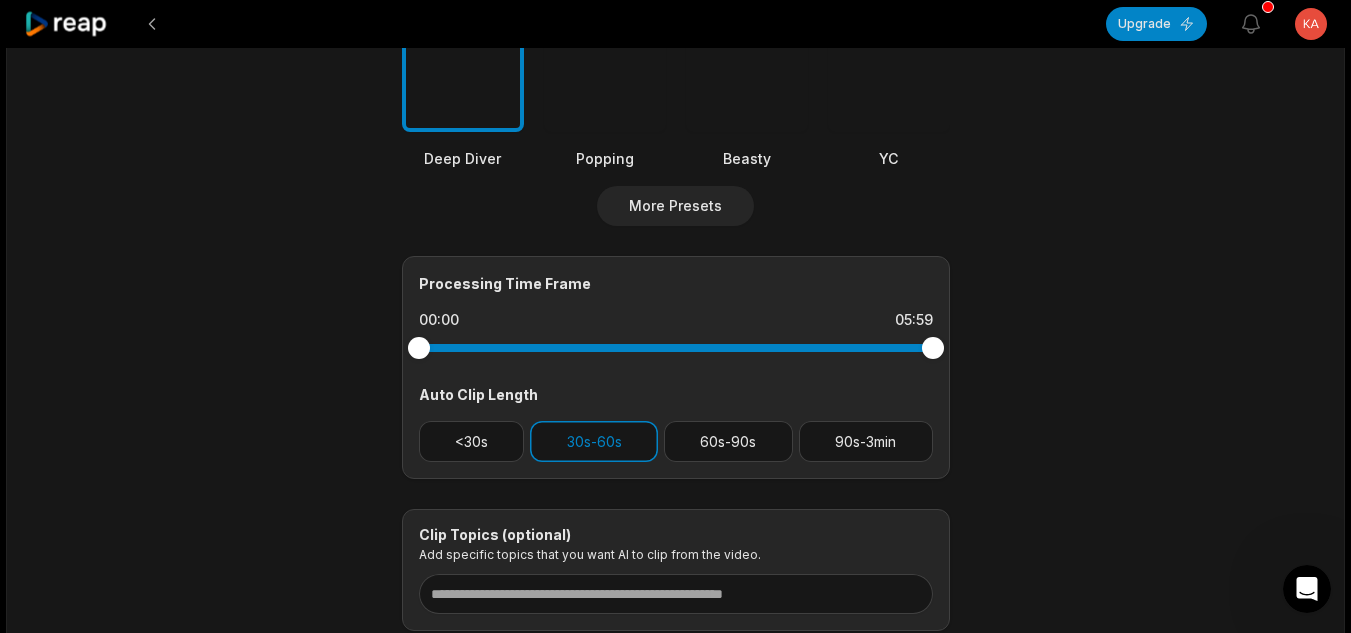 scroll, scrollTop: 700, scrollLeft: 0, axis: vertical 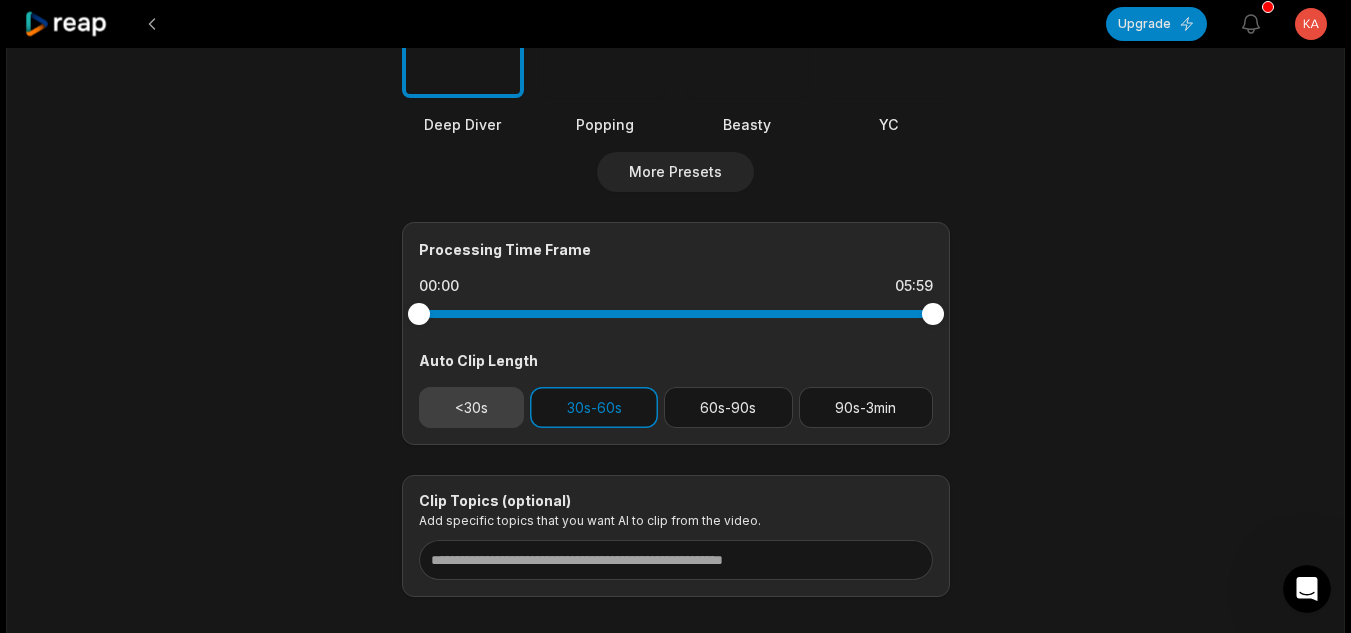 click on "<30s" at bounding box center (472, 407) 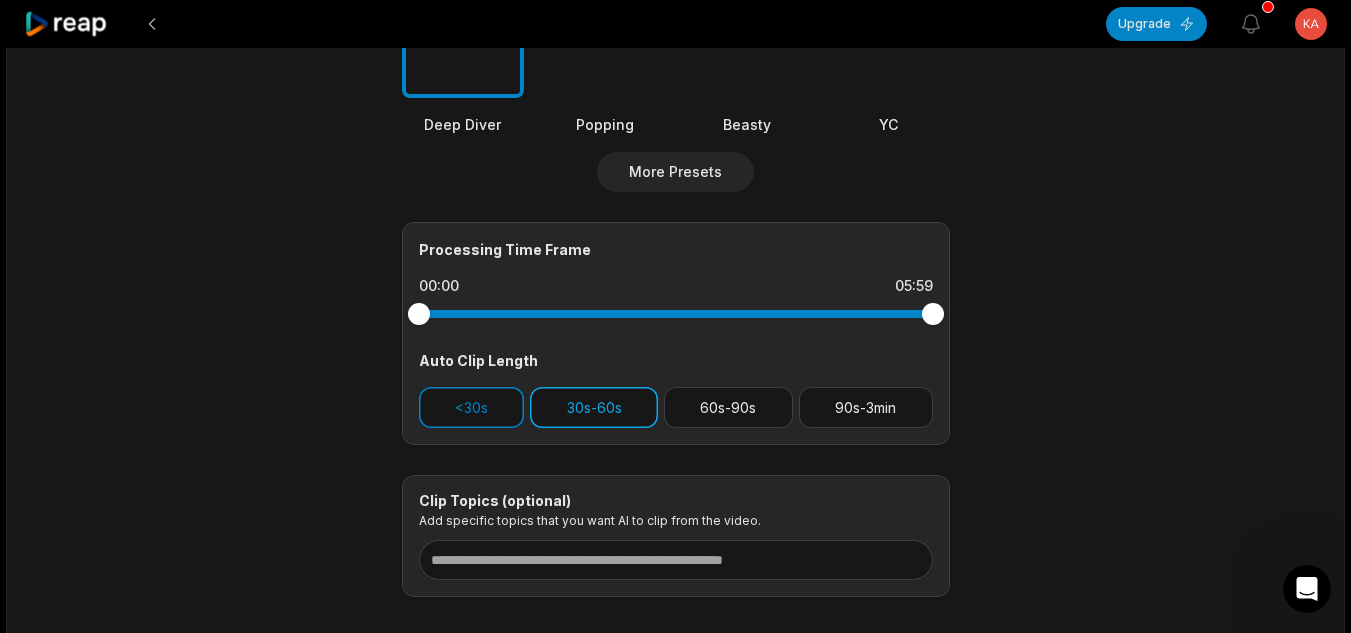 click on "30s-60s" at bounding box center (594, 407) 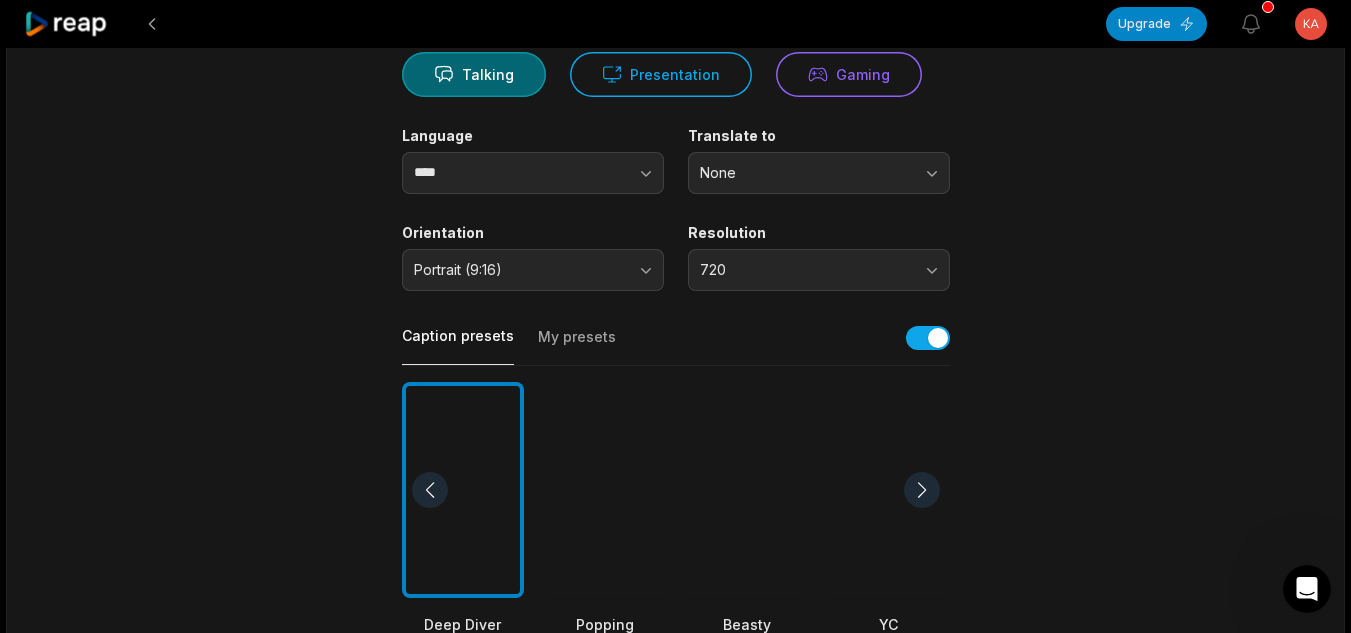 scroll, scrollTop: 0, scrollLeft: 0, axis: both 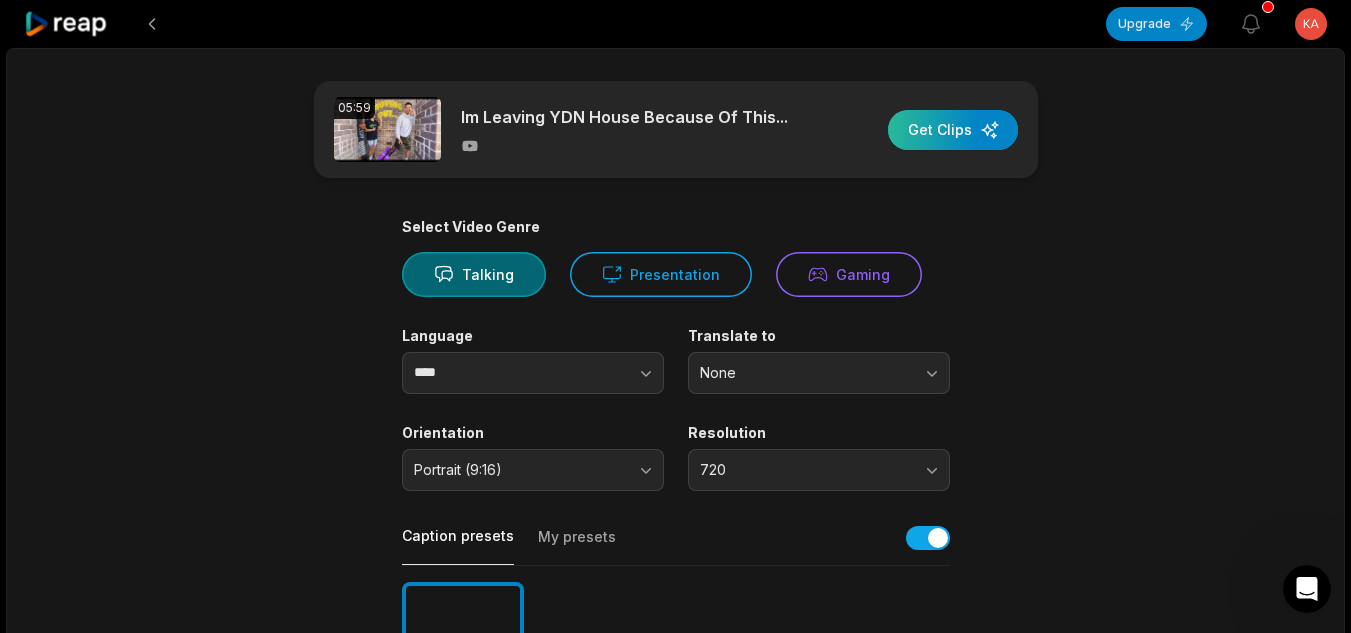 click at bounding box center [953, 130] 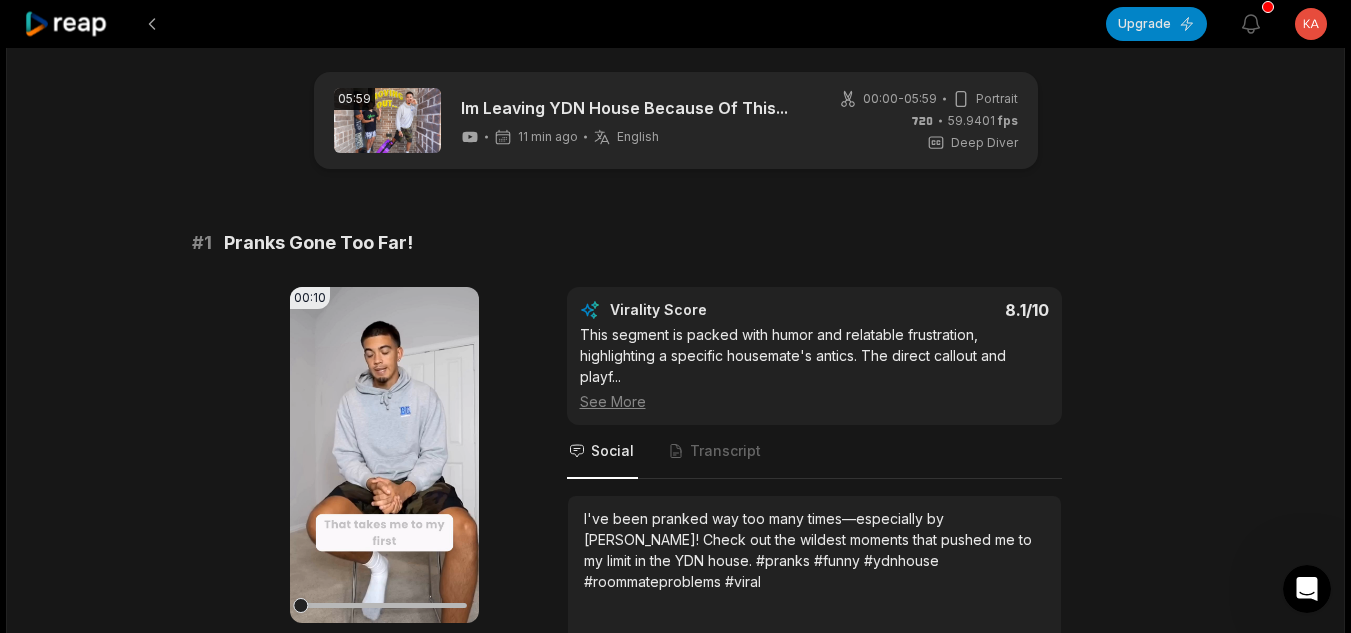 scroll, scrollTop: 0, scrollLeft: 0, axis: both 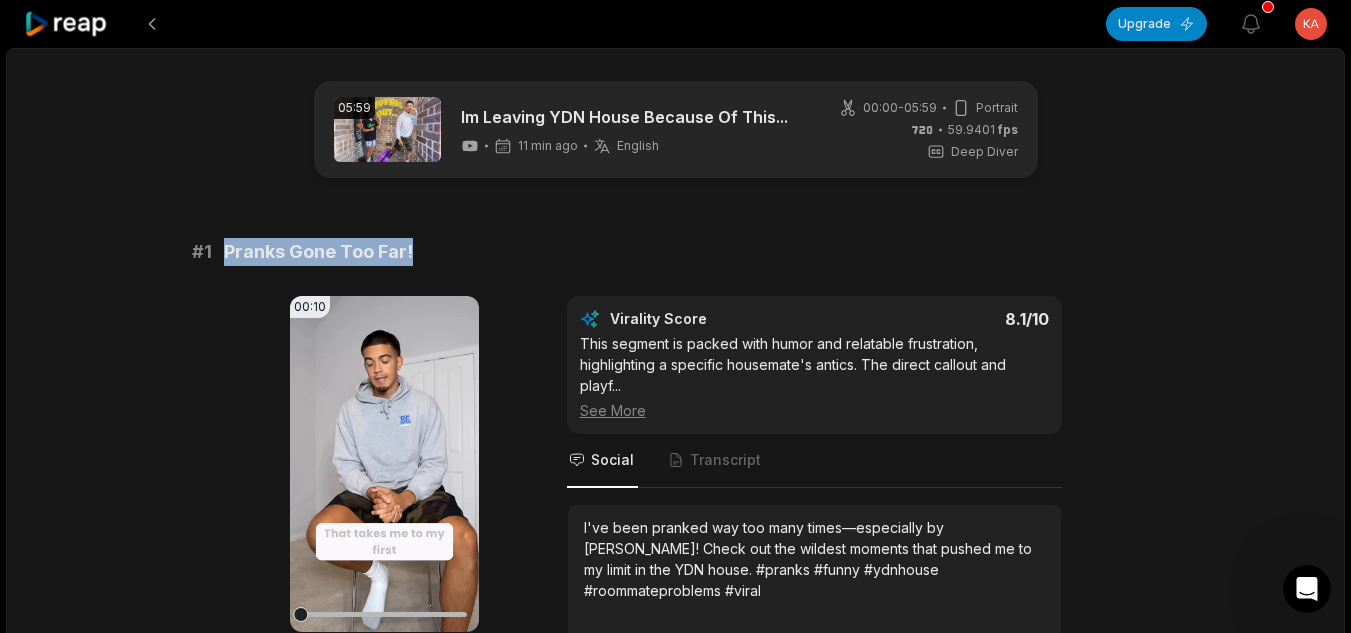 drag, startPoint x: 413, startPoint y: 244, endPoint x: 221, endPoint y: 232, distance: 192.37463 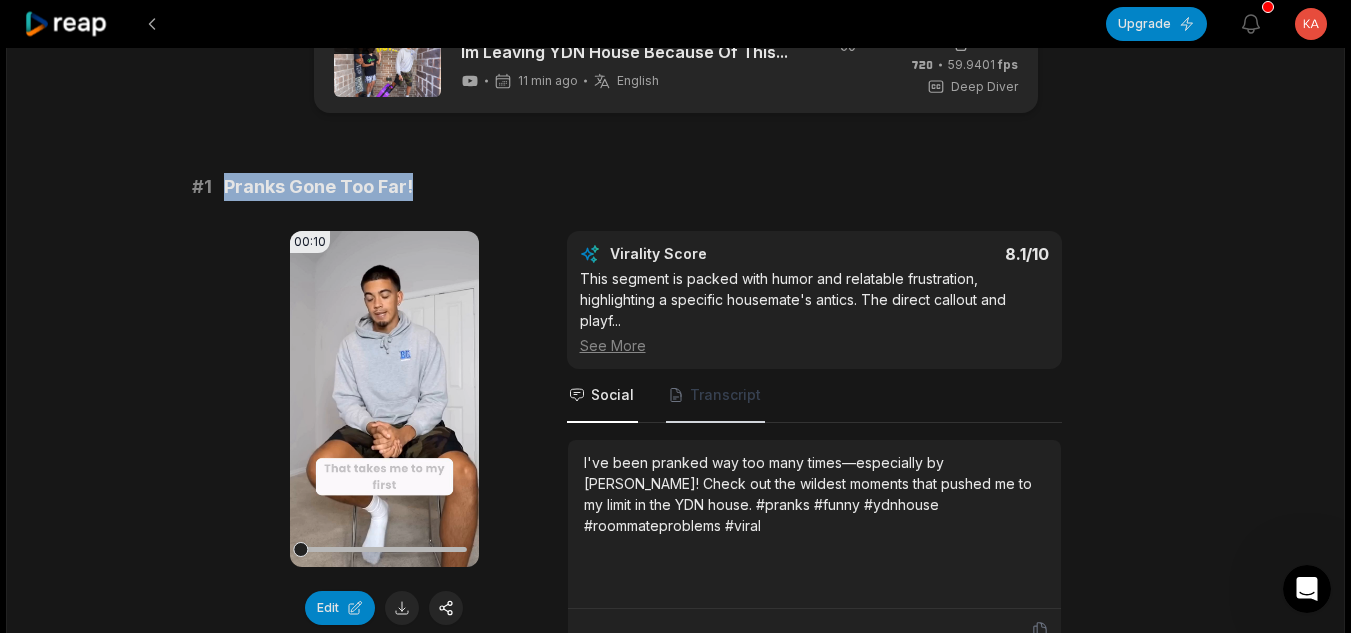 scroll, scrollTop: 100, scrollLeft: 0, axis: vertical 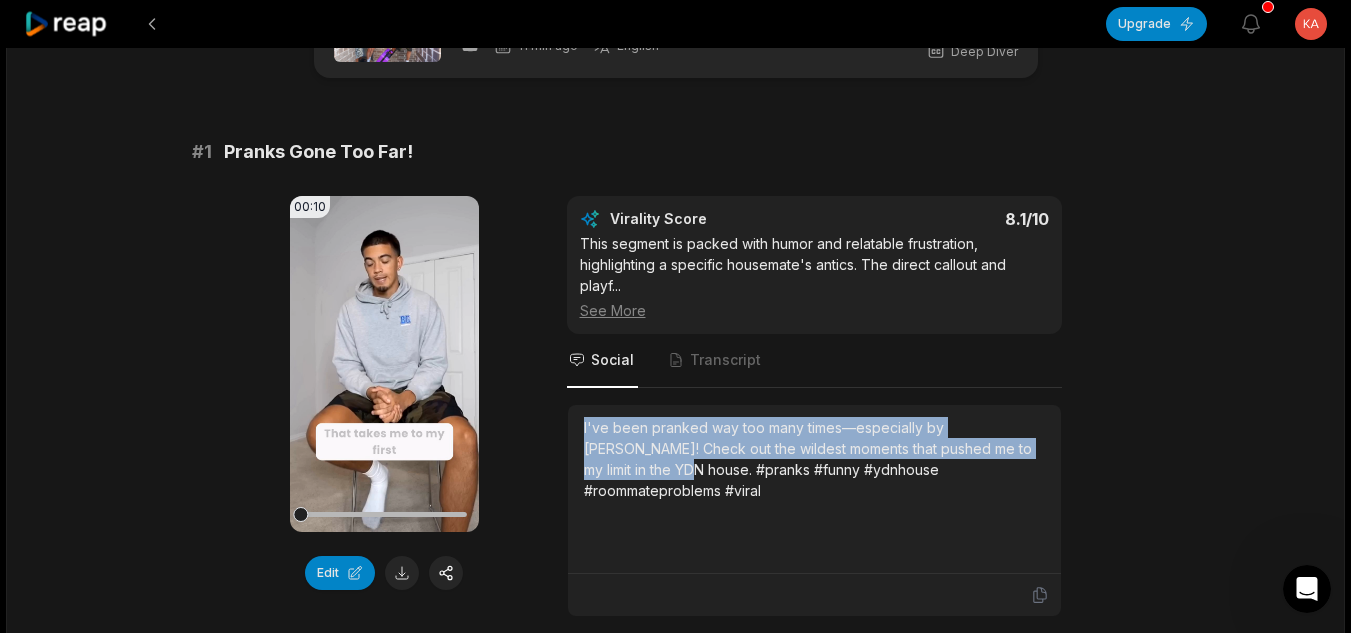drag, startPoint x: 627, startPoint y: 469, endPoint x: 585, endPoint y: 403, distance: 78.23043 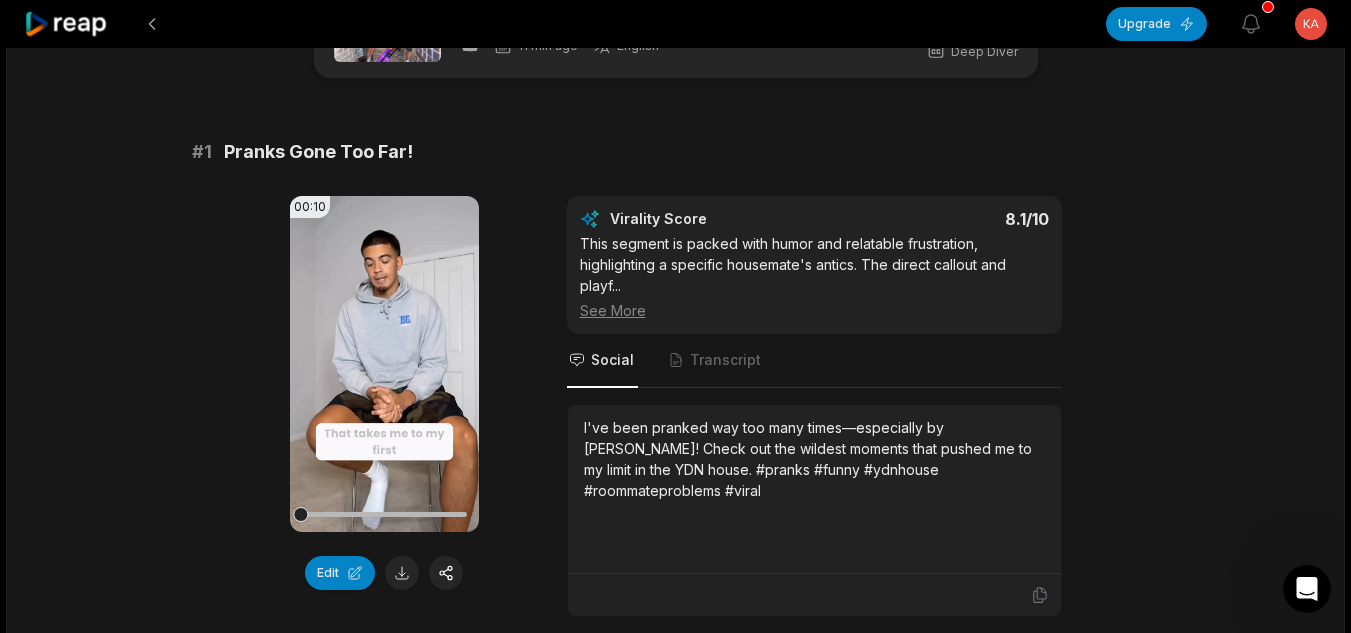 click on "I've been pranked way too many times—especially by [PERSON_NAME]! Check out the wildest moments that pushed me to my limit in the YDN house. #pranks #funny #ydnhouse #roommateproblems #viral" at bounding box center [814, 459] 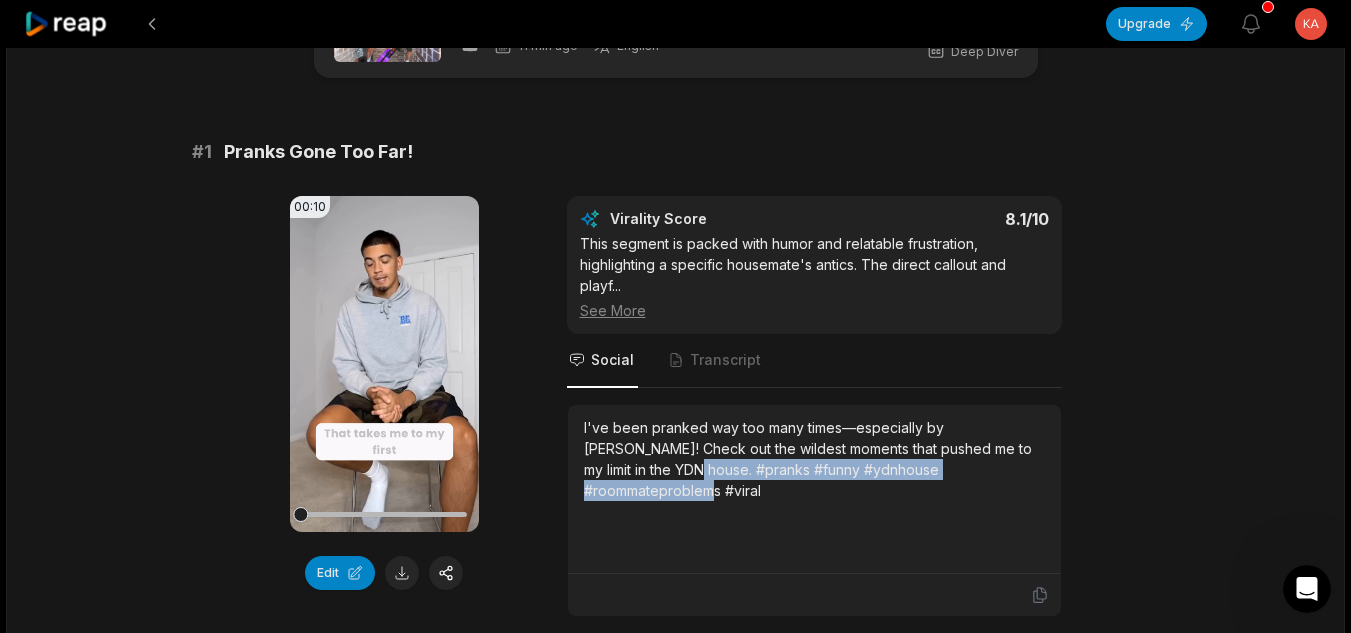 drag, startPoint x: 632, startPoint y: 467, endPoint x: 1045, endPoint y: 465, distance: 413.00485 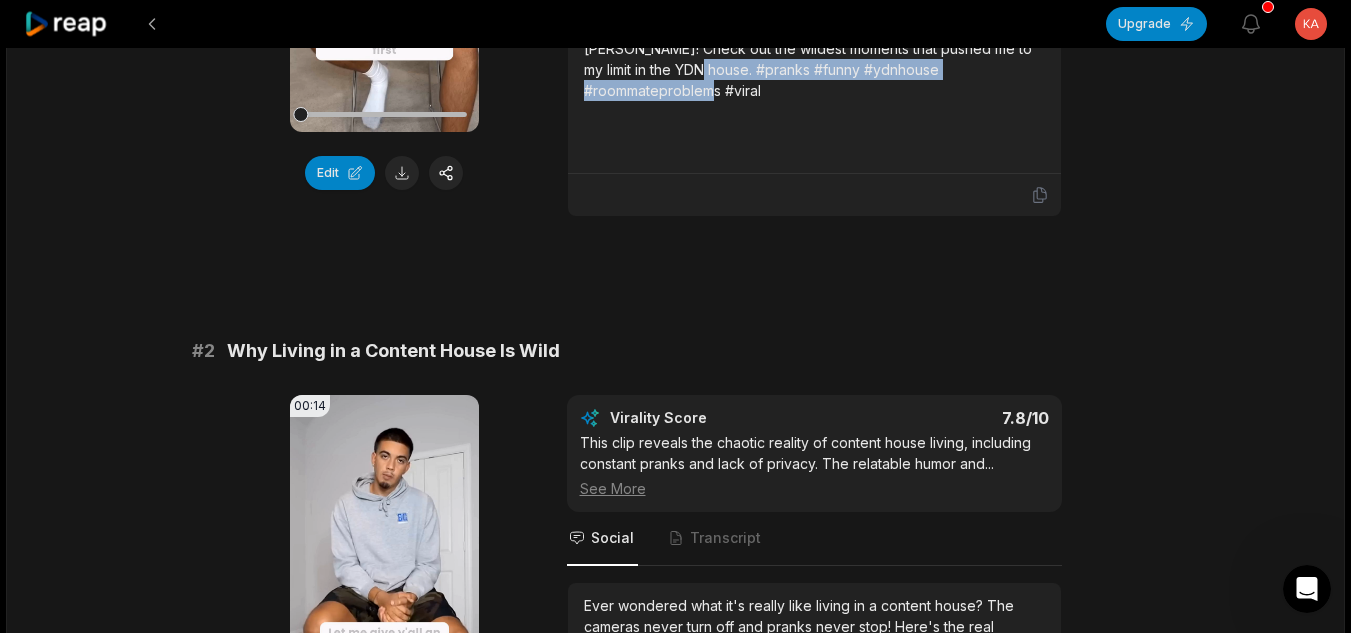 scroll, scrollTop: 700, scrollLeft: 0, axis: vertical 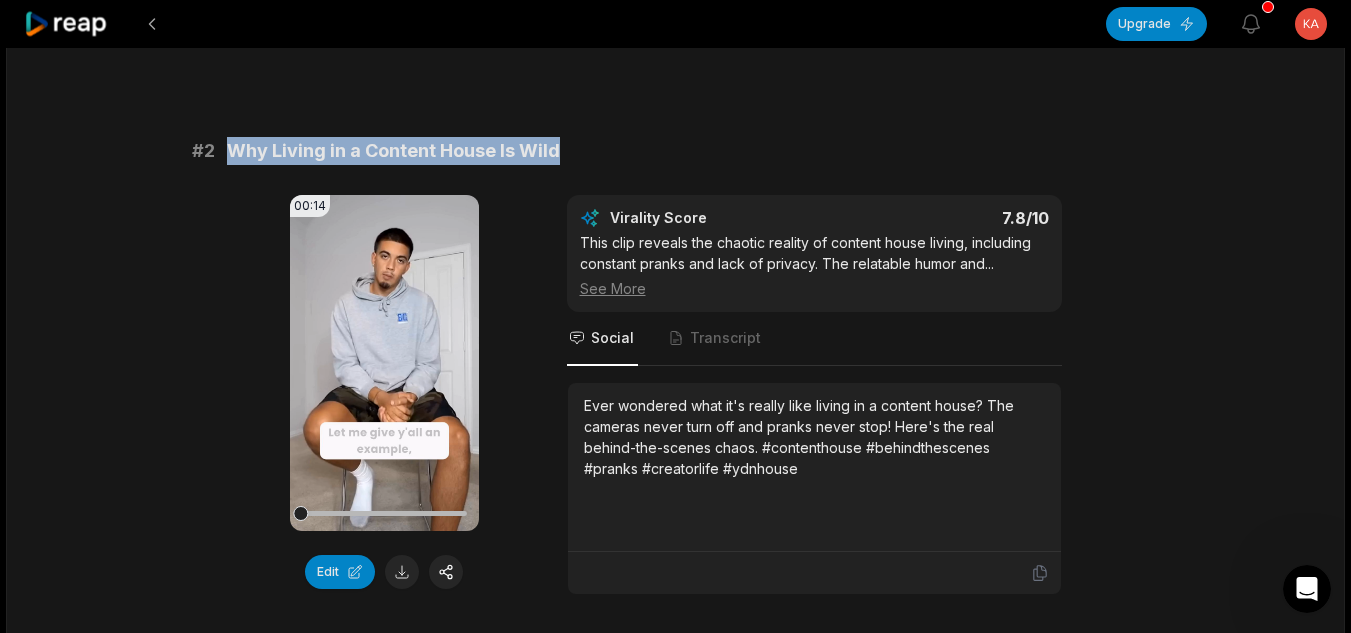 drag, startPoint x: 566, startPoint y: 149, endPoint x: 230, endPoint y: 146, distance: 336.0134 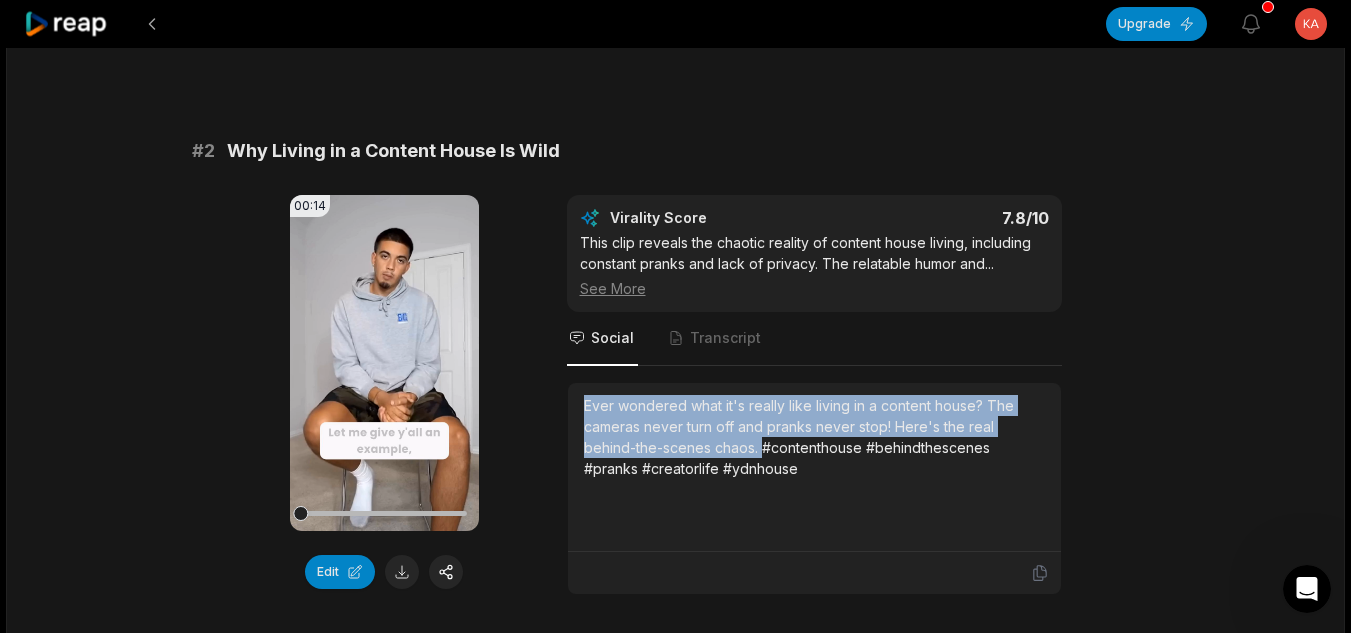 drag, startPoint x: 762, startPoint y: 448, endPoint x: 577, endPoint y: 384, distance: 195.7575 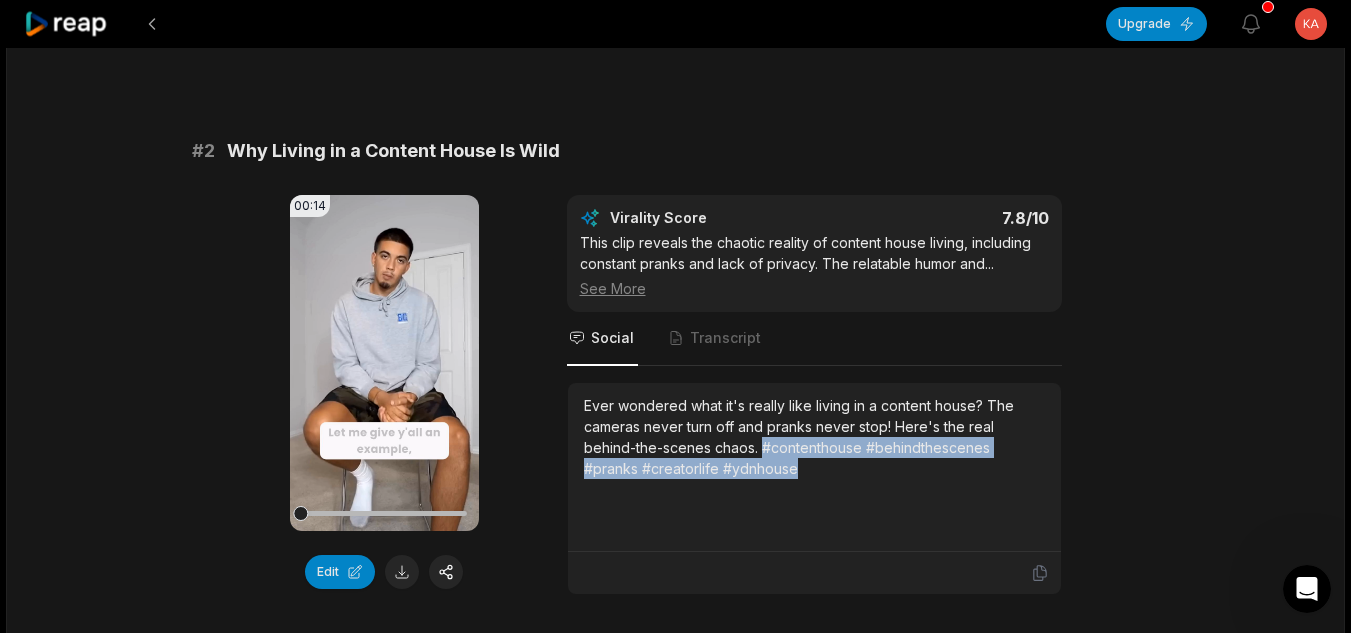 drag, startPoint x: 761, startPoint y: 445, endPoint x: 807, endPoint y: 473, distance: 53.851646 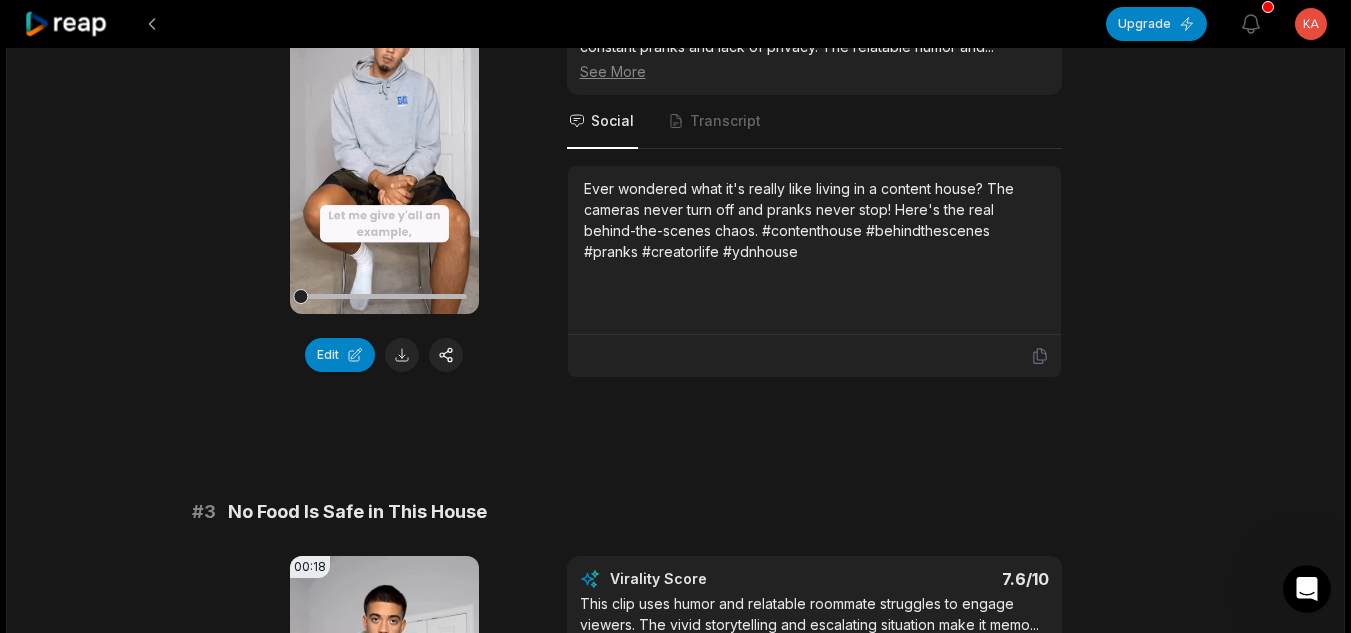 scroll, scrollTop: 1100, scrollLeft: 0, axis: vertical 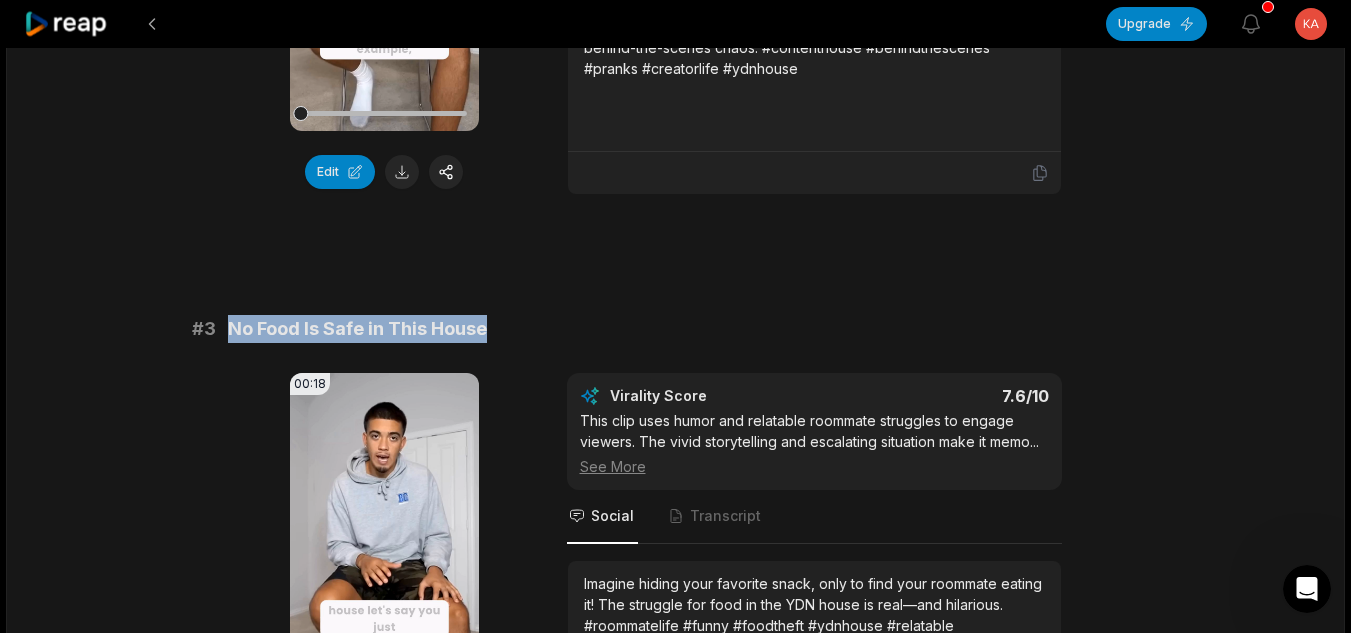 drag, startPoint x: 491, startPoint y: 320, endPoint x: 216, endPoint y: 316, distance: 275.02908 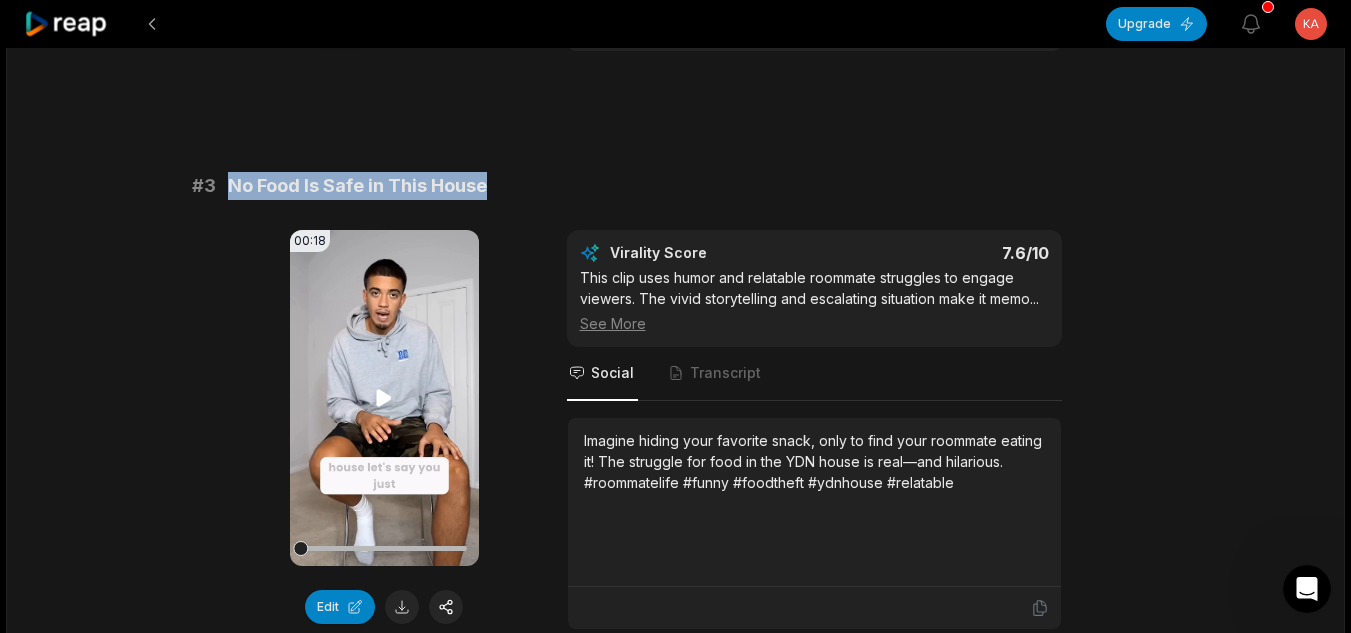 scroll, scrollTop: 1300, scrollLeft: 0, axis: vertical 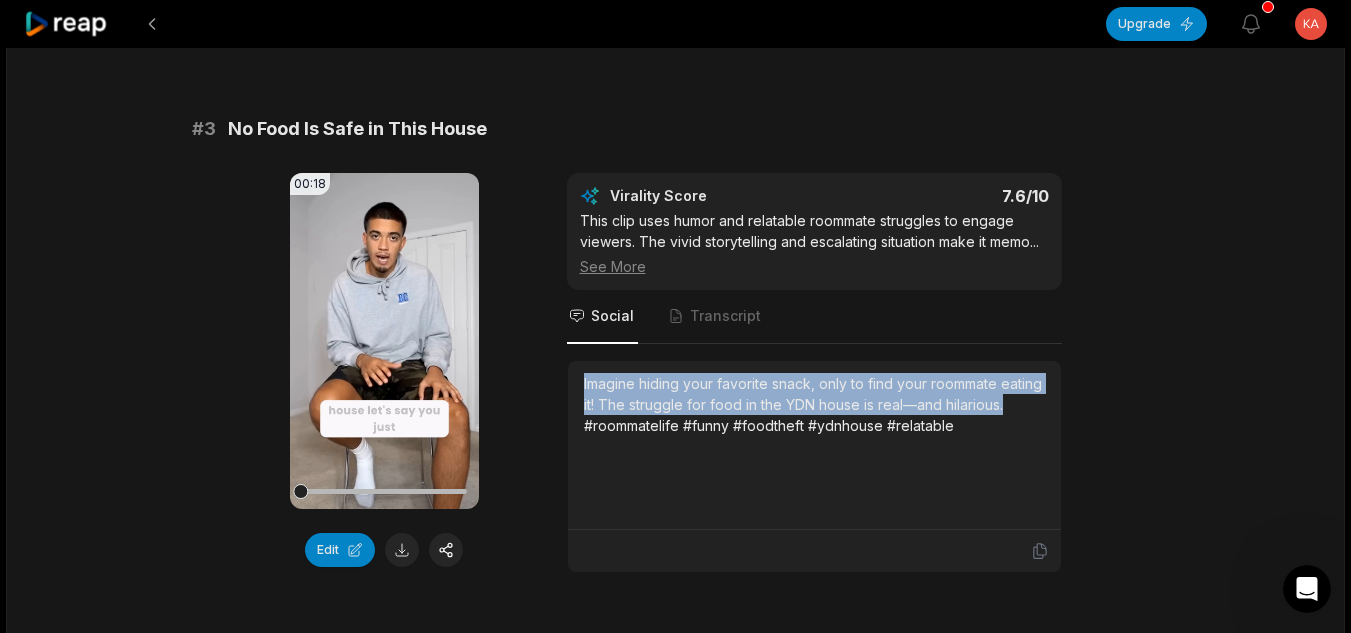 drag, startPoint x: 1008, startPoint y: 400, endPoint x: 534, endPoint y: 366, distance: 475.21783 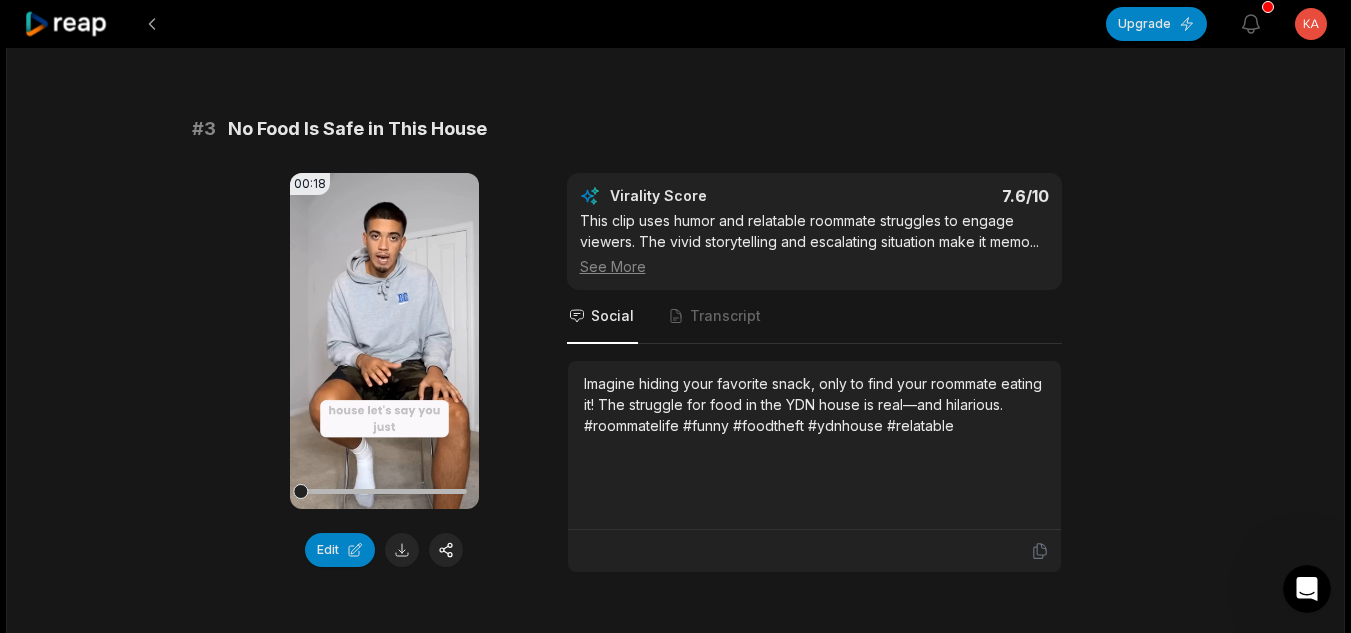 click on "Imagine hiding your favorite snack, only to find your roommate eating it! The struggle for food in the YDN house is real—and hilarious. #roommatelife #funny #foodtheft #ydnhouse #relatable" at bounding box center [814, 445] 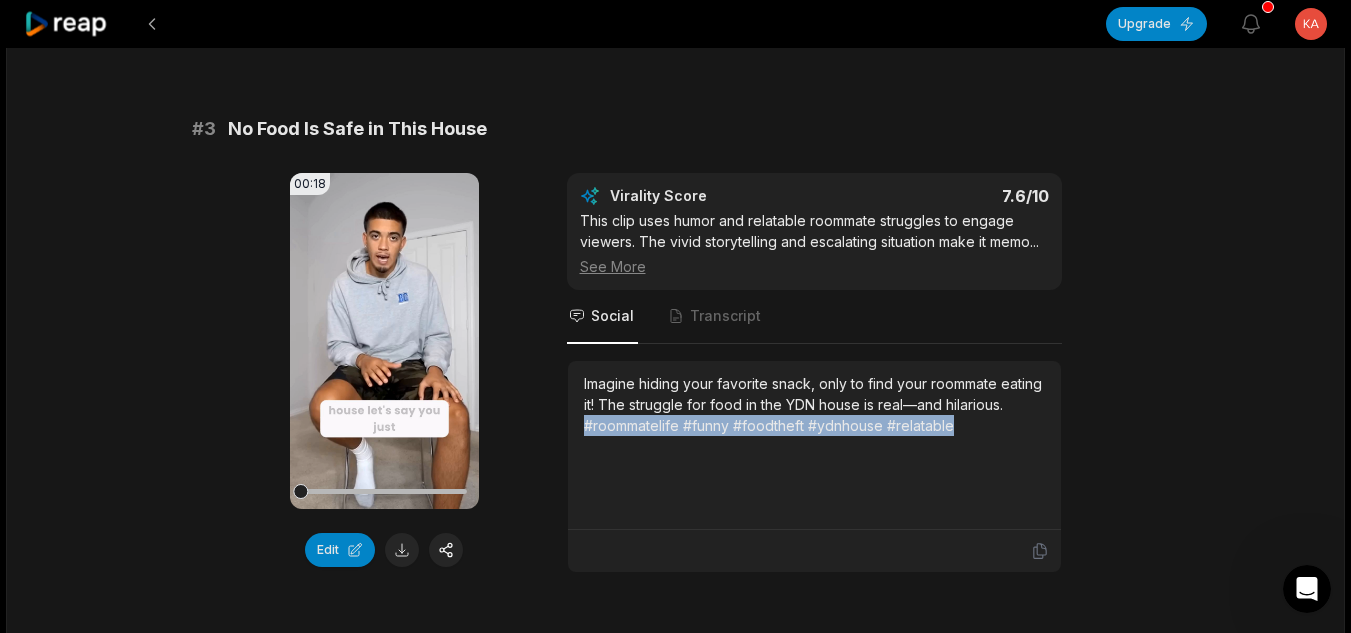 drag, startPoint x: 959, startPoint y: 420, endPoint x: 576, endPoint y: 425, distance: 383.03262 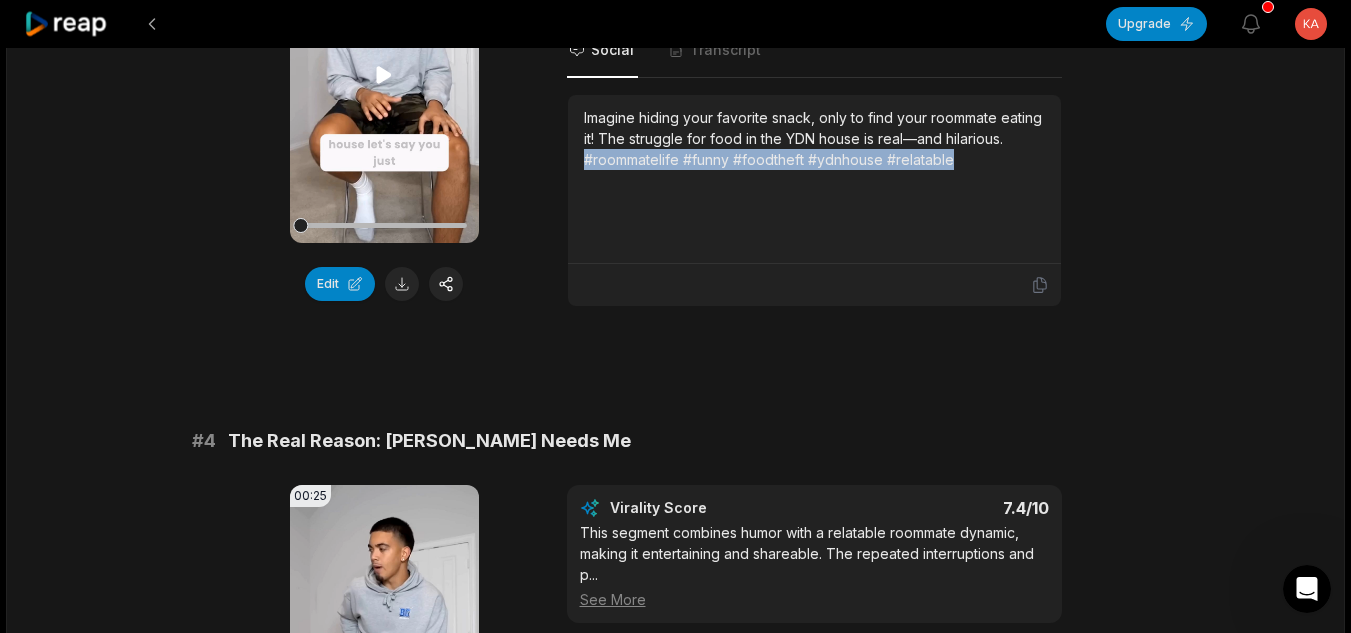 scroll, scrollTop: 1600, scrollLeft: 0, axis: vertical 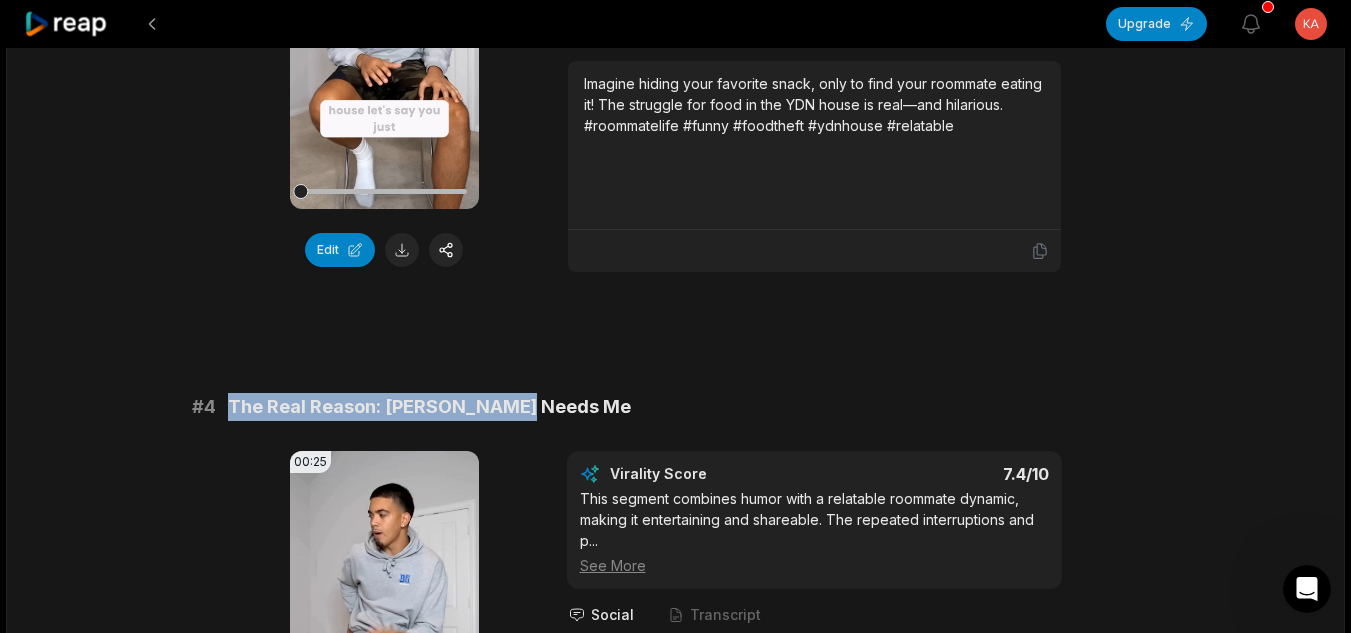 drag, startPoint x: 527, startPoint y: 392, endPoint x: 232, endPoint y: 398, distance: 295.061 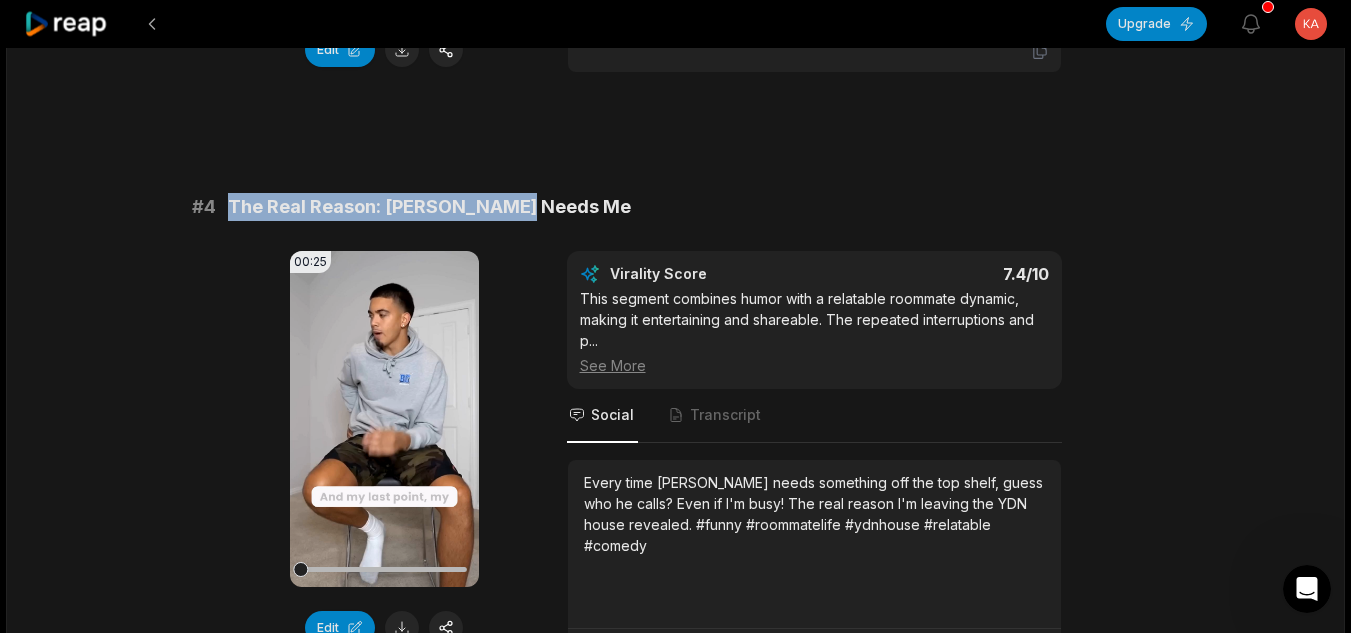 scroll, scrollTop: 1900, scrollLeft: 0, axis: vertical 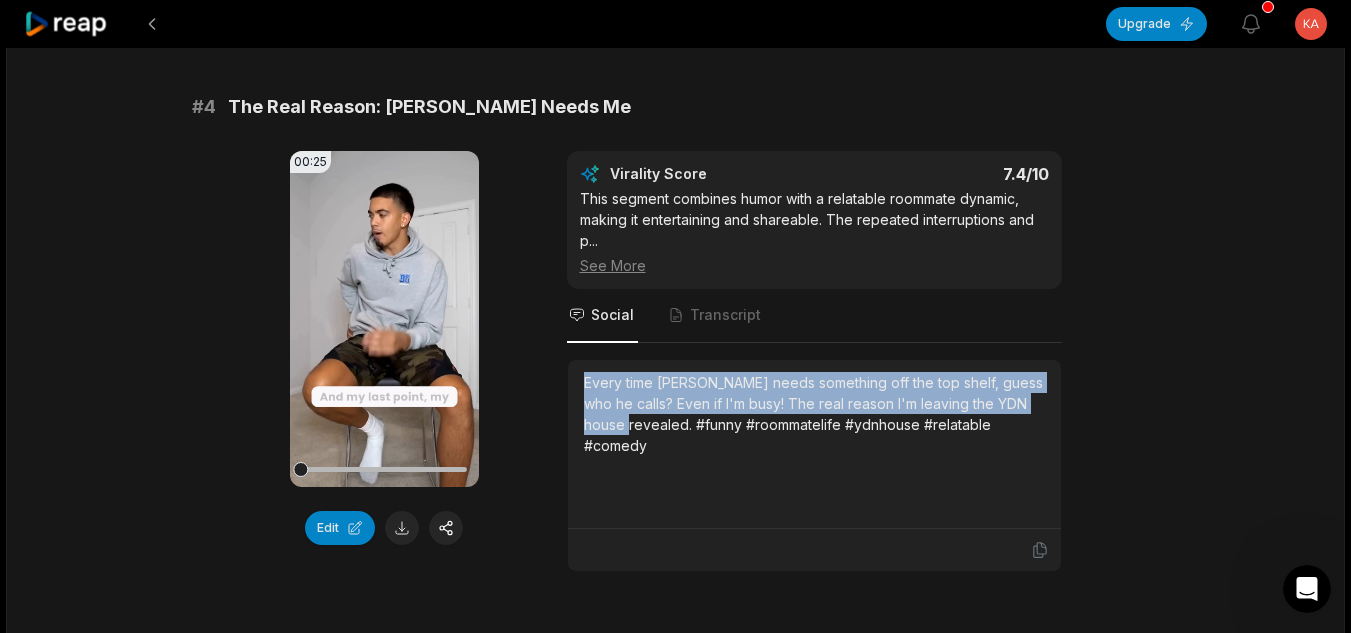 drag, startPoint x: 644, startPoint y: 424, endPoint x: 565, endPoint y: 373, distance: 94.031906 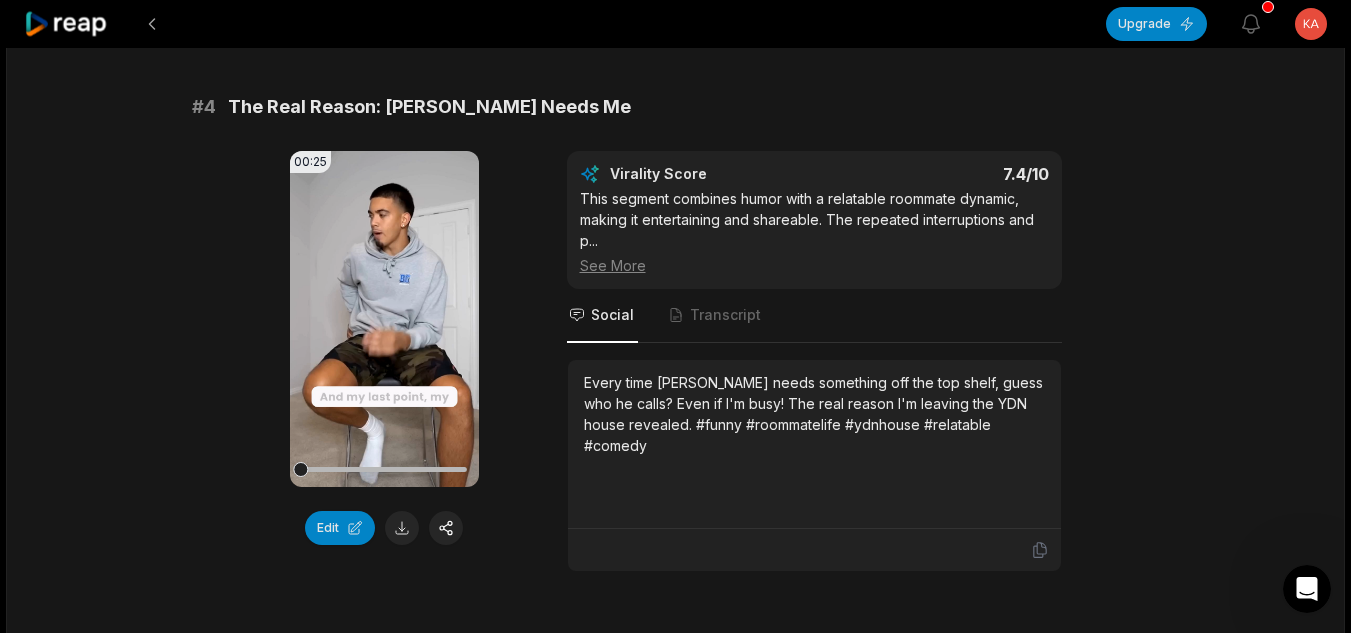 click on "Every time [PERSON_NAME] needs something off the top shelf, guess who he calls? Even if I'm busy! The real reason I'm leaving the YDN house revealed. #funny #roommatelife #ydnhouse #relatable #comedy" at bounding box center [814, 414] 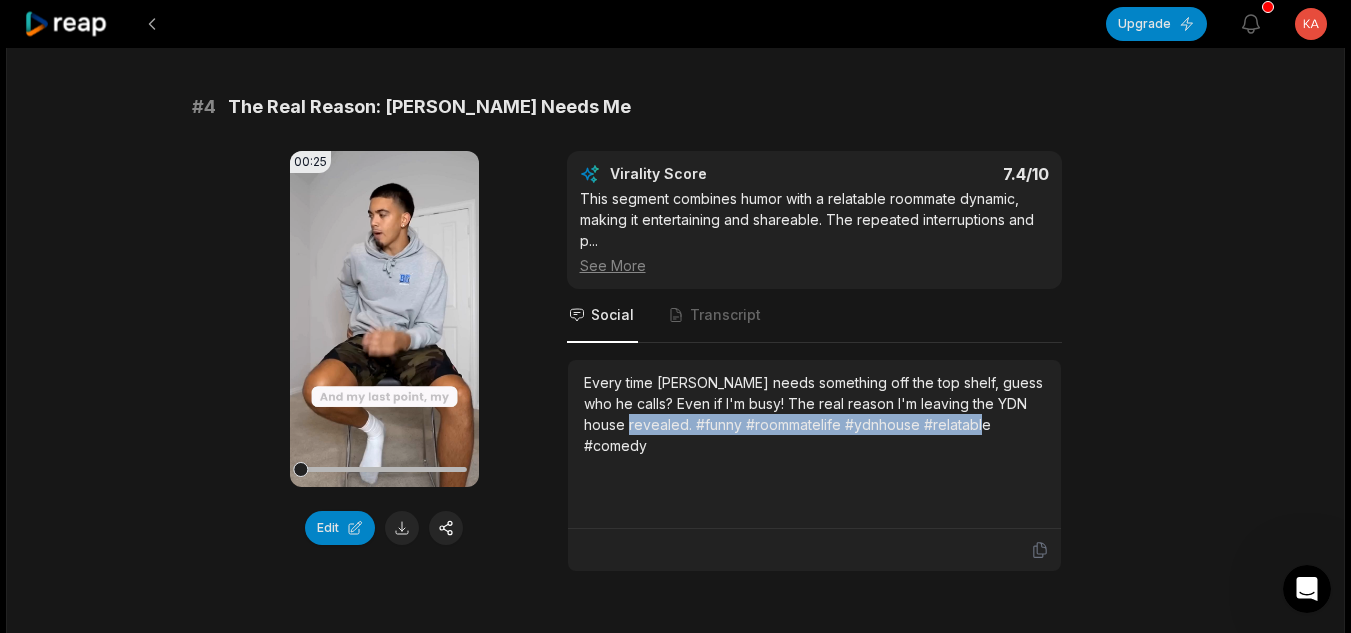 drag, startPoint x: 646, startPoint y: 421, endPoint x: 1031, endPoint y: 430, distance: 385.1052 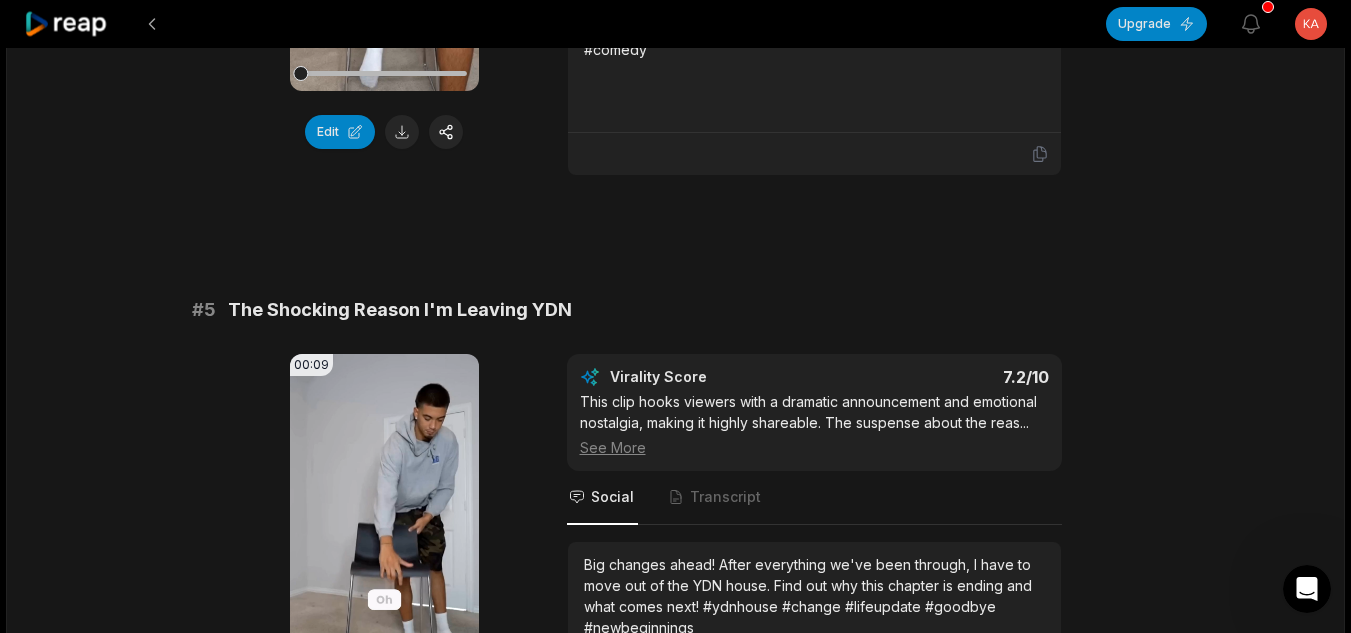 scroll, scrollTop: 2300, scrollLeft: 0, axis: vertical 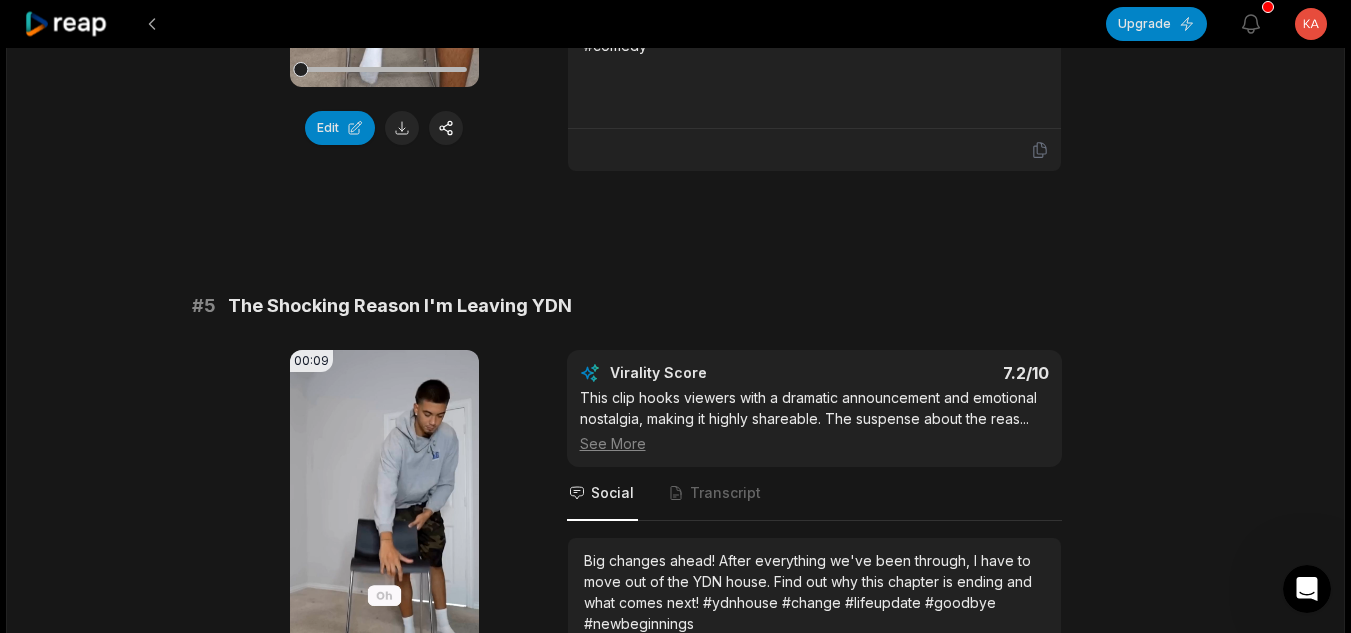 click on "# 5 The Shocking Reason I'm Leaving YDN" at bounding box center [676, 306] 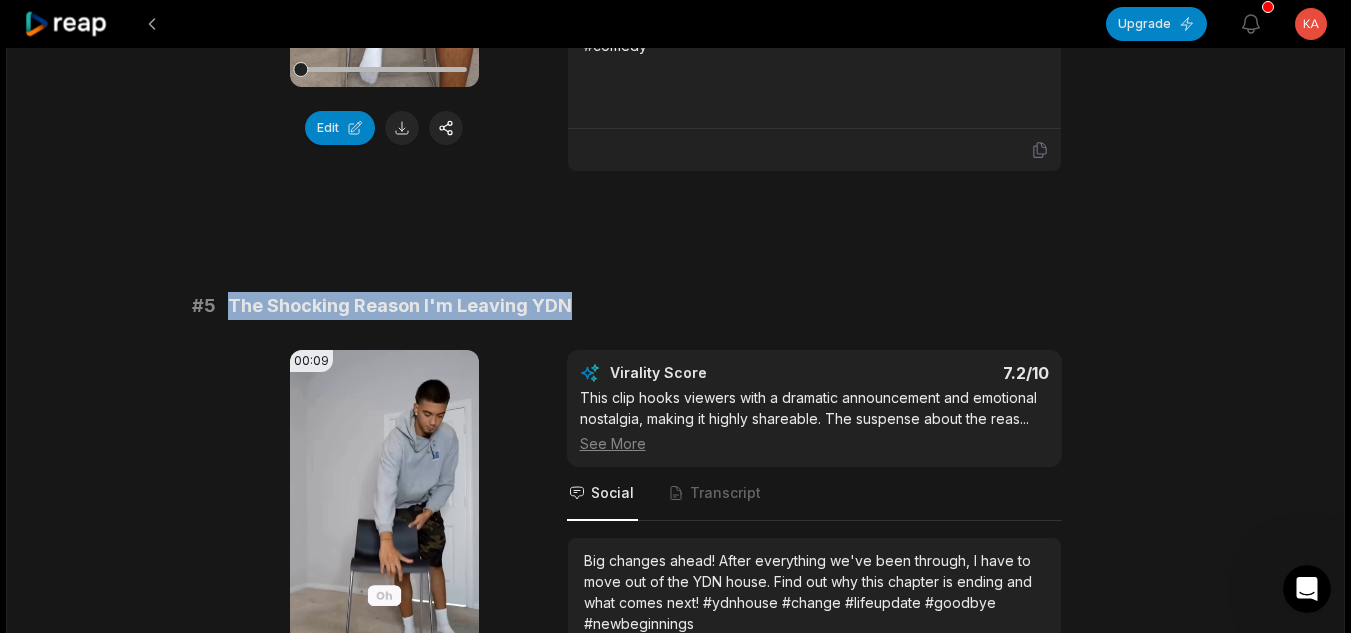 drag, startPoint x: 571, startPoint y: 300, endPoint x: 227, endPoint y: 305, distance: 344.03635 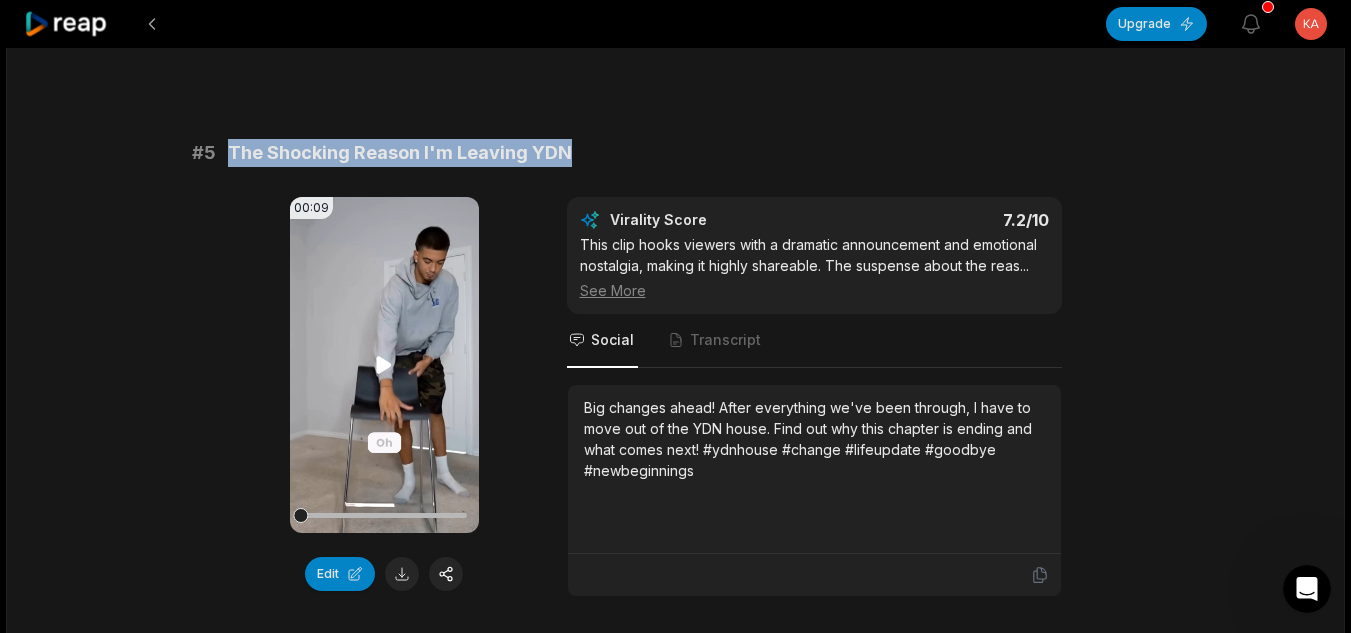 scroll, scrollTop: 2500, scrollLeft: 0, axis: vertical 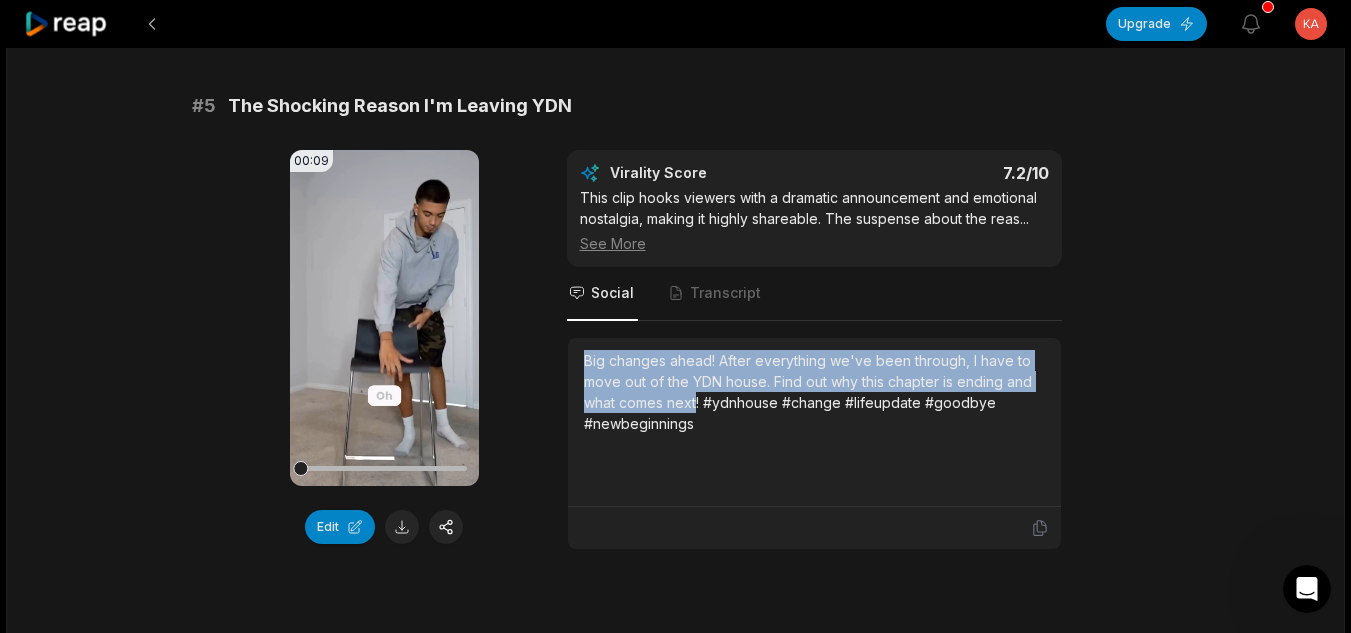 drag, startPoint x: 698, startPoint y: 399, endPoint x: 644, endPoint y: 378, distance: 57.939625 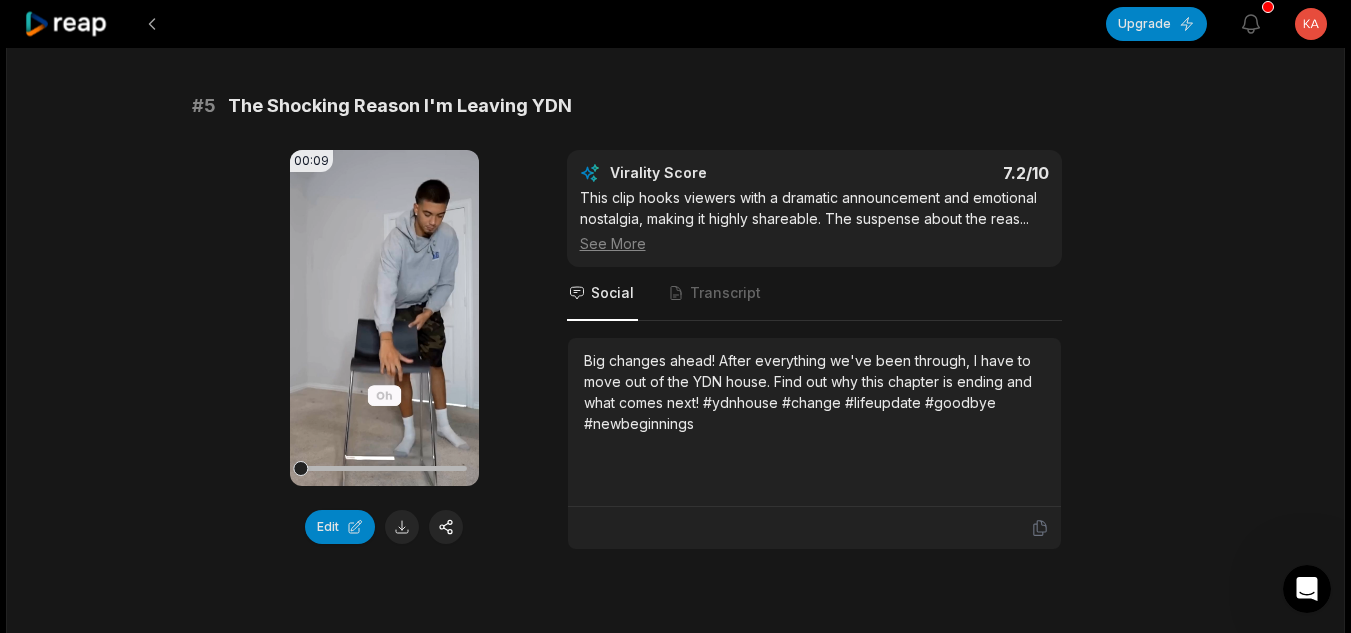 click on "Big changes ahead! After everything we've been through, I have to move out of the YDN house. Find out why this chapter is ending and what comes next! #ydnhouse #change #lifeupdate #goodbye #newbeginnings" at bounding box center [814, 392] 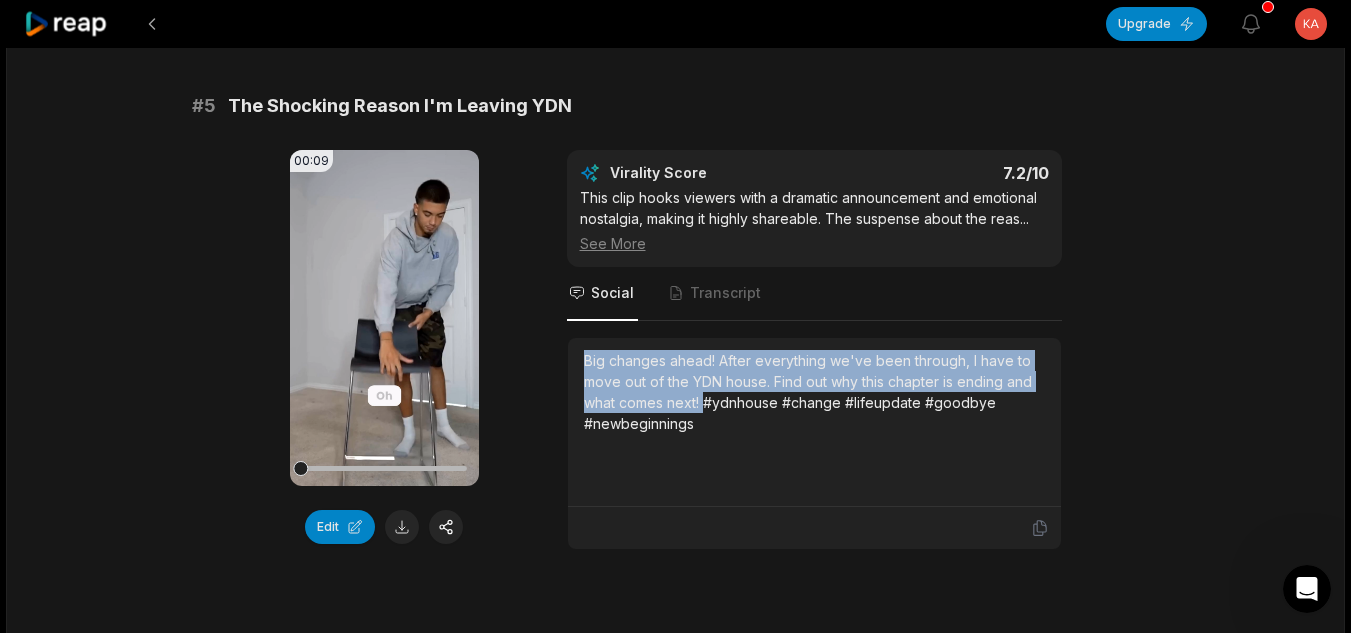 drag, startPoint x: 700, startPoint y: 401, endPoint x: 594, endPoint y: 350, distance: 117.630775 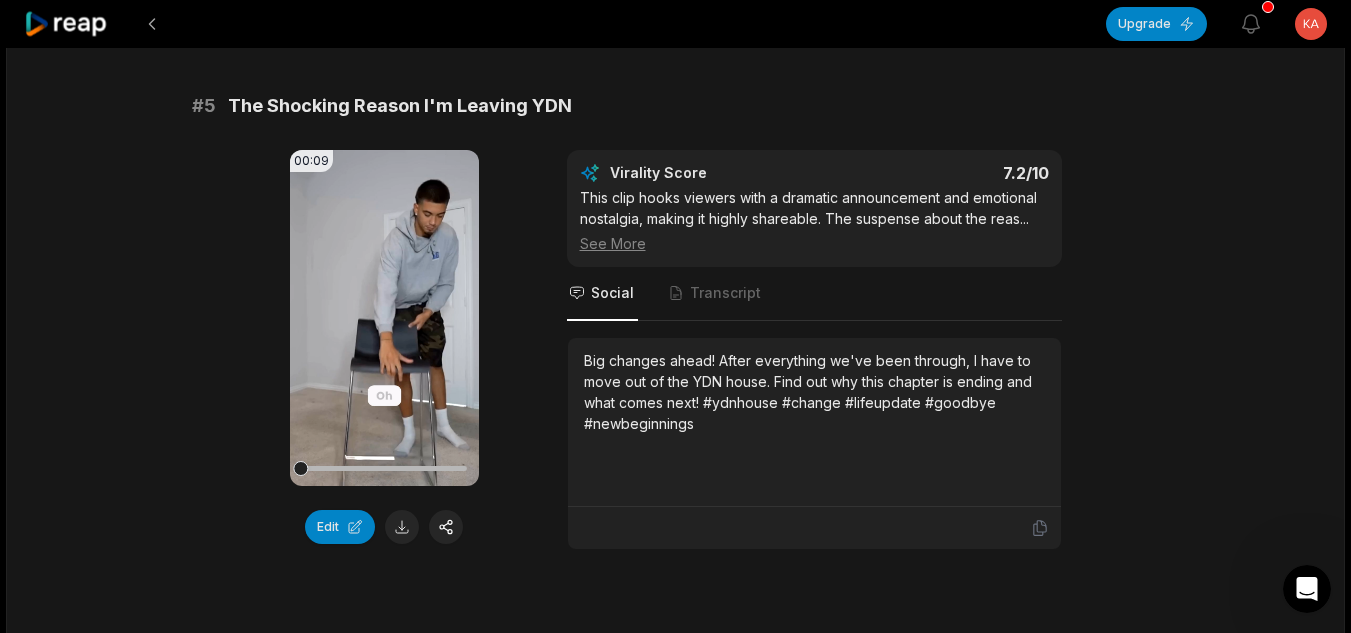 click on "Big changes ahead! After everything we've been through, I have to move out of the YDN house. Find out why this chapter is ending and what comes next! #ydnhouse #change #lifeupdate #goodbye #newbeginnings" at bounding box center [814, 422] 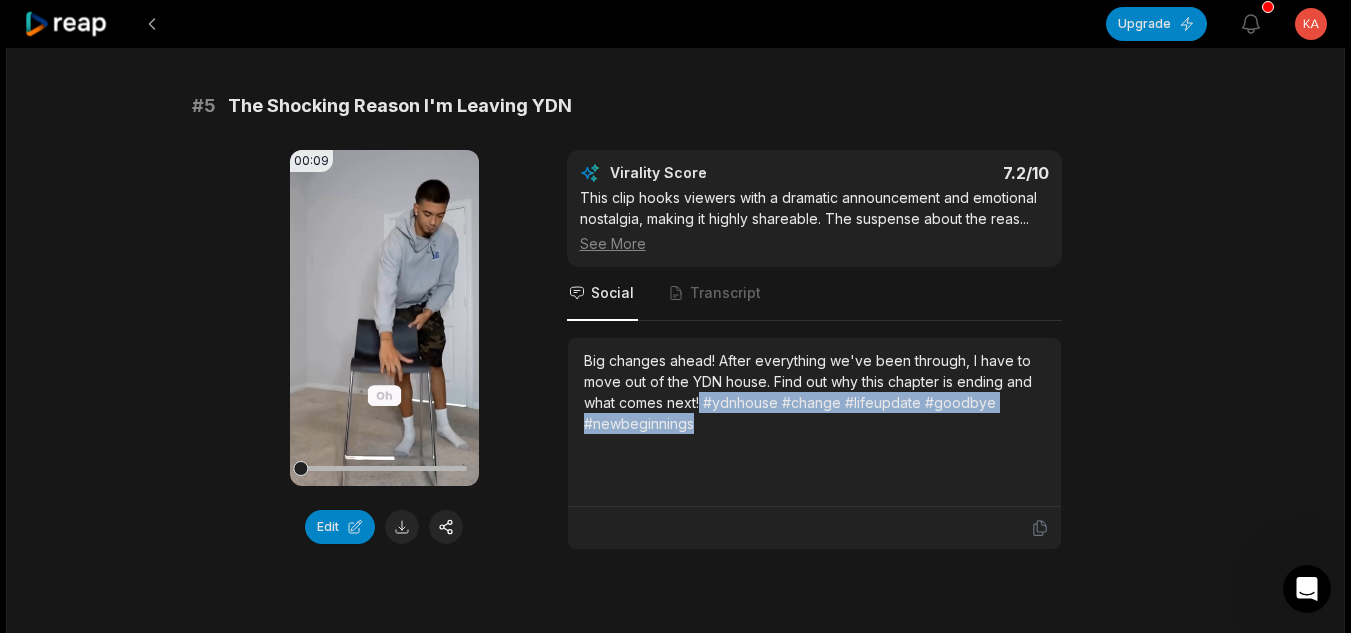 drag, startPoint x: 701, startPoint y: 400, endPoint x: 721, endPoint y: 449, distance: 52.924473 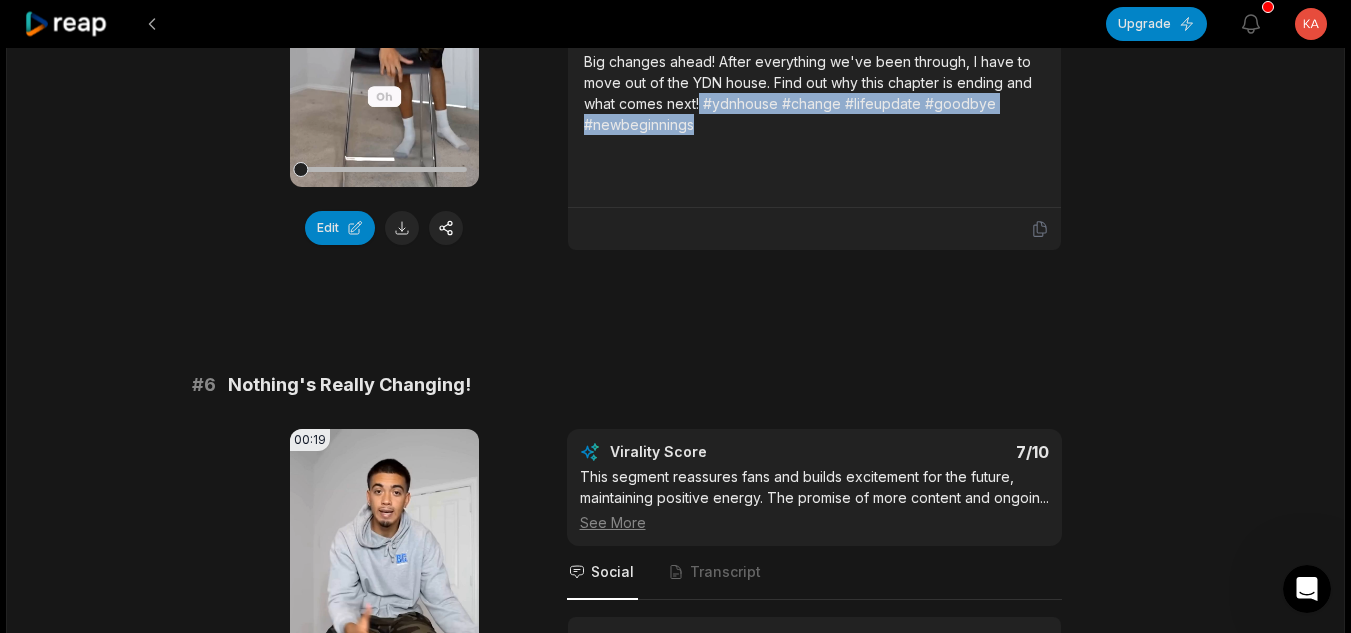 scroll, scrollTop: 2800, scrollLeft: 0, axis: vertical 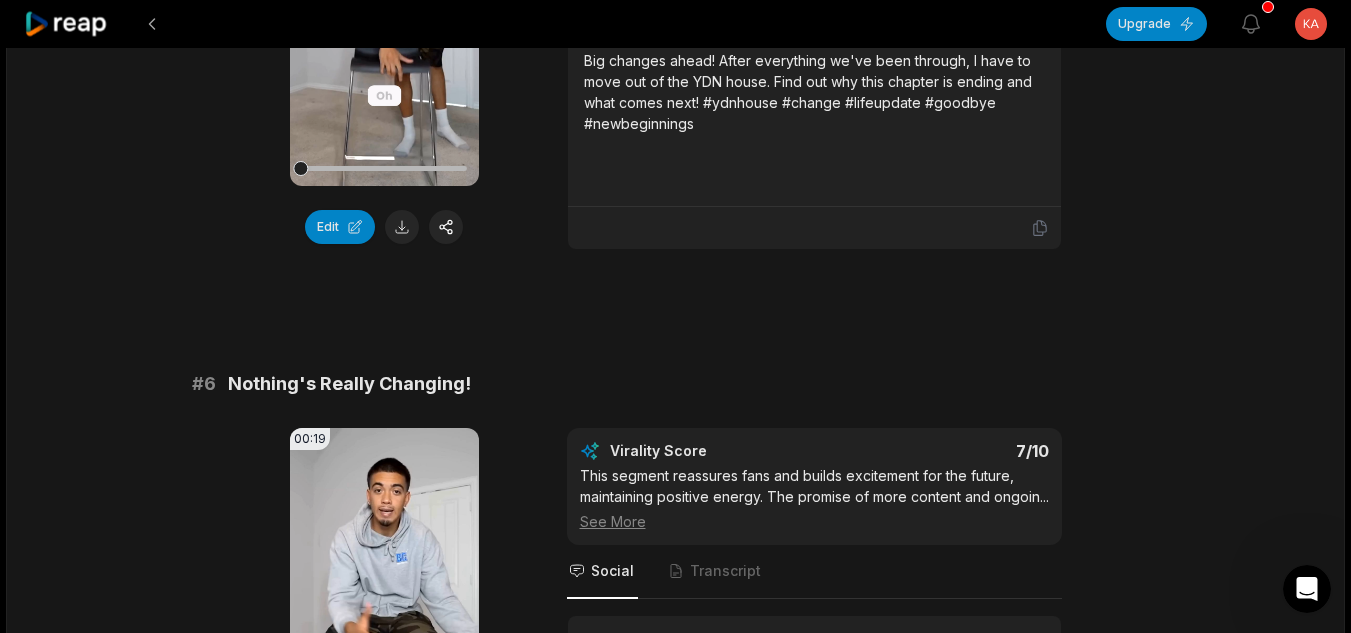 click on "# 6 Nothing's Really Changing!" at bounding box center [676, 384] 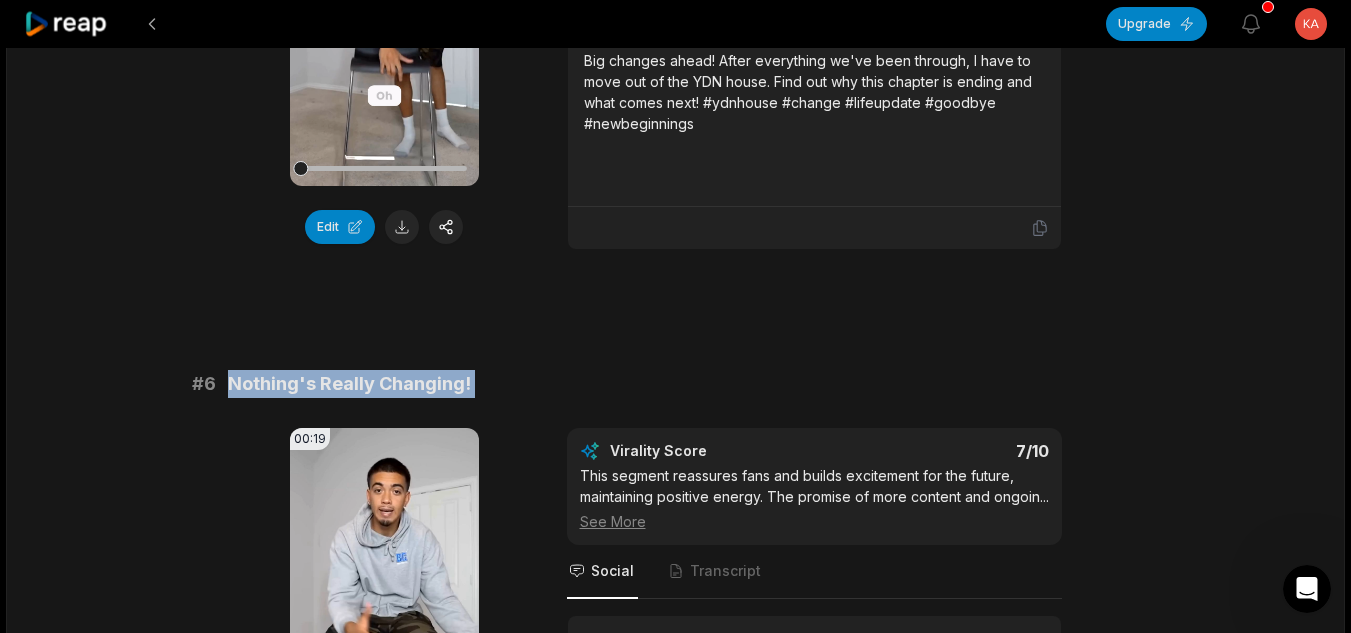 drag, startPoint x: 477, startPoint y: 376, endPoint x: 263, endPoint y: 360, distance: 214.59729 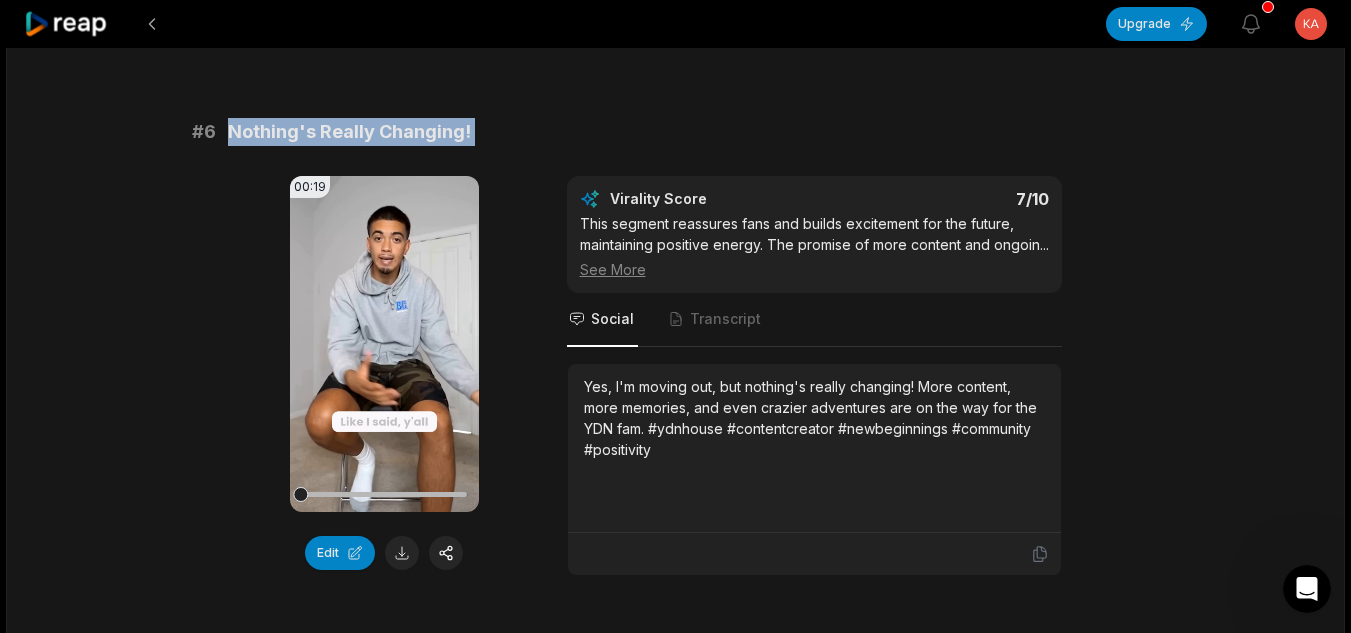 scroll, scrollTop: 3100, scrollLeft: 0, axis: vertical 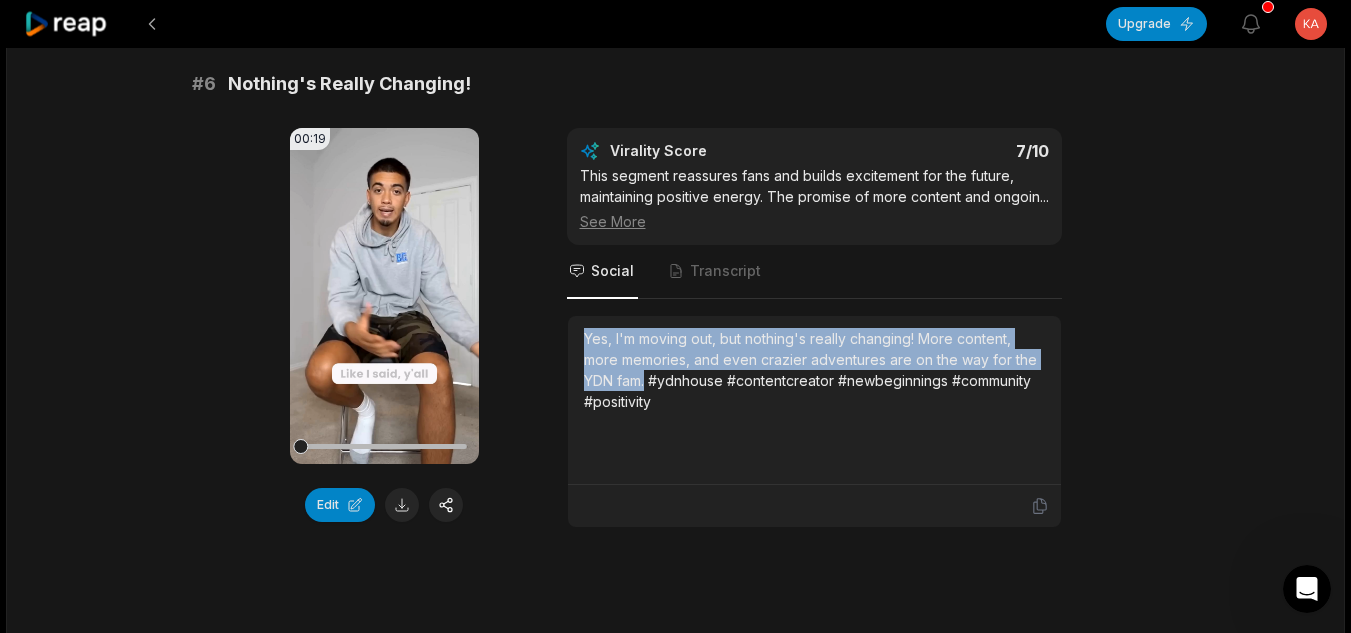 drag, startPoint x: 648, startPoint y: 399, endPoint x: 581, endPoint y: 332, distance: 94.75231 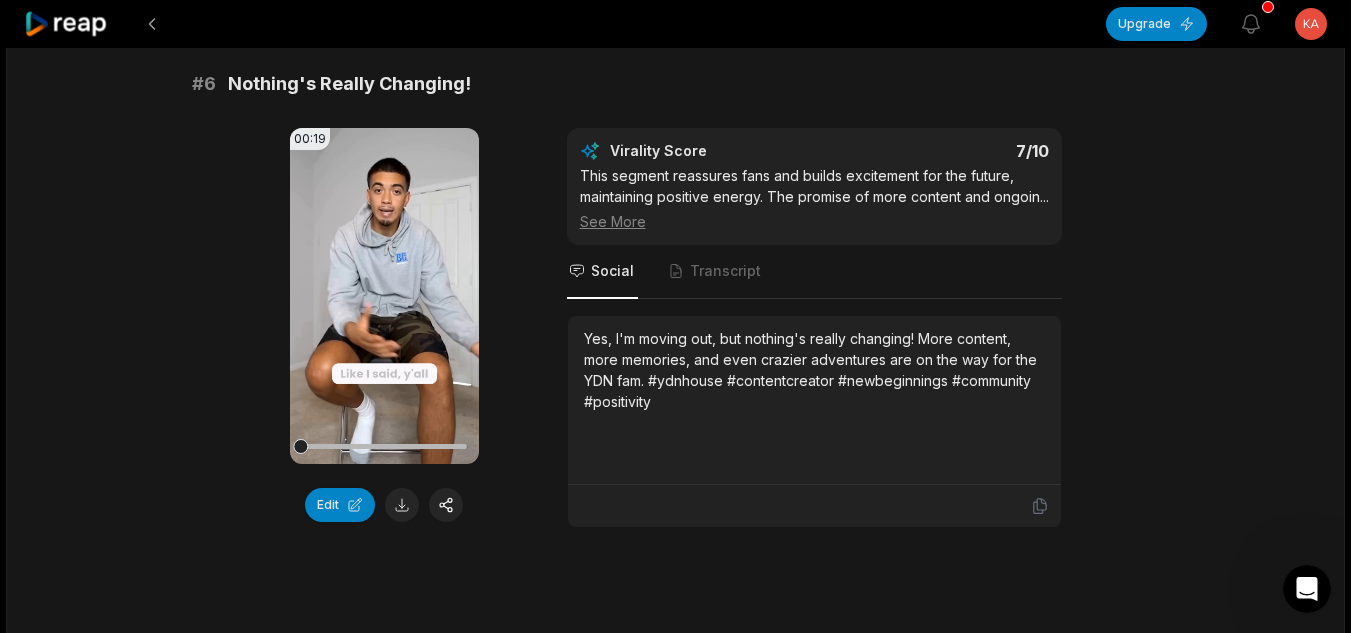 click on "Yes, I'm moving out, but nothing's really changing! More content, more memories, and even crazier adventures are on the way for the YDN fam. #ydnhouse #contentcreator #newbeginnings #community #positivity" at bounding box center [814, 370] 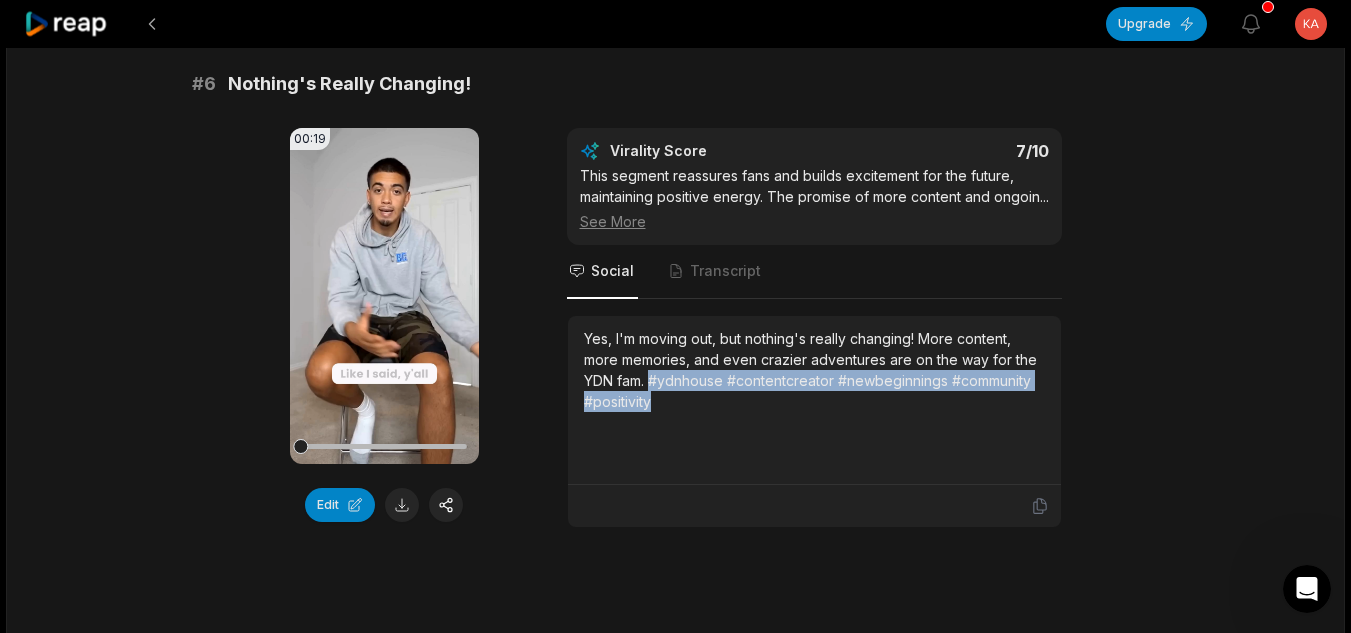 drag, startPoint x: 651, startPoint y: 400, endPoint x: 659, endPoint y: 419, distance: 20.615528 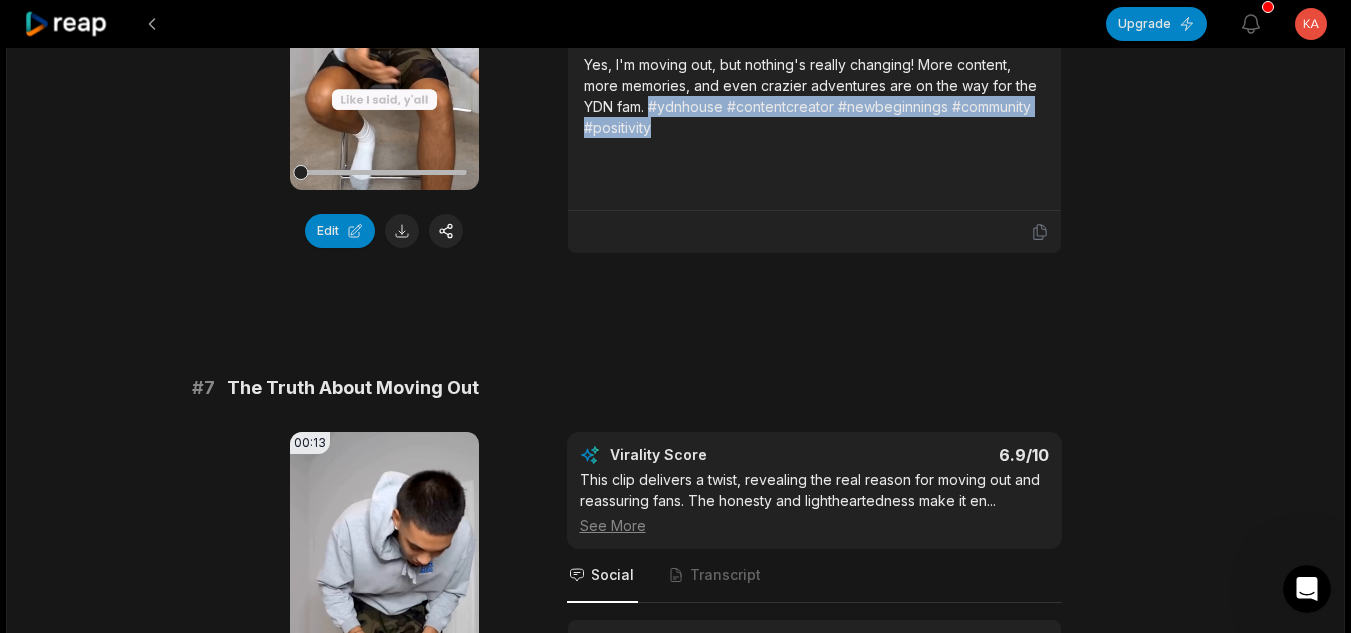 scroll, scrollTop: 3500, scrollLeft: 0, axis: vertical 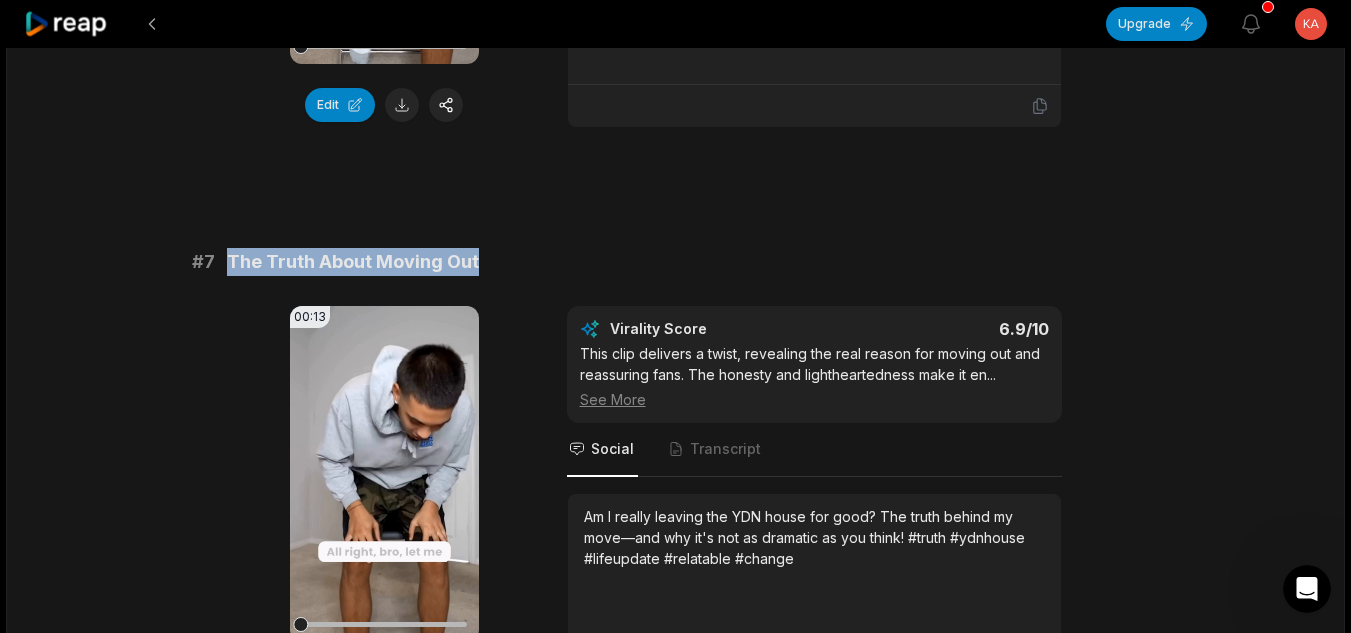 drag, startPoint x: 479, startPoint y: 277, endPoint x: 231, endPoint y: 289, distance: 248.29015 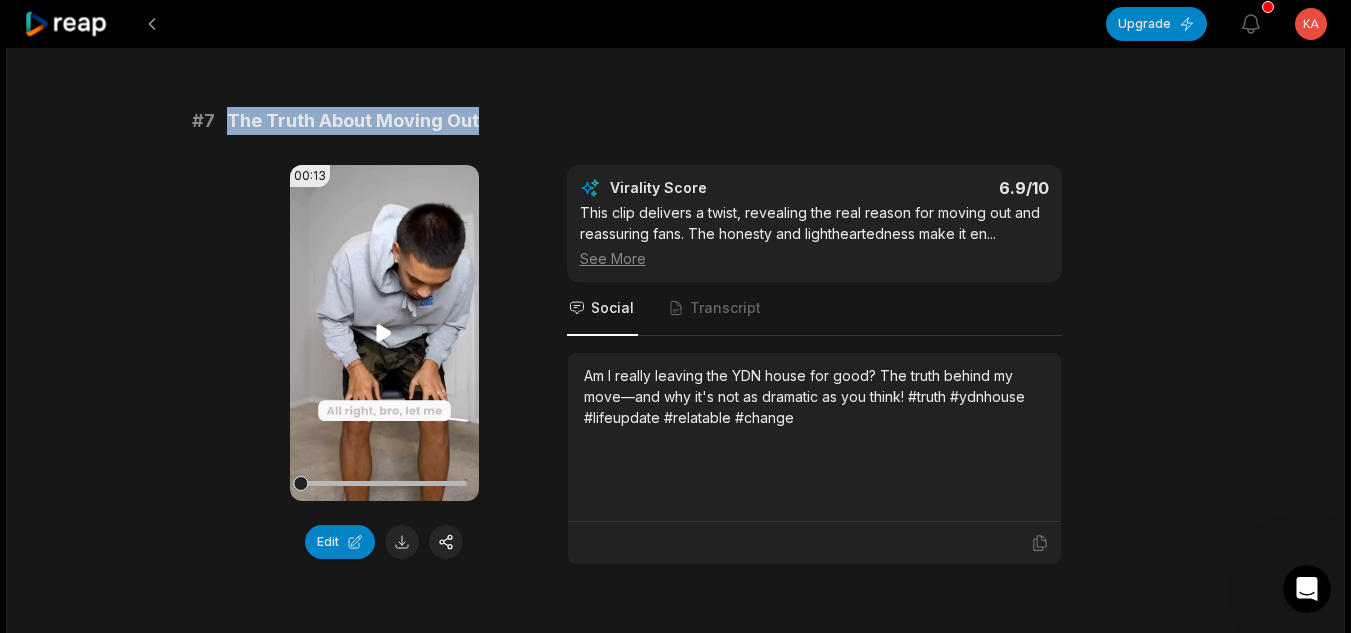 scroll, scrollTop: 3800, scrollLeft: 0, axis: vertical 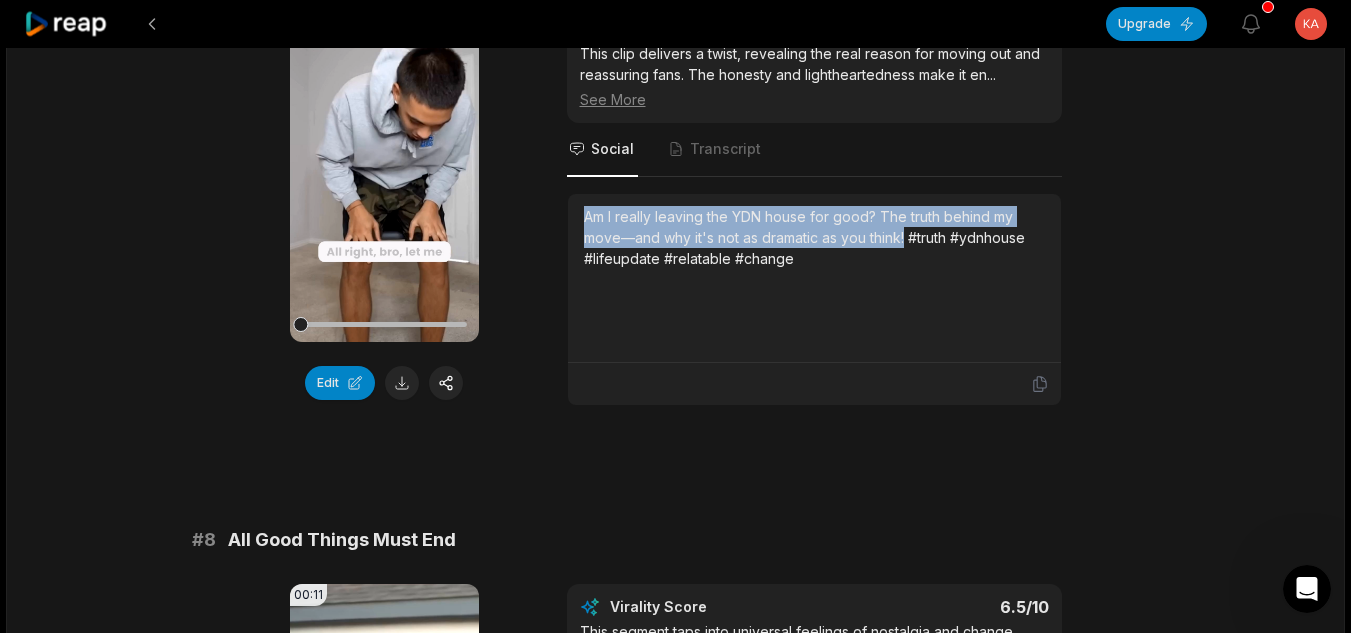 drag, startPoint x: 906, startPoint y: 252, endPoint x: 545, endPoint y: 227, distance: 361.86462 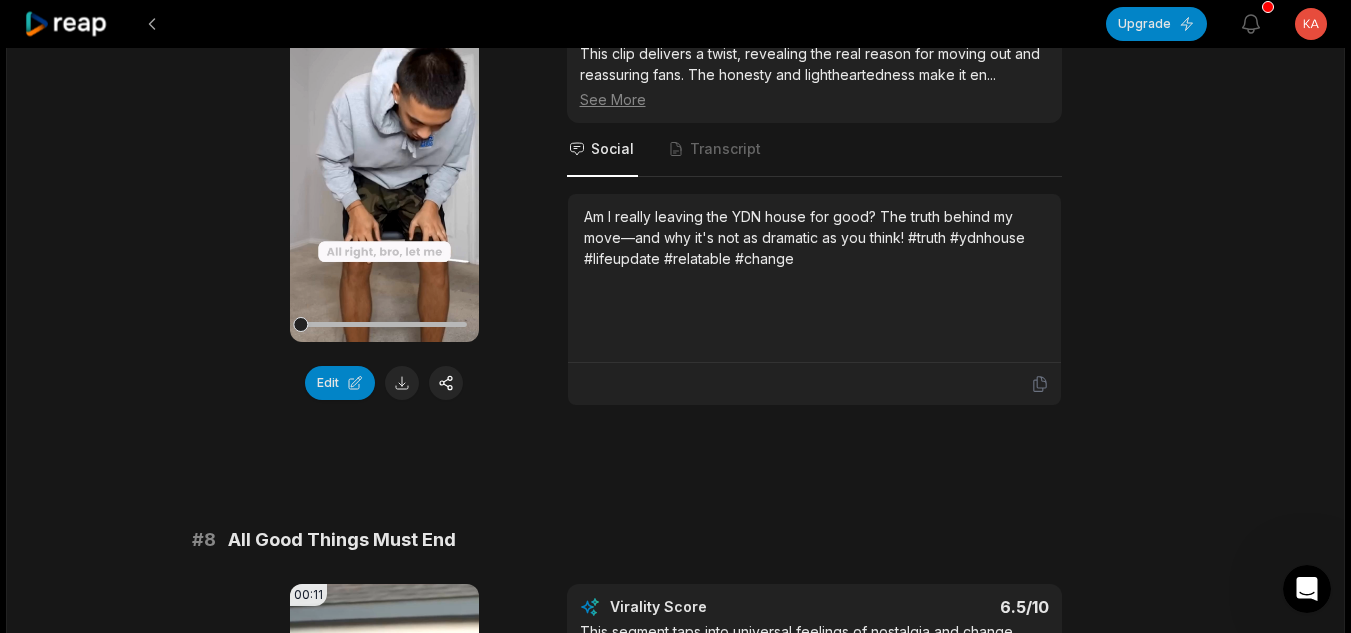 click on "Am I really leaving the YDN house for good? The truth behind my move—and why it's not as dramatic as you think! #truth #ydnhouse #lifeupdate #relatable #change" at bounding box center [814, 237] 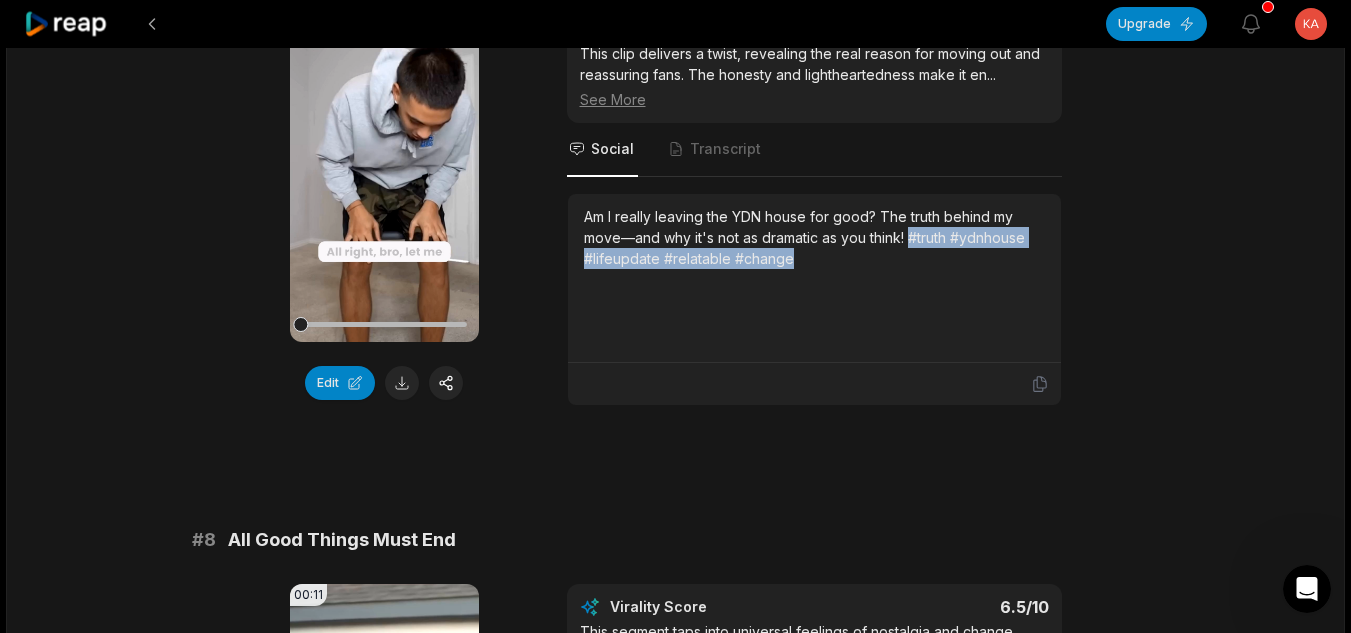 click on "Am I really leaving the YDN house for good? The truth behind my move—and why it's not as dramatic as you think! #truth #ydnhouse #lifeupdate #relatable #change" at bounding box center (814, 237) 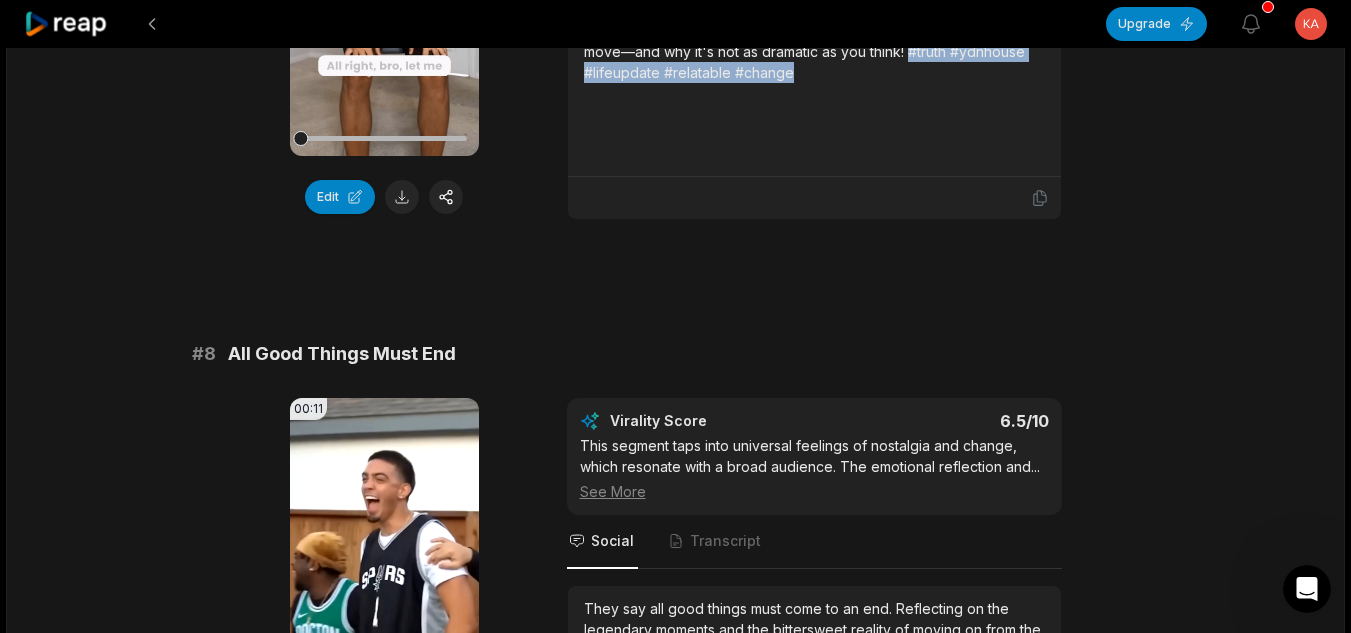 scroll, scrollTop: 4000, scrollLeft: 0, axis: vertical 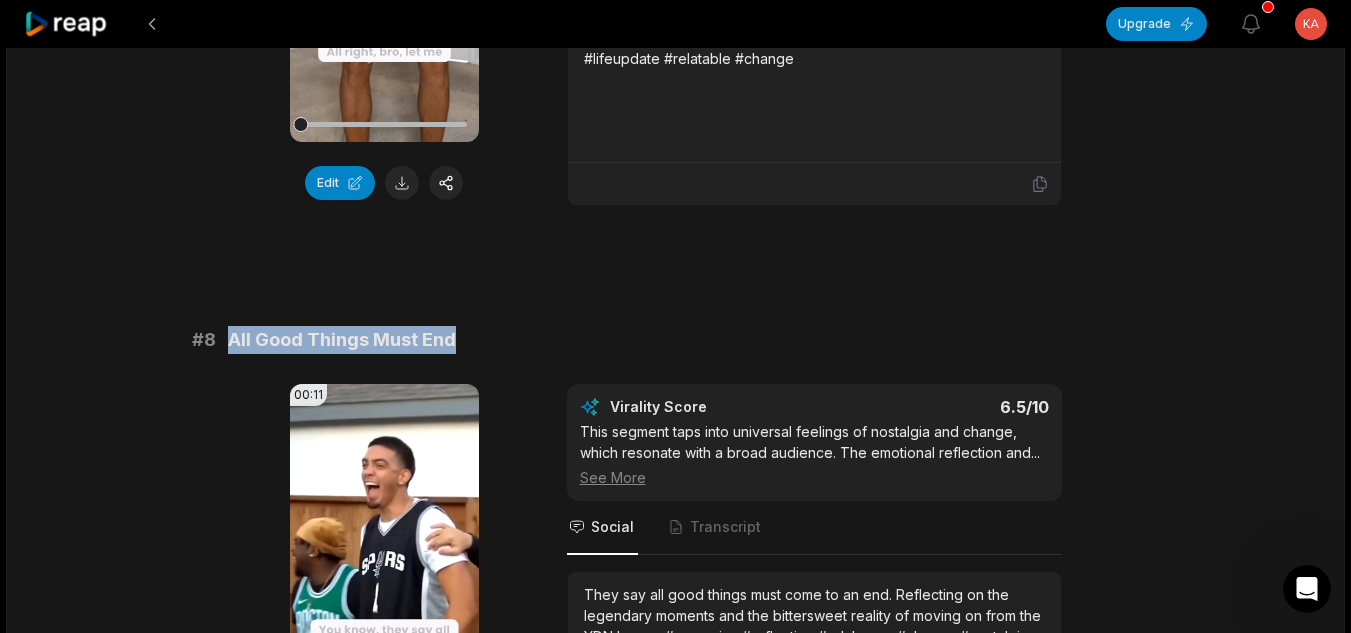 drag, startPoint x: 473, startPoint y: 359, endPoint x: 221, endPoint y: 372, distance: 252.3351 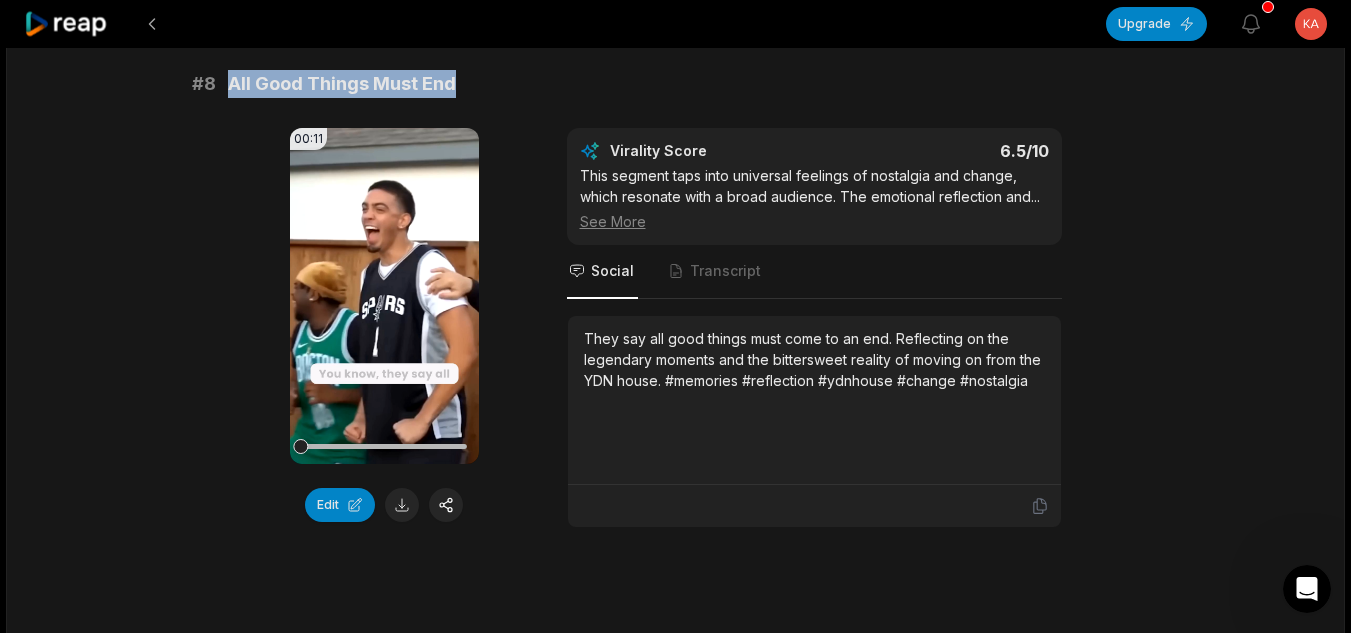 scroll, scrollTop: 4300, scrollLeft: 0, axis: vertical 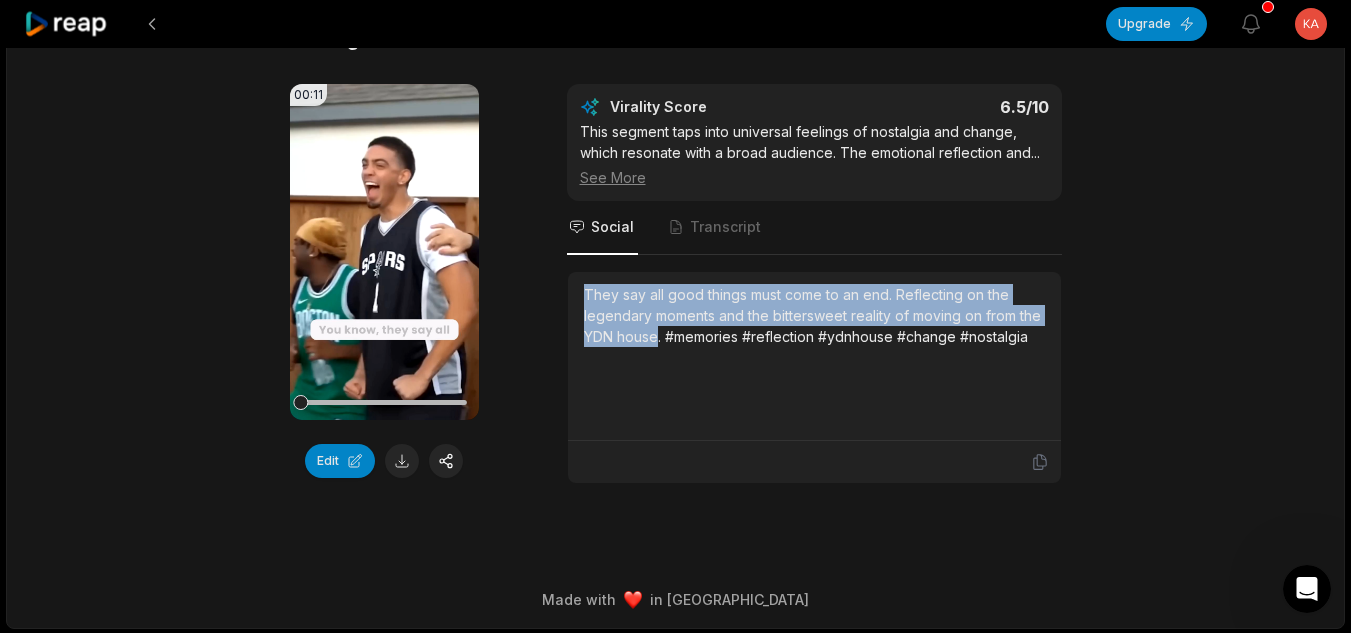 drag, startPoint x: 659, startPoint y: 358, endPoint x: 569, endPoint y: 315, distance: 99.744675 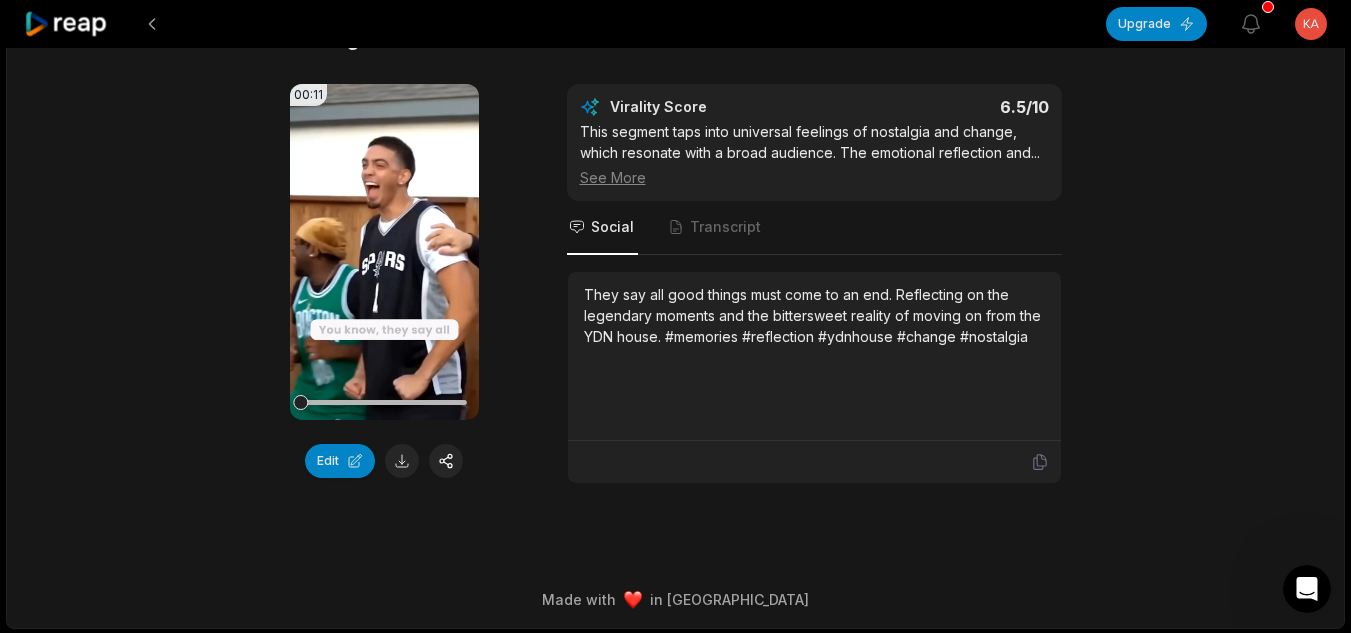 click on "They say all good things must come to an end. Reflecting on the legendary moments and the bittersweet reality of moving on from the YDN house. #memories #reflection #ydnhouse #change #nostalgia" at bounding box center (814, 315) 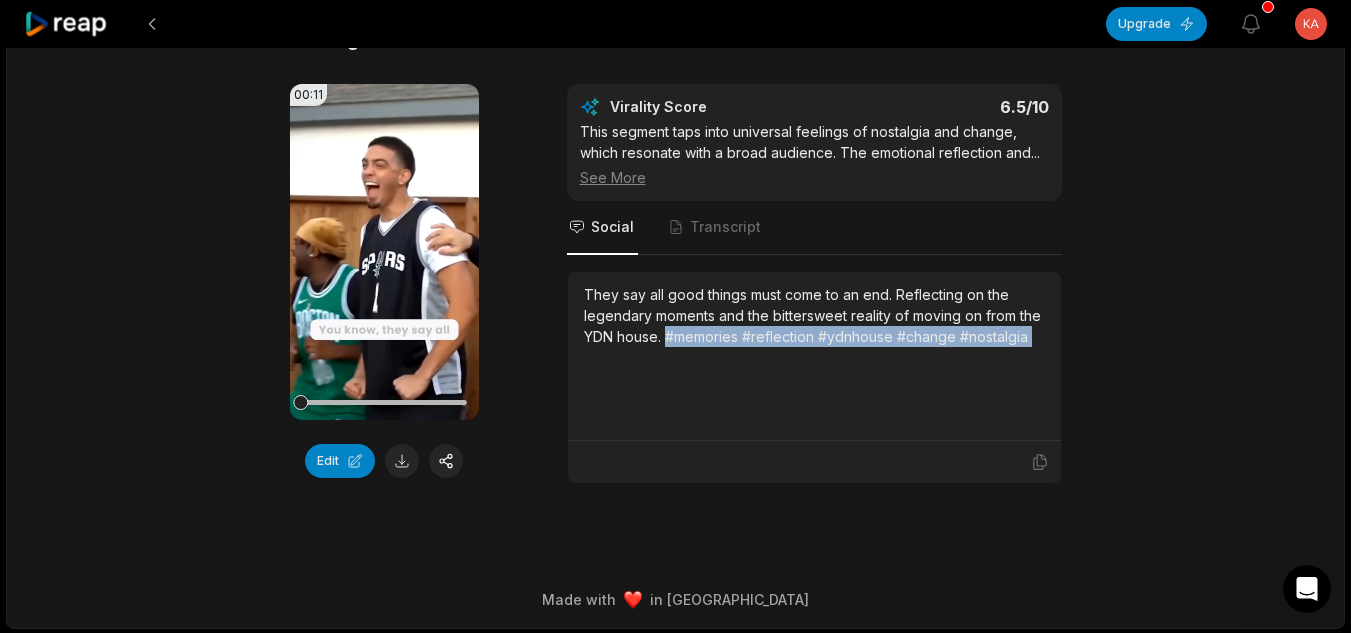 drag, startPoint x: 666, startPoint y: 357, endPoint x: 1078, endPoint y: 356, distance: 412.00122 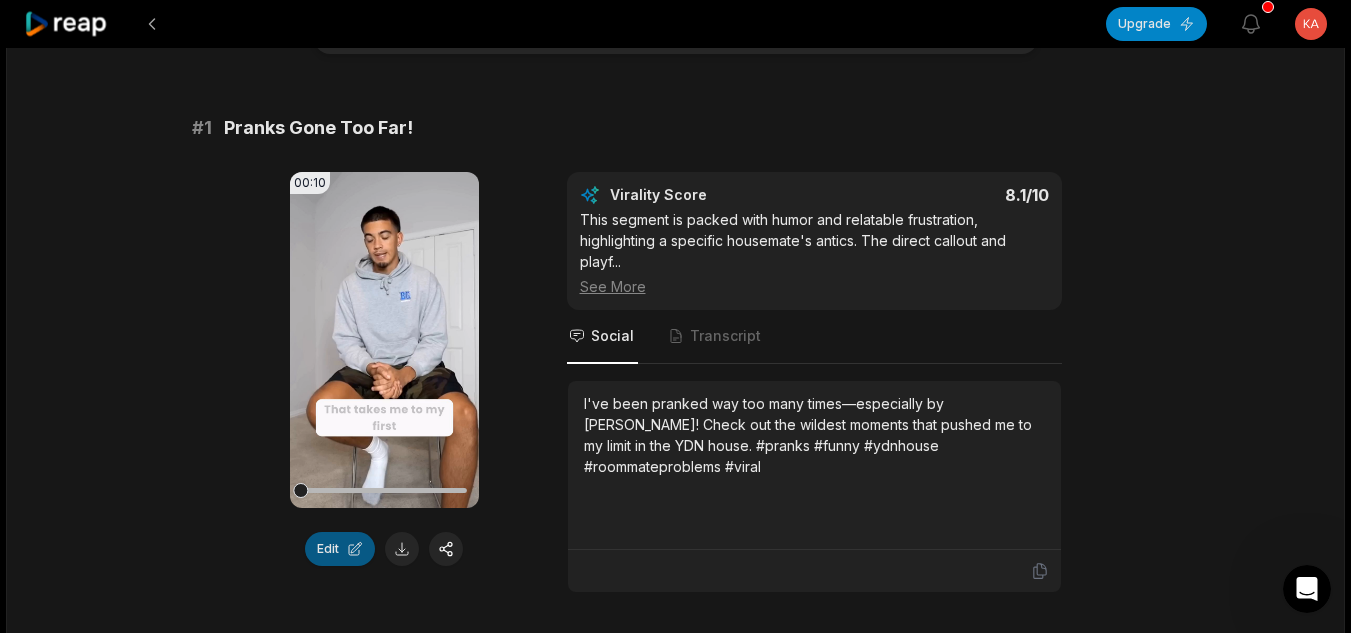 scroll, scrollTop: 200, scrollLeft: 0, axis: vertical 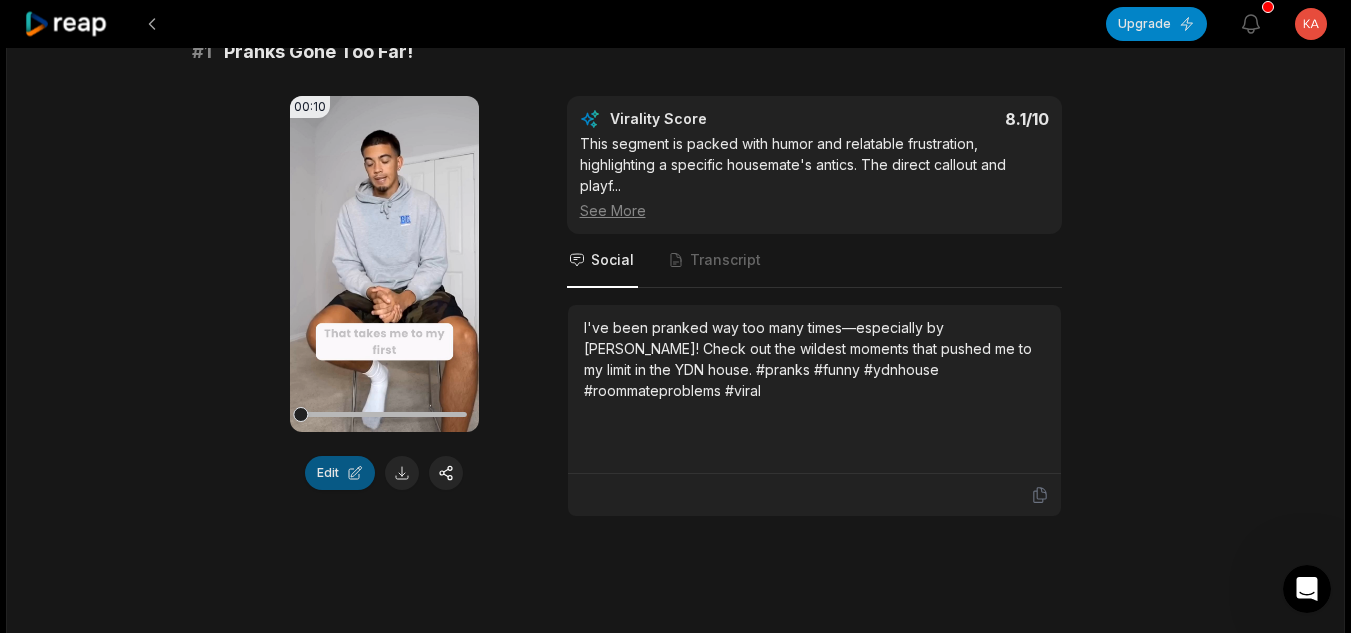 click on "Edit" at bounding box center (340, 473) 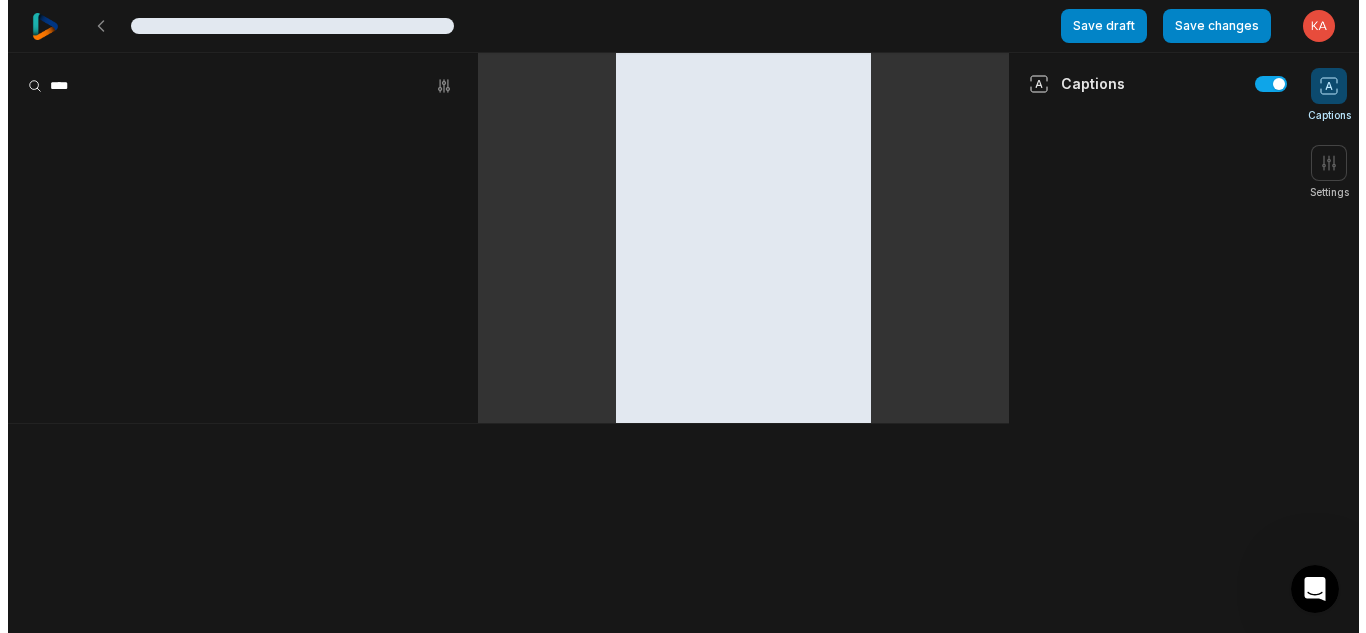 scroll, scrollTop: 0, scrollLeft: 0, axis: both 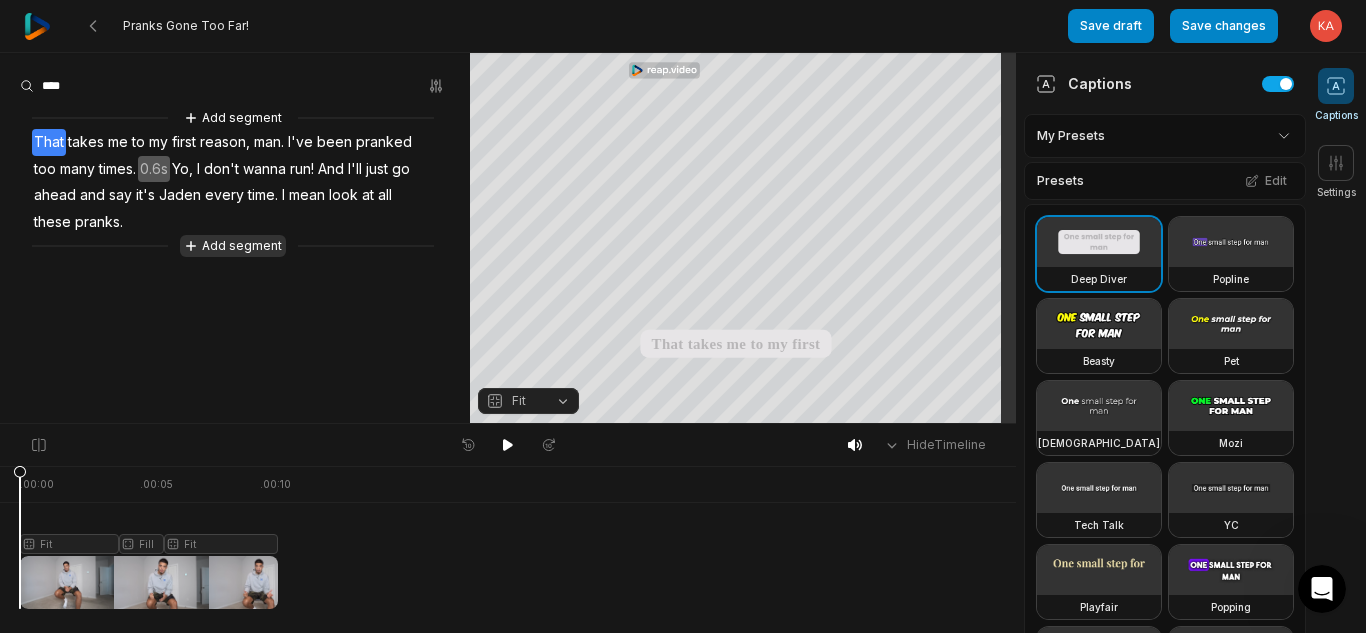 click on "Add segment" at bounding box center [233, 246] 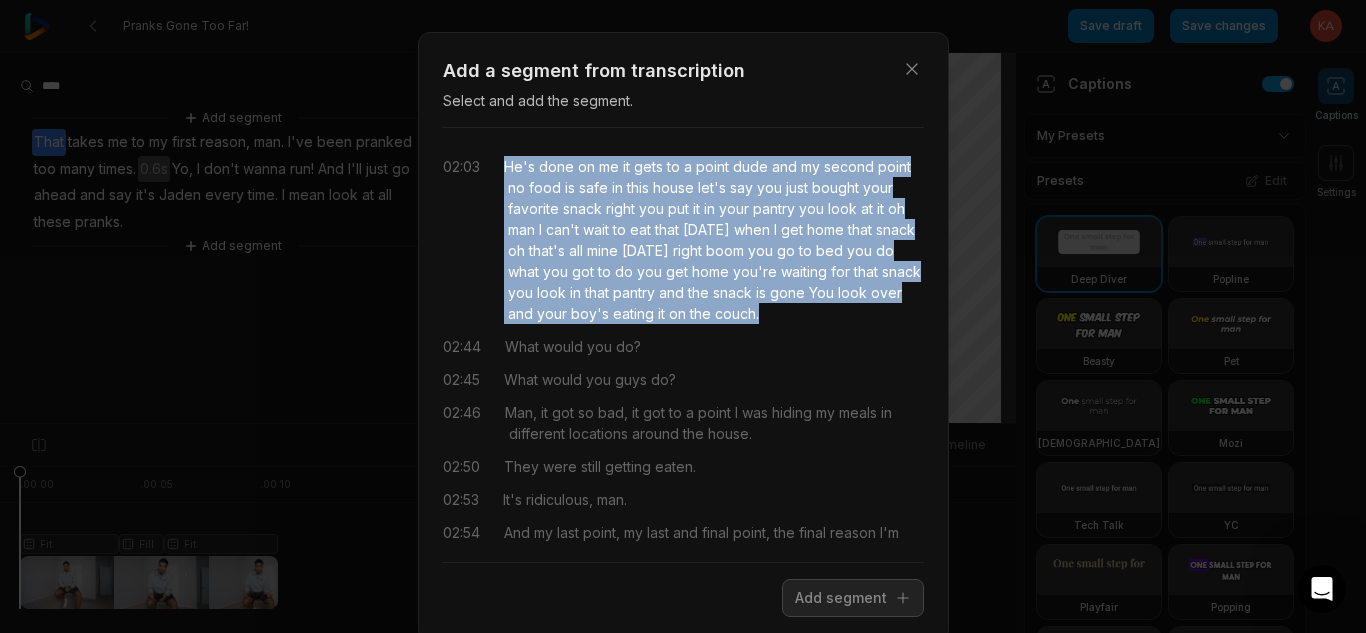 drag, startPoint x: 495, startPoint y: 157, endPoint x: 846, endPoint y: 313, distance: 384.10547 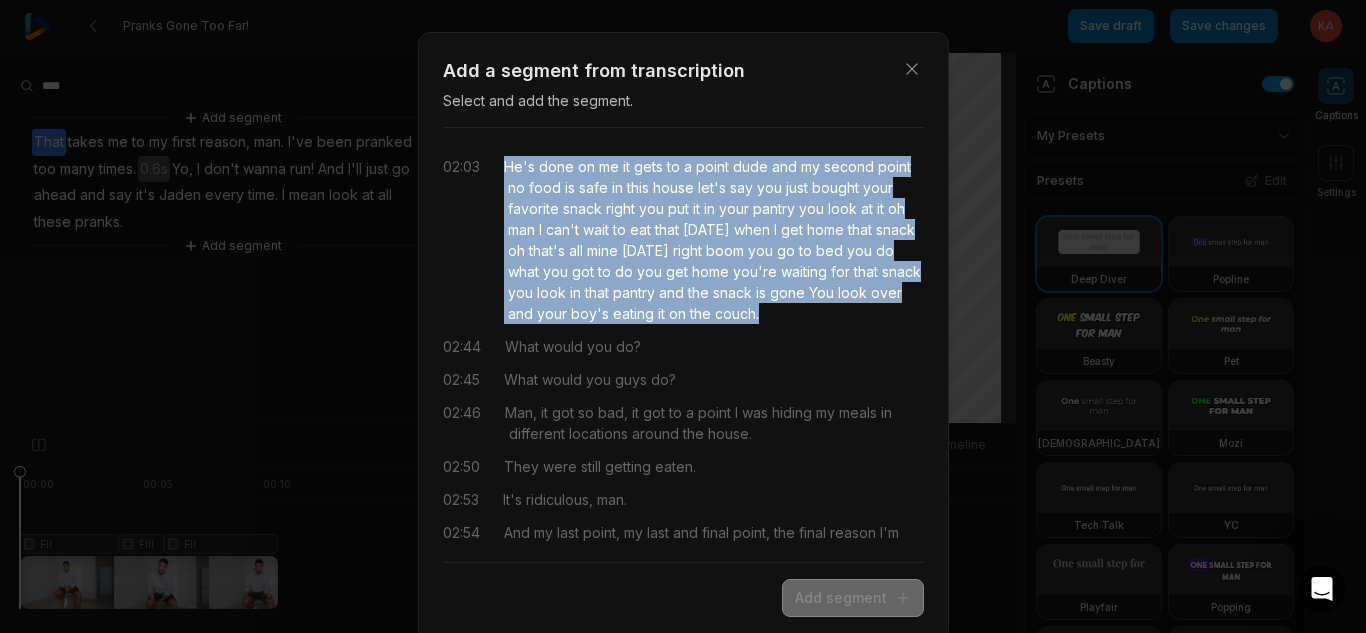 click on "Add segment" at bounding box center [853, 598] 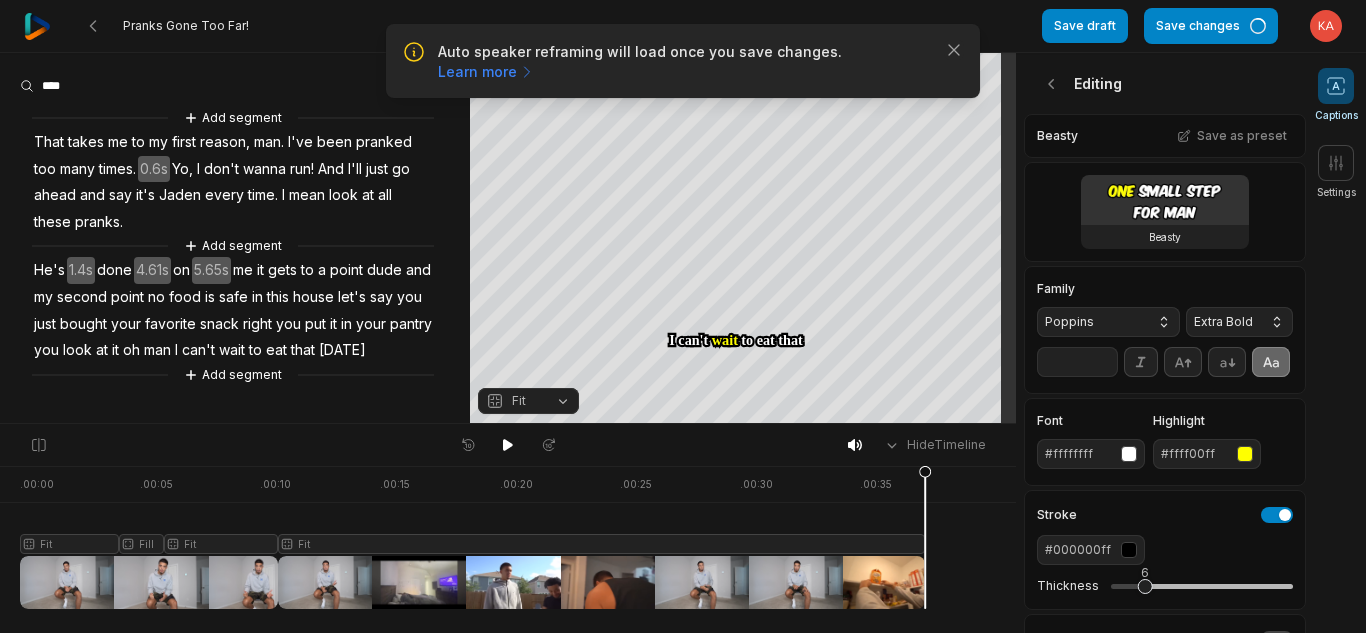scroll, scrollTop: 0, scrollLeft: 0, axis: both 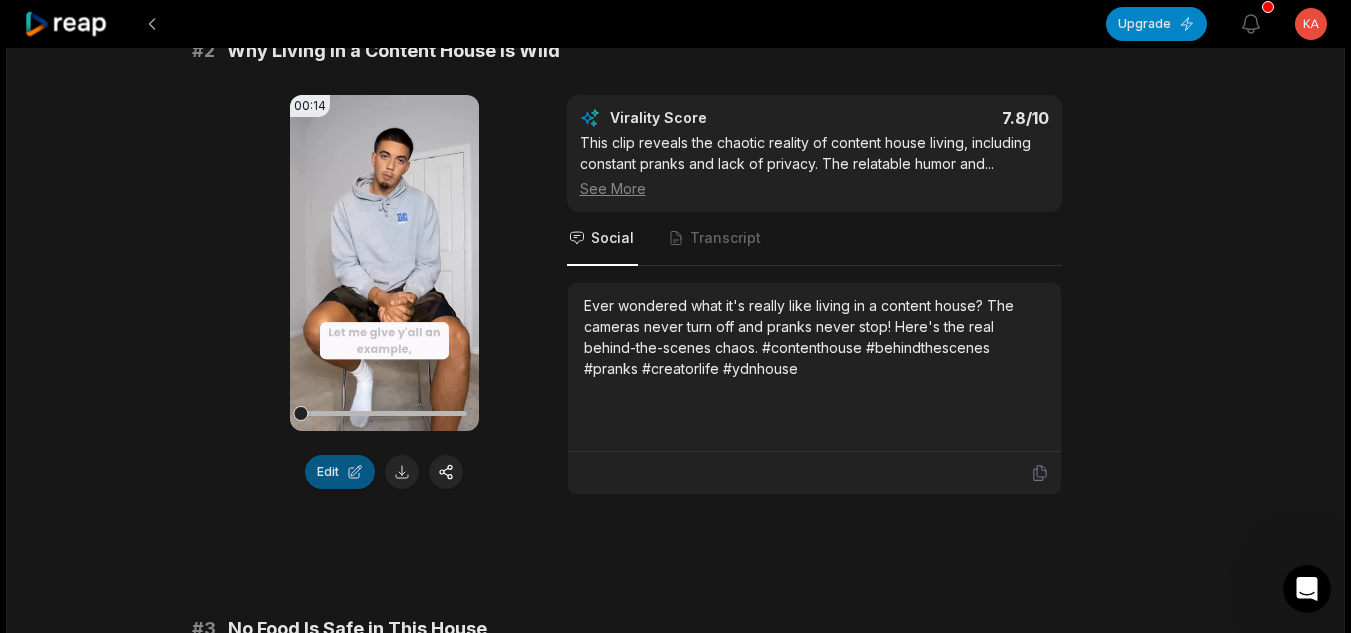 click on "Edit" at bounding box center [340, 472] 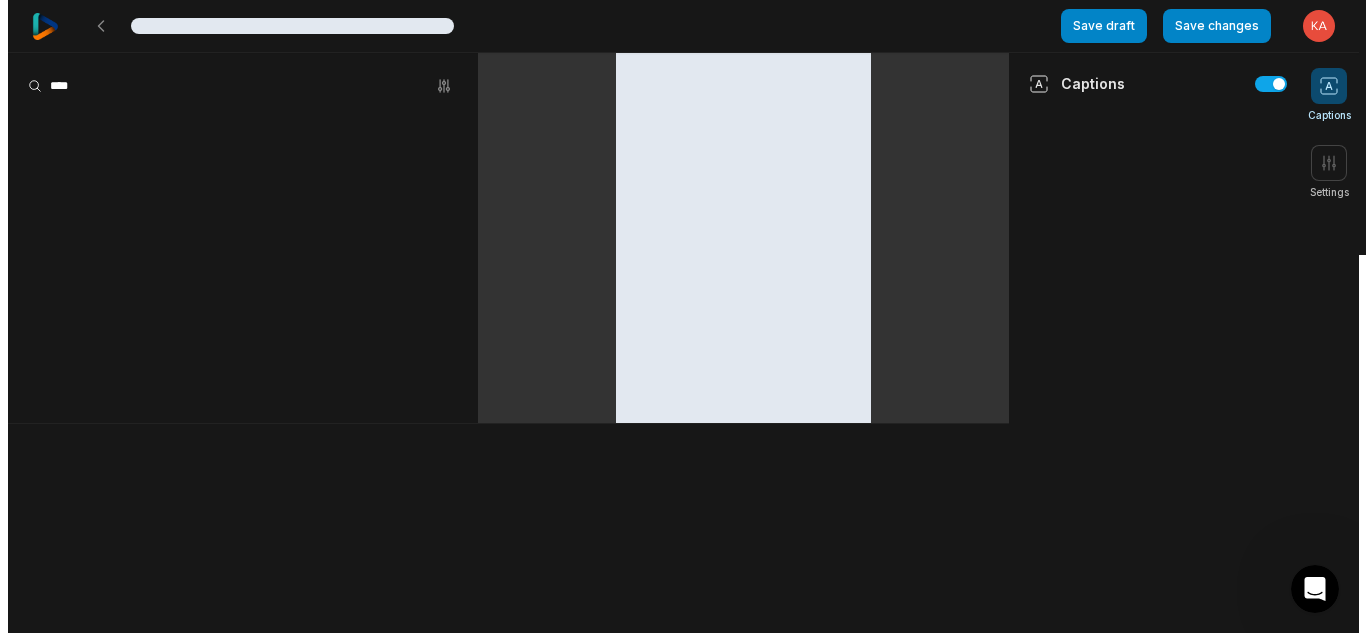 scroll, scrollTop: 0, scrollLeft: 0, axis: both 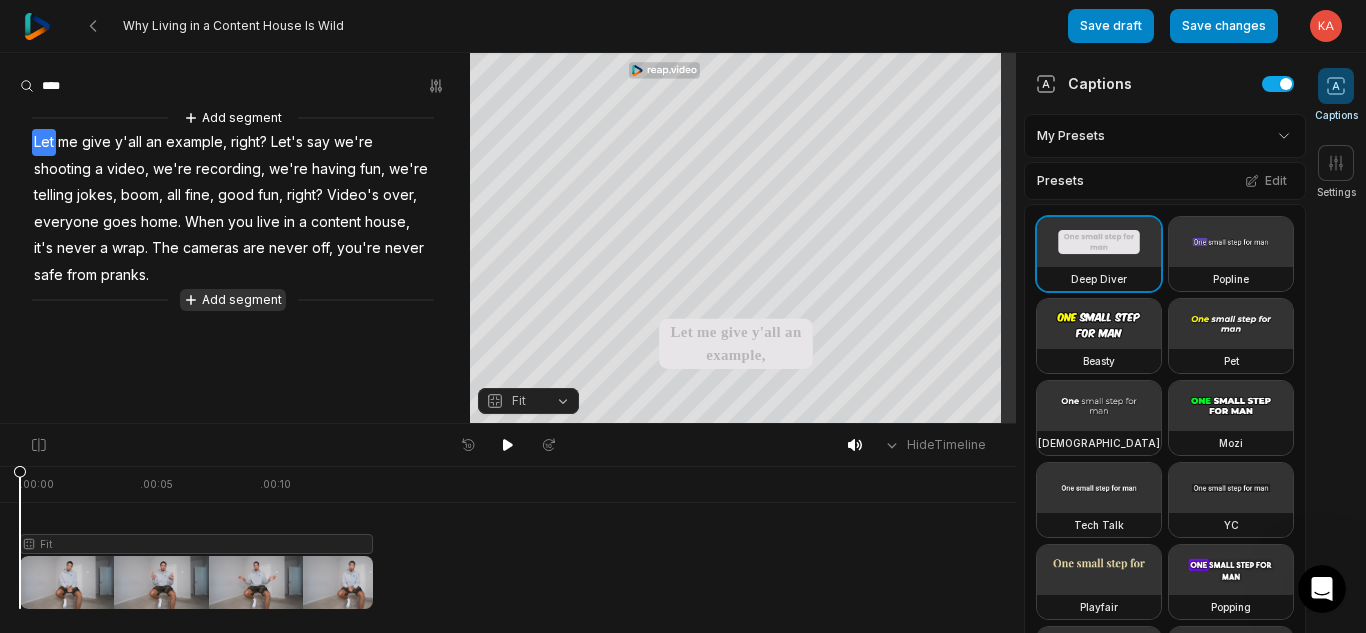 click on "Add segment" at bounding box center [233, 300] 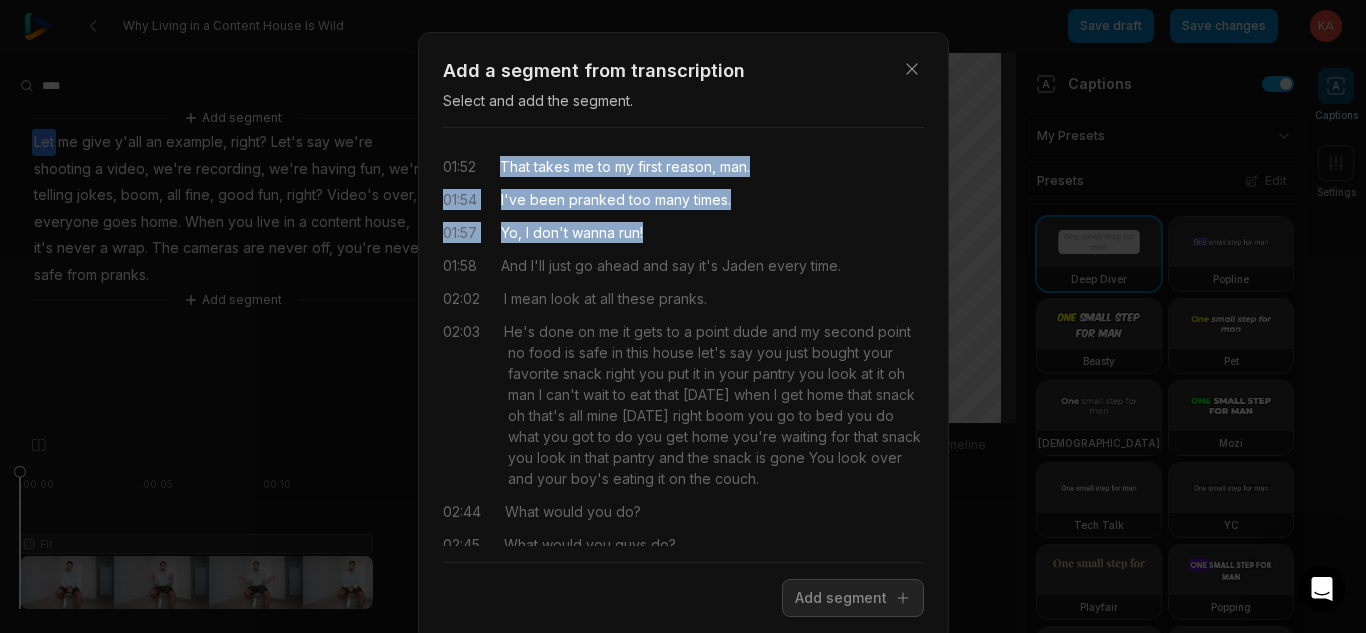 drag, startPoint x: 492, startPoint y: 151, endPoint x: 713, endPoint y: 223, distance: 232.43279 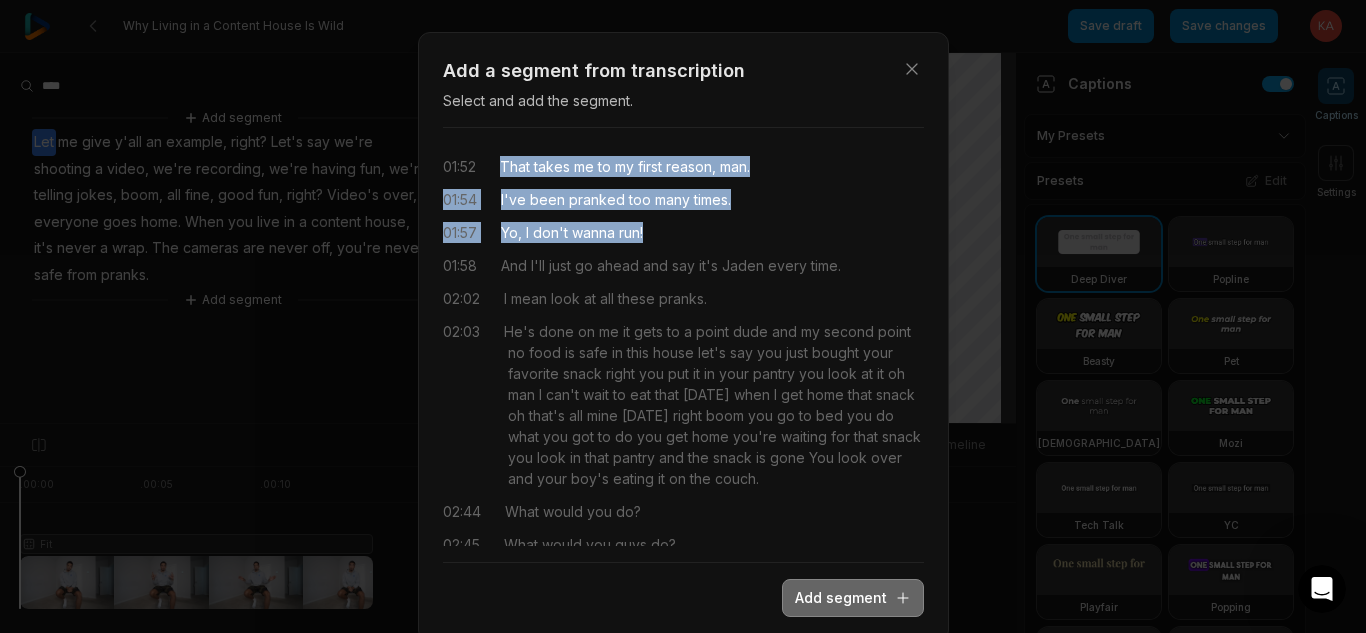 click on "Add segment" at bounding box center [853, 598] 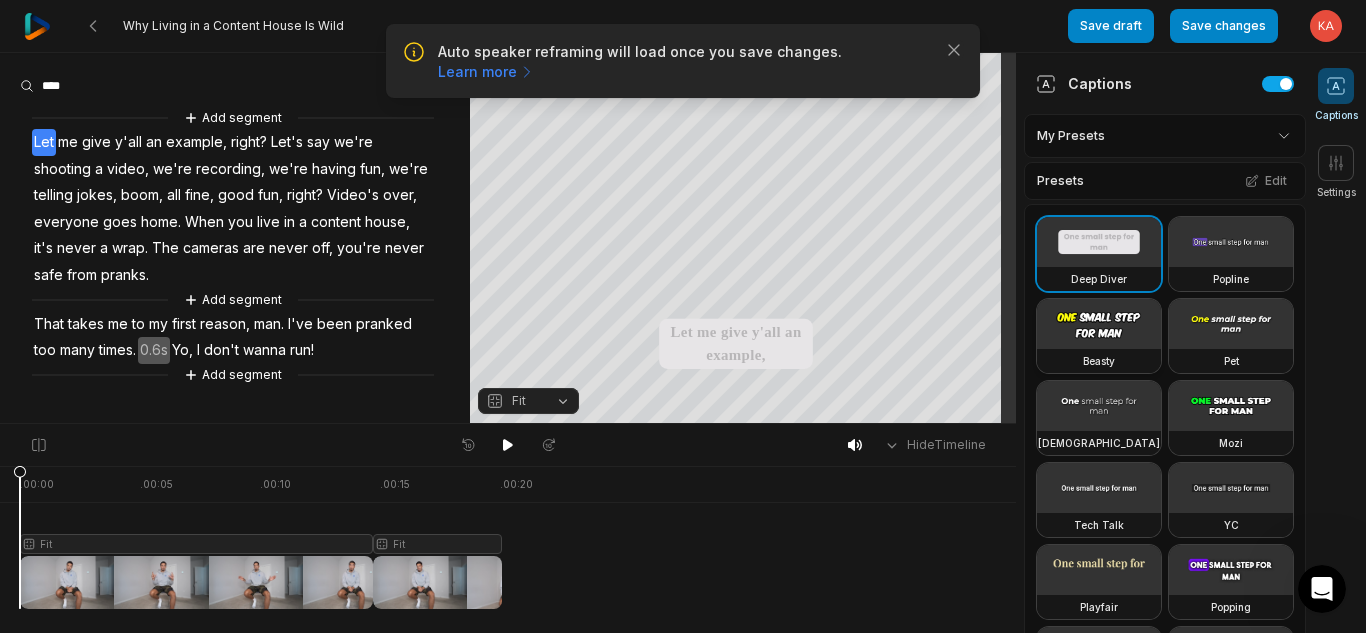 click at bounding box center [1099, 324] 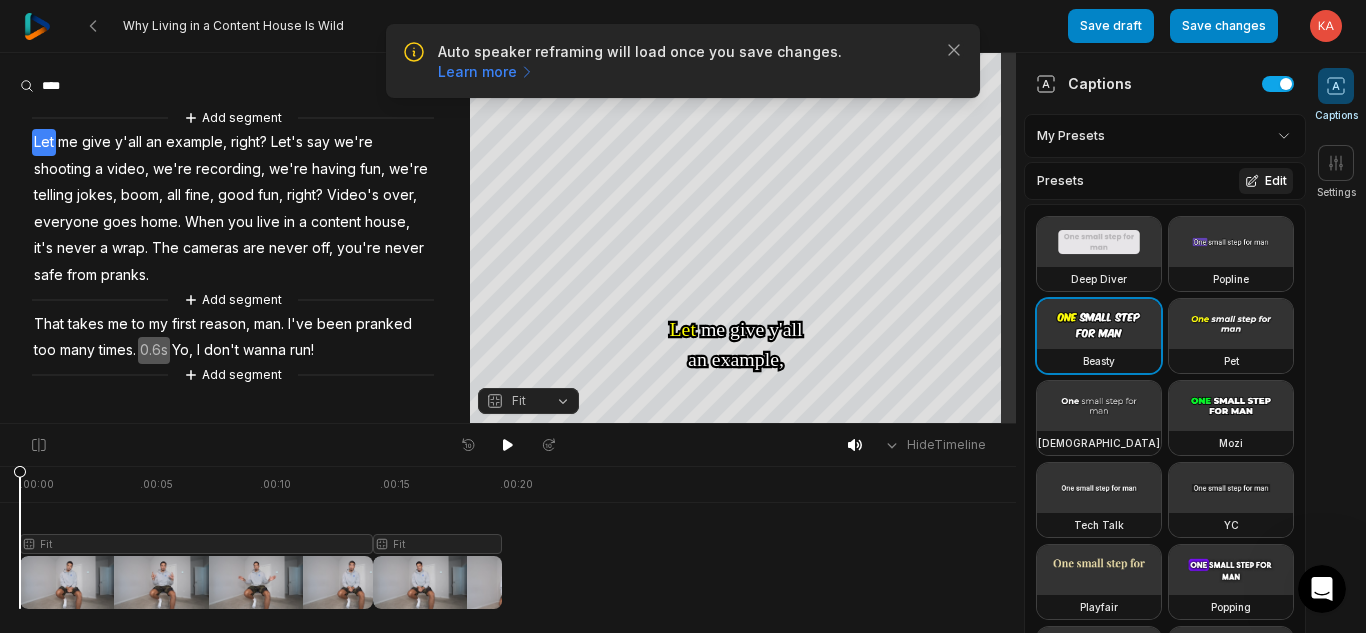click on "Edit" at bounding box center (1266, 181) 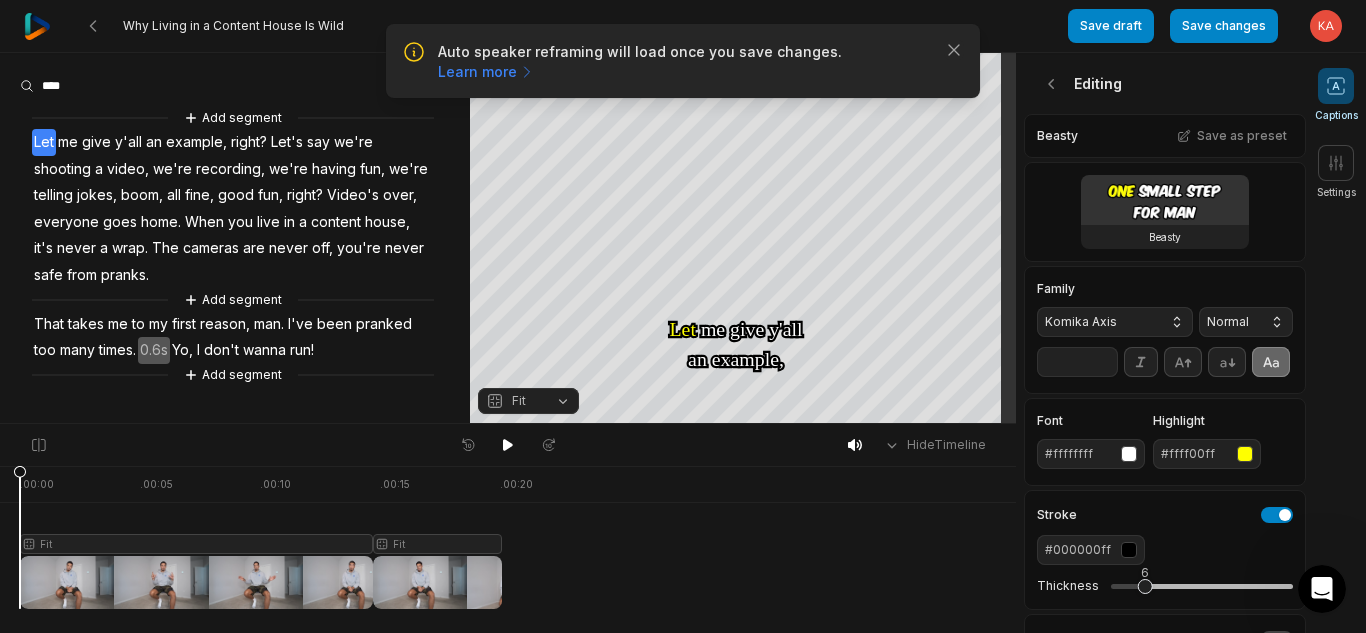 click on "Komika Axis" at bounding box center (1115, 322) 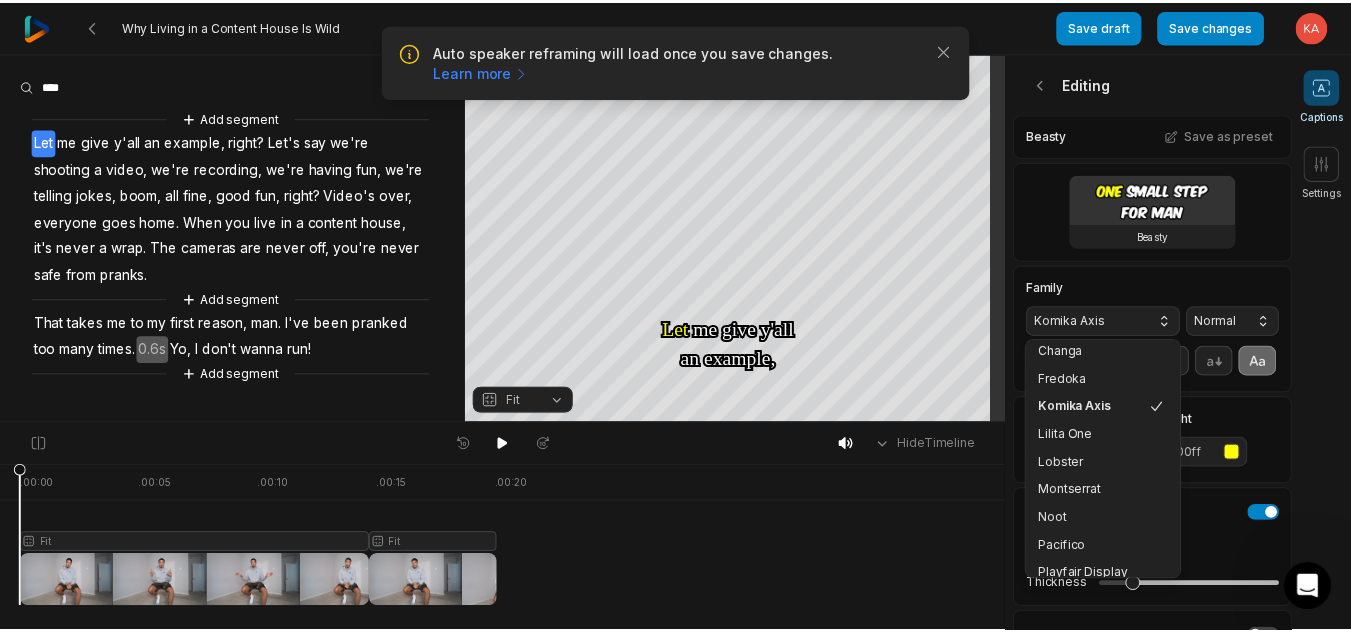 scroll, scrollTop: 216, scrollLeft: 0, axis: vertical 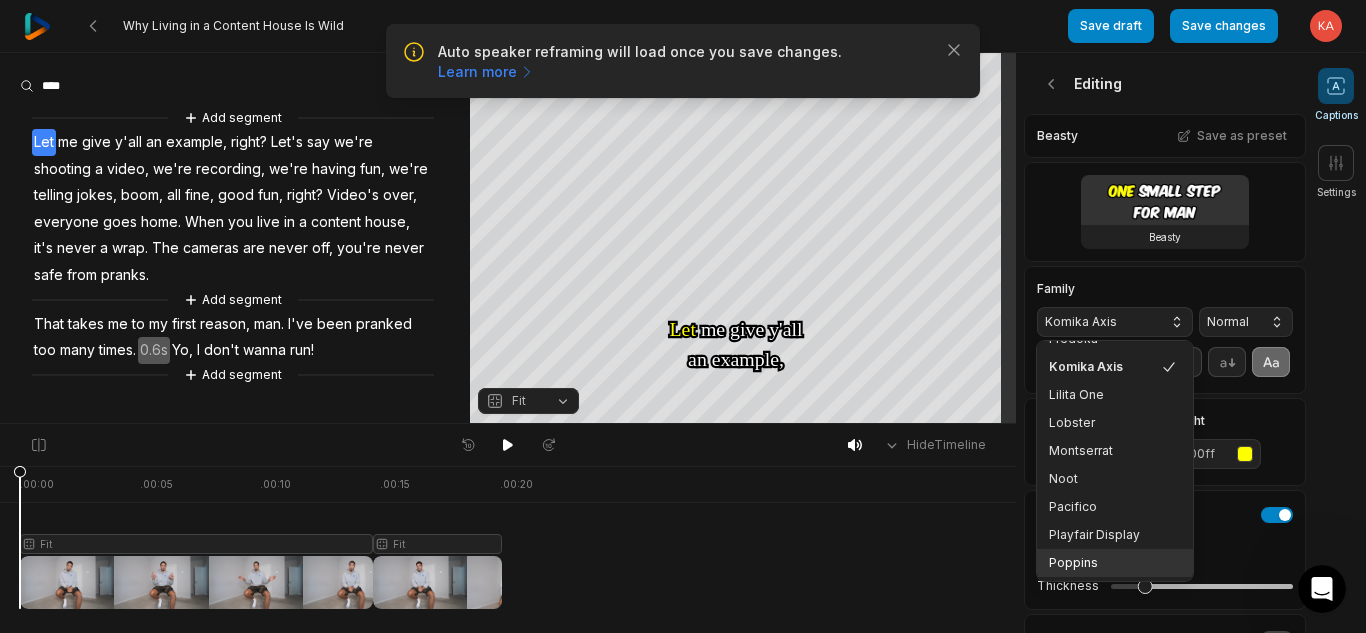 drag, startPoint x: 1080, startPoint y: 559, endPoint x: 1075, endPoint y: 522, distance: 37.336308 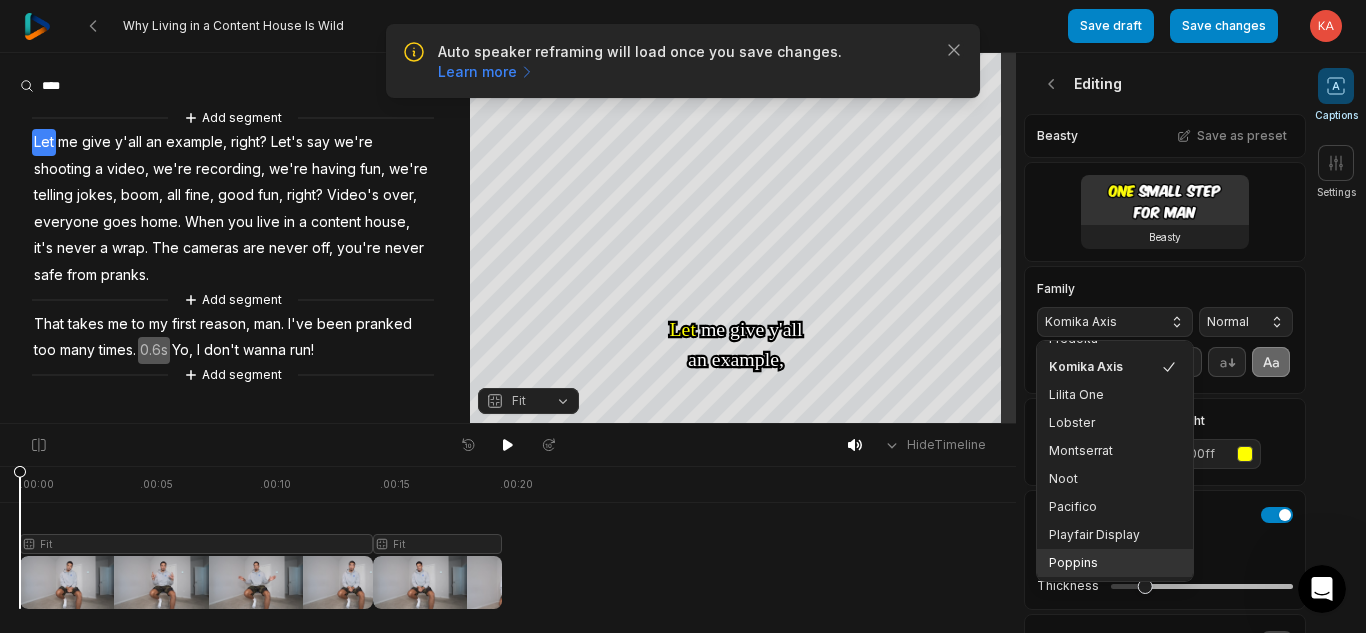 click on "Poppins" at bounding box center [1103, 563] 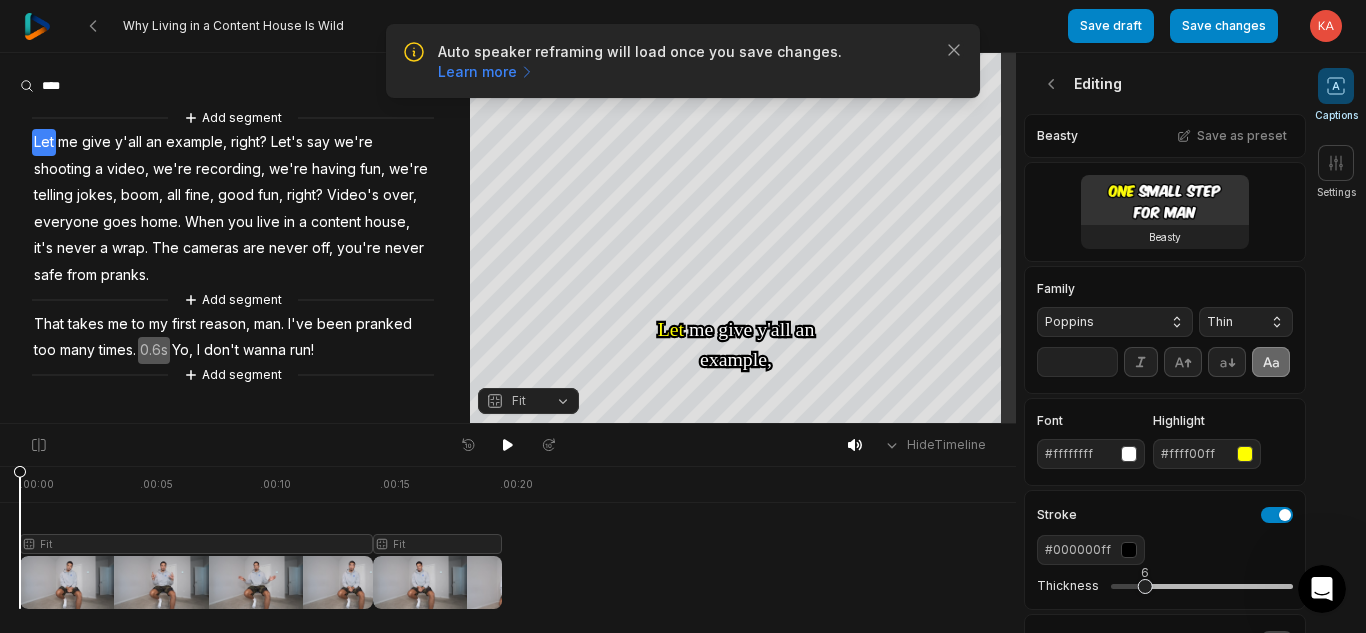 click on "Thin" at bounding box center [1230, 322] 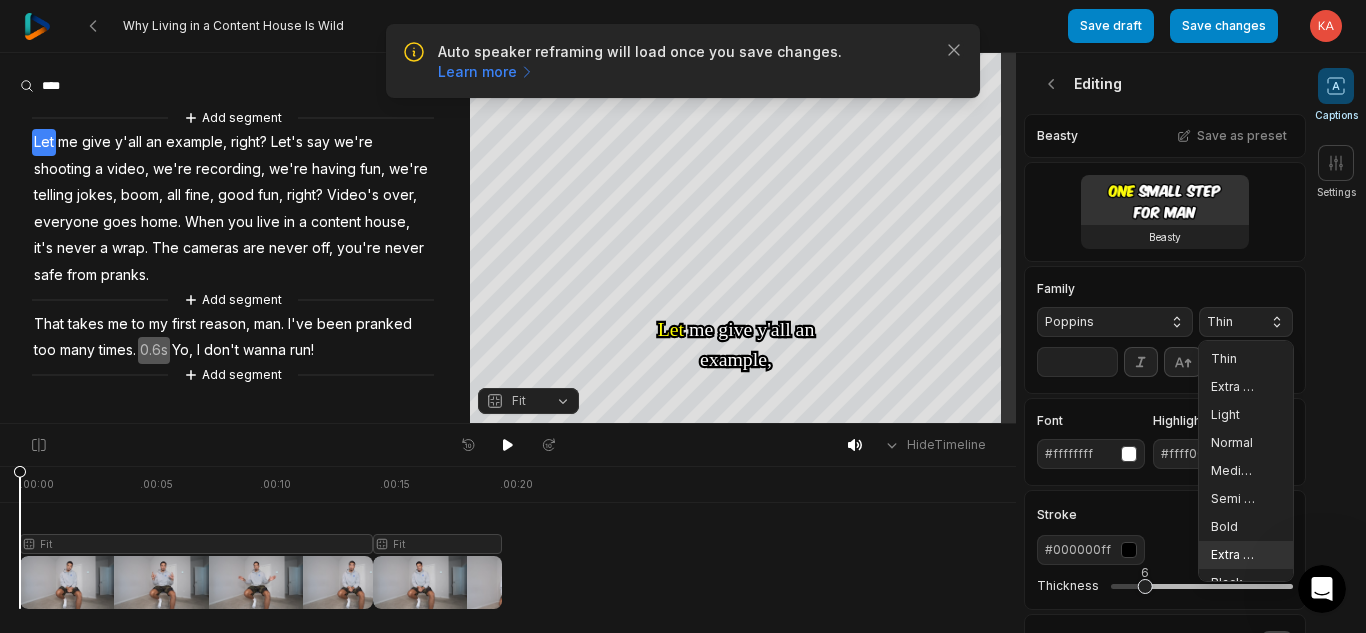 click on "Extra Bold" at bounding box center (1246, 555) 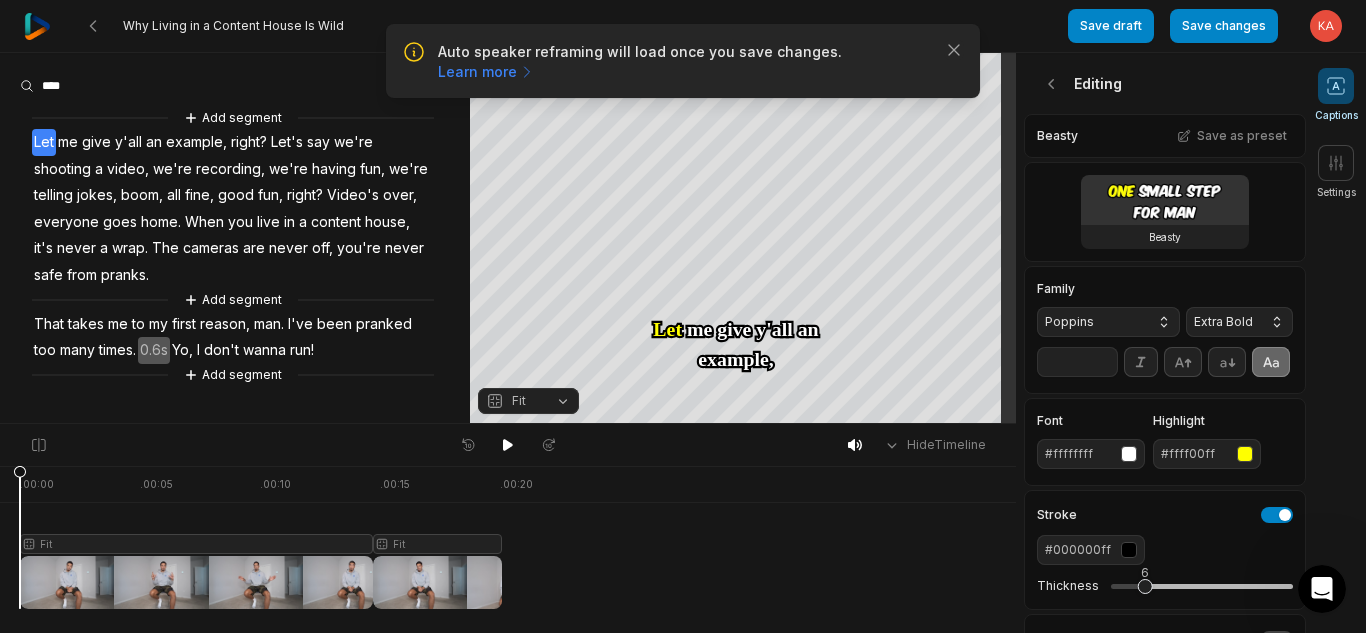 click on "**" at bounding box center [1077, 362] 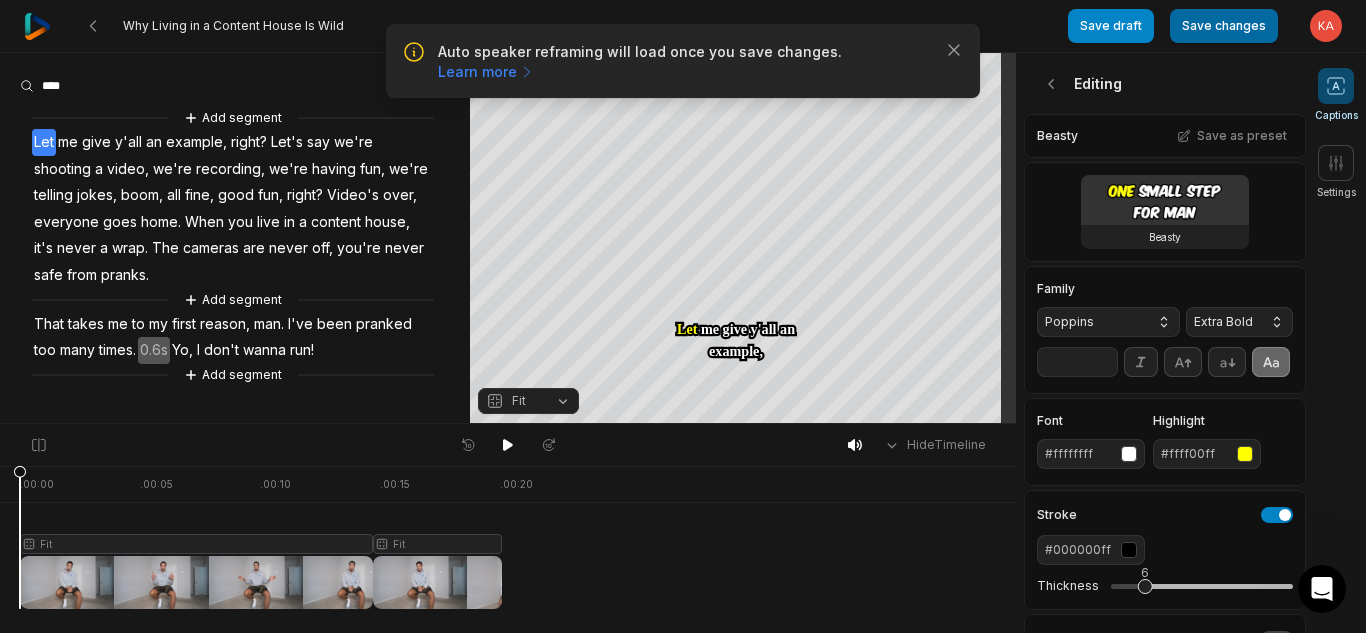 type on "**" 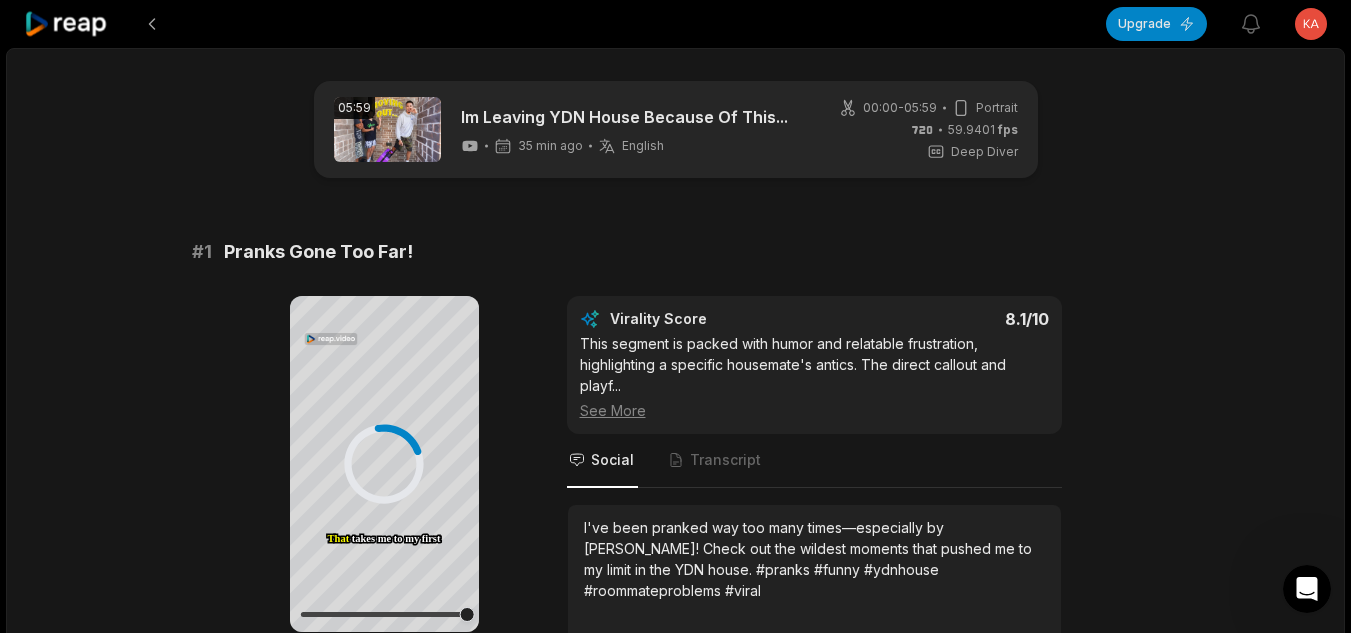 scroll, scrollTop: 500, scrollLeft: 0, axis: vertical 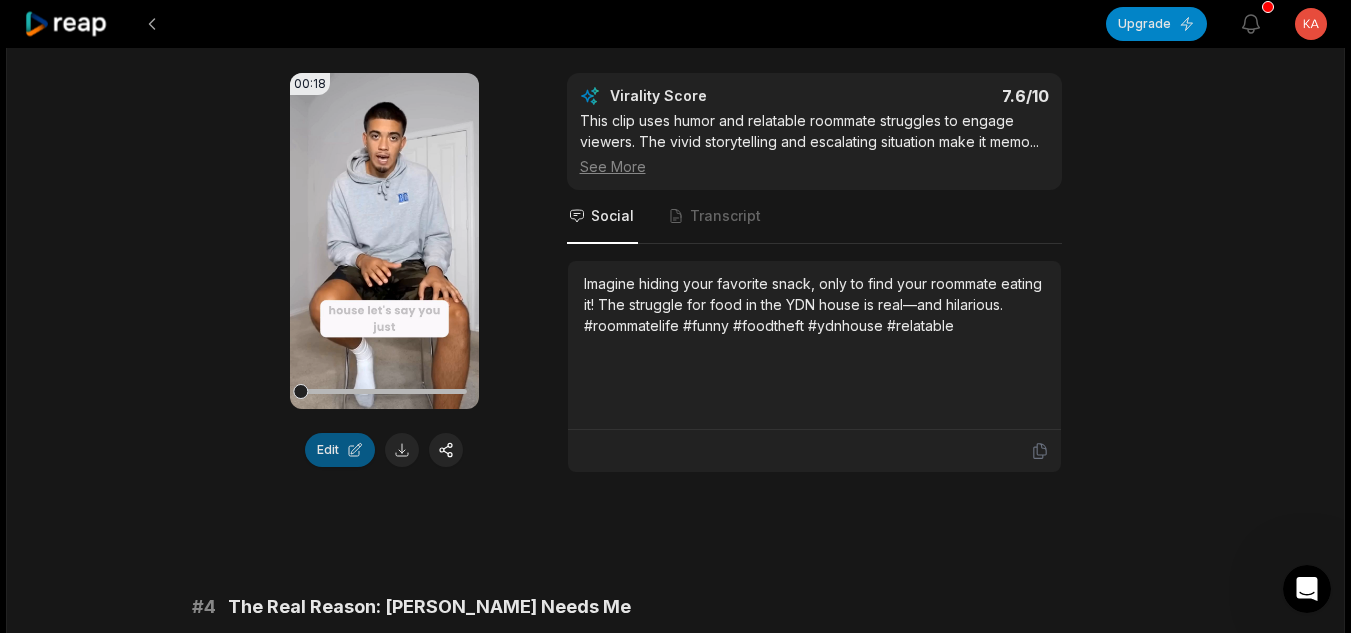 click on "Edit" at bounding box center [340, 450] 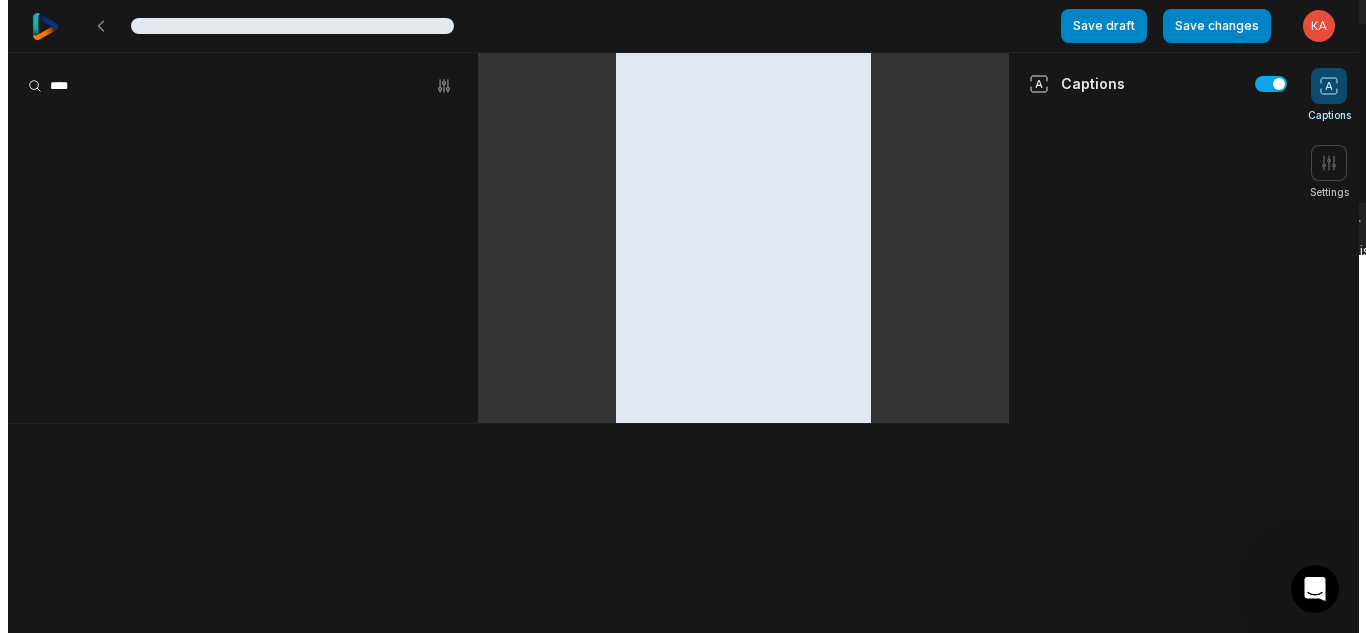 scroll, scrollTop: 0, scrollLeft: 0, axis: both 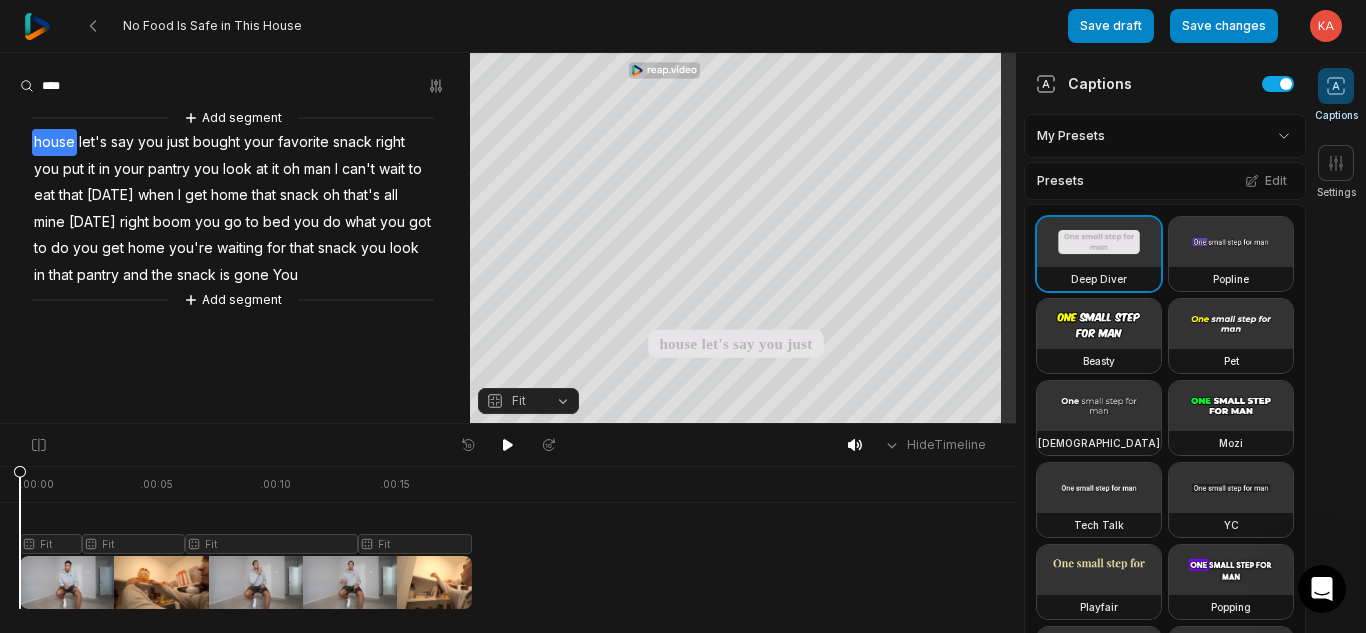 click at bounding box center [1099, 324] 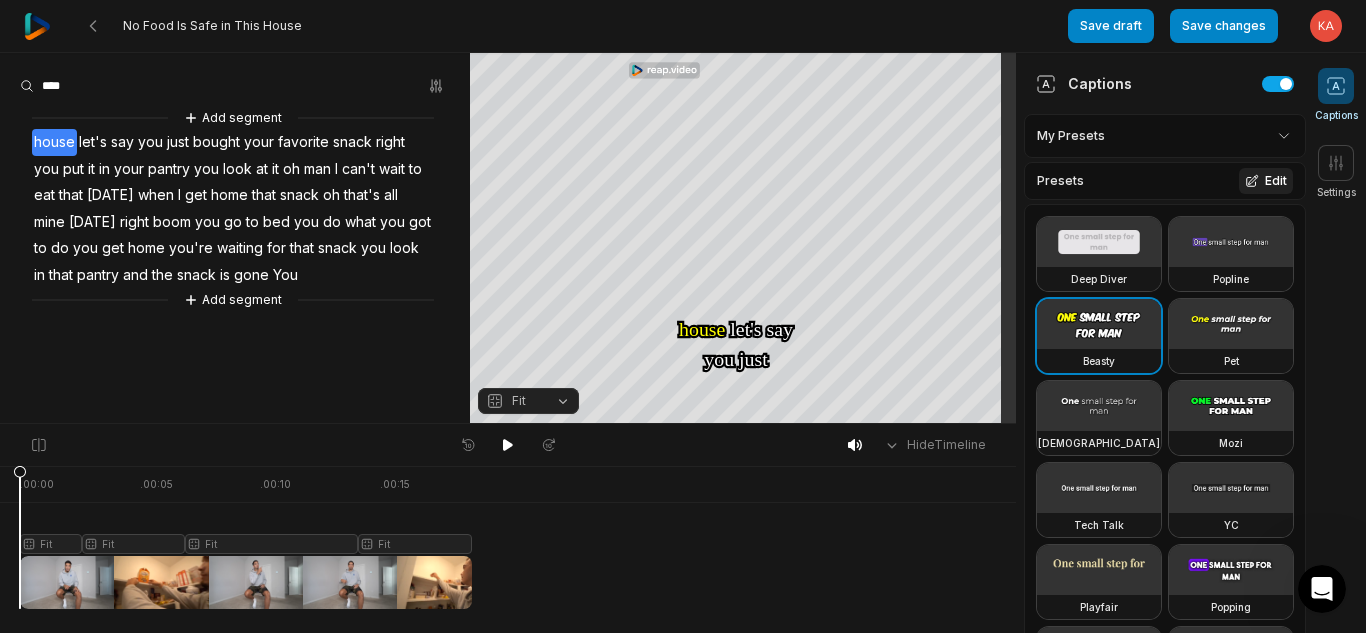 click 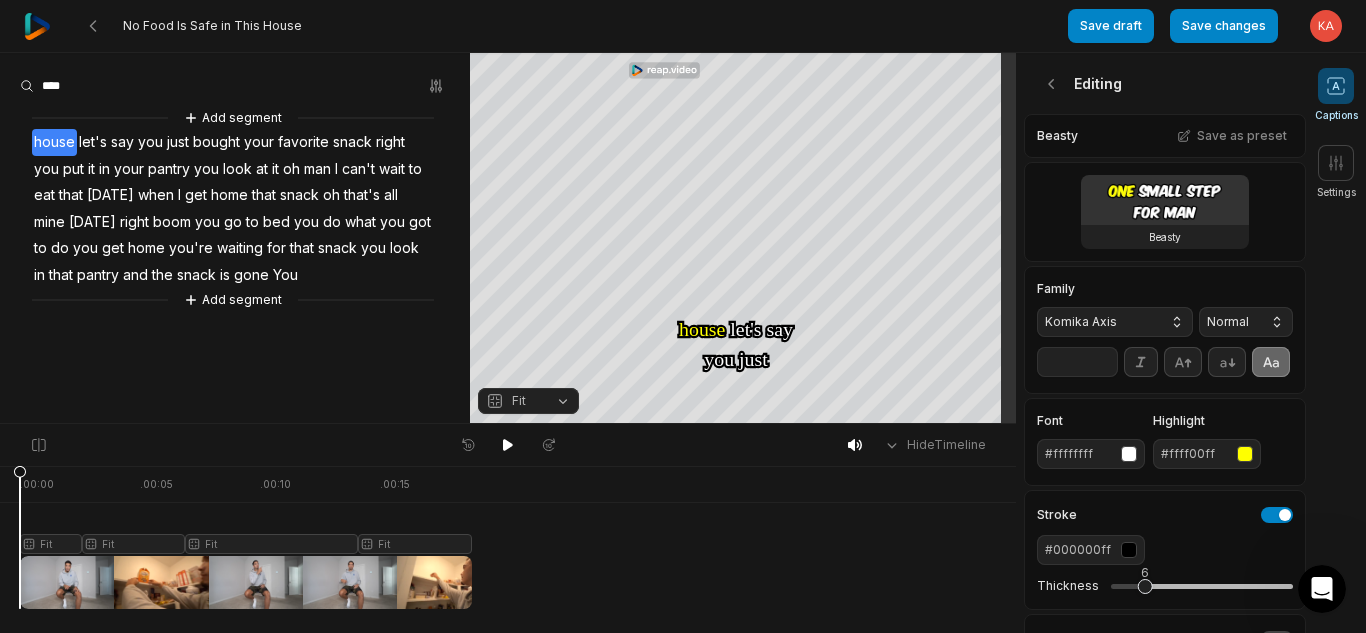 click on "Komika Axis" at bounding box center (1099, 322) 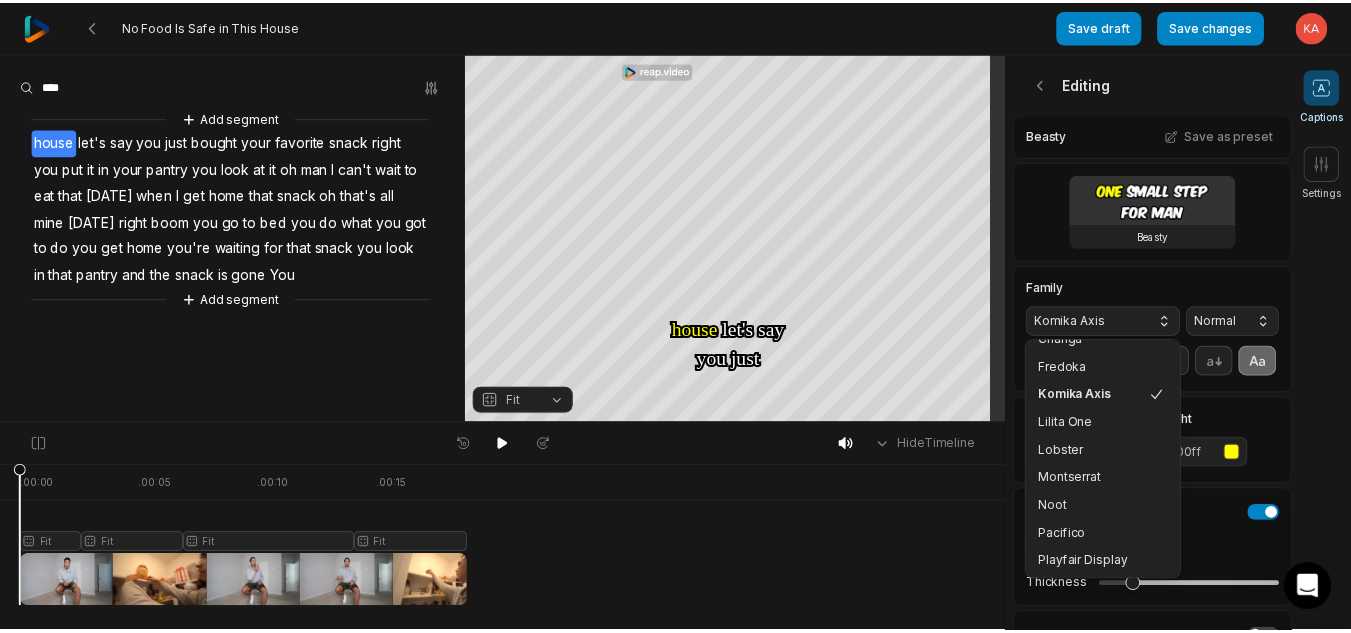scroll, scrollTop: 216, scrollLeft: 0, axis: vertical 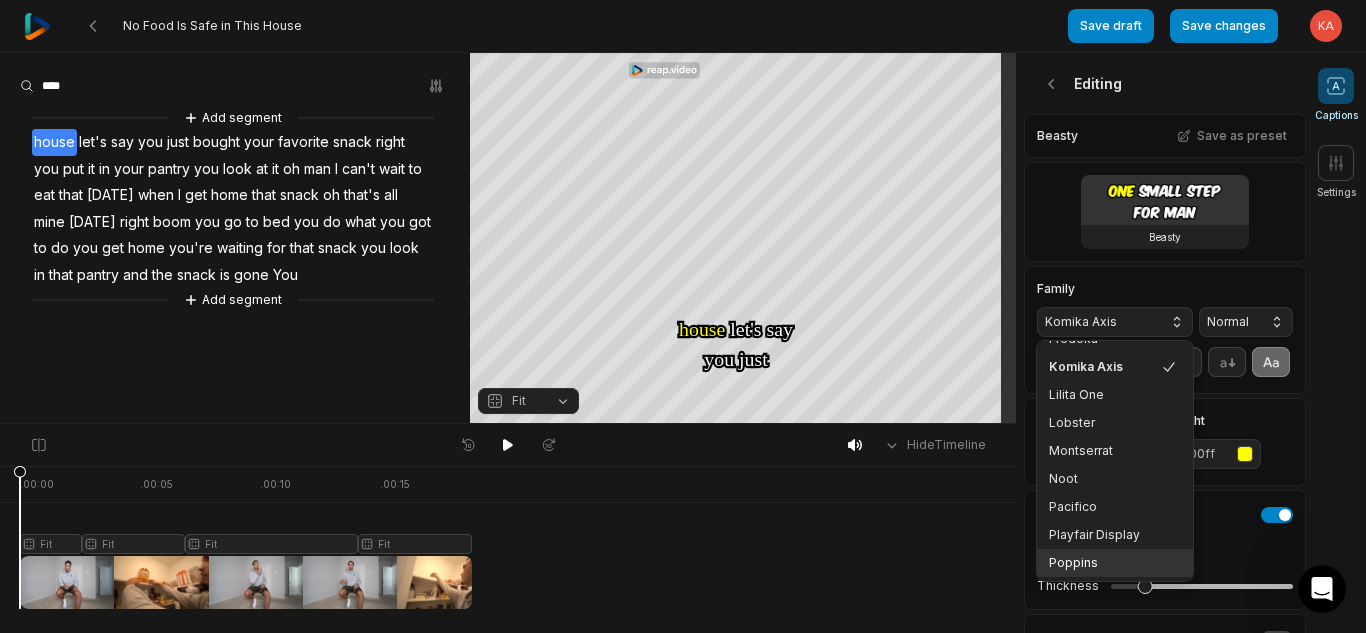 click on "Poppins" at bounding box center (1103, 563) 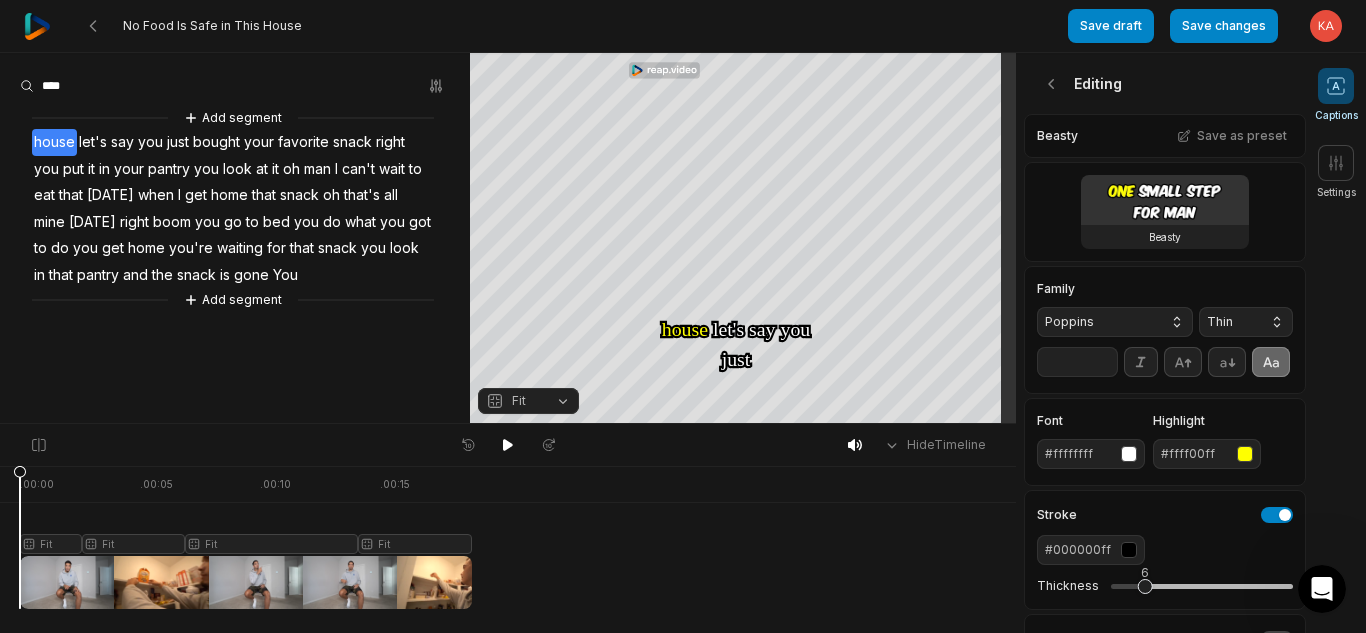 click on "Thin" at bounding box center [1230, 322] 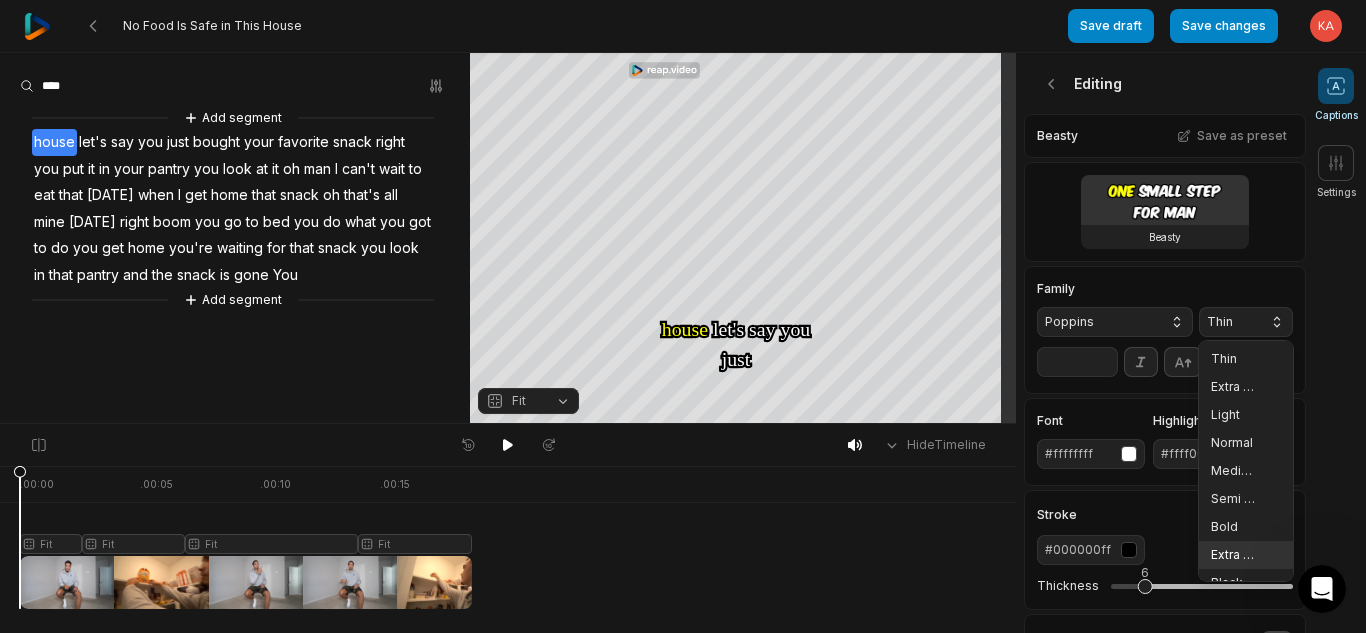 click on "Extra Bold" at bounding box center [1246, 555] 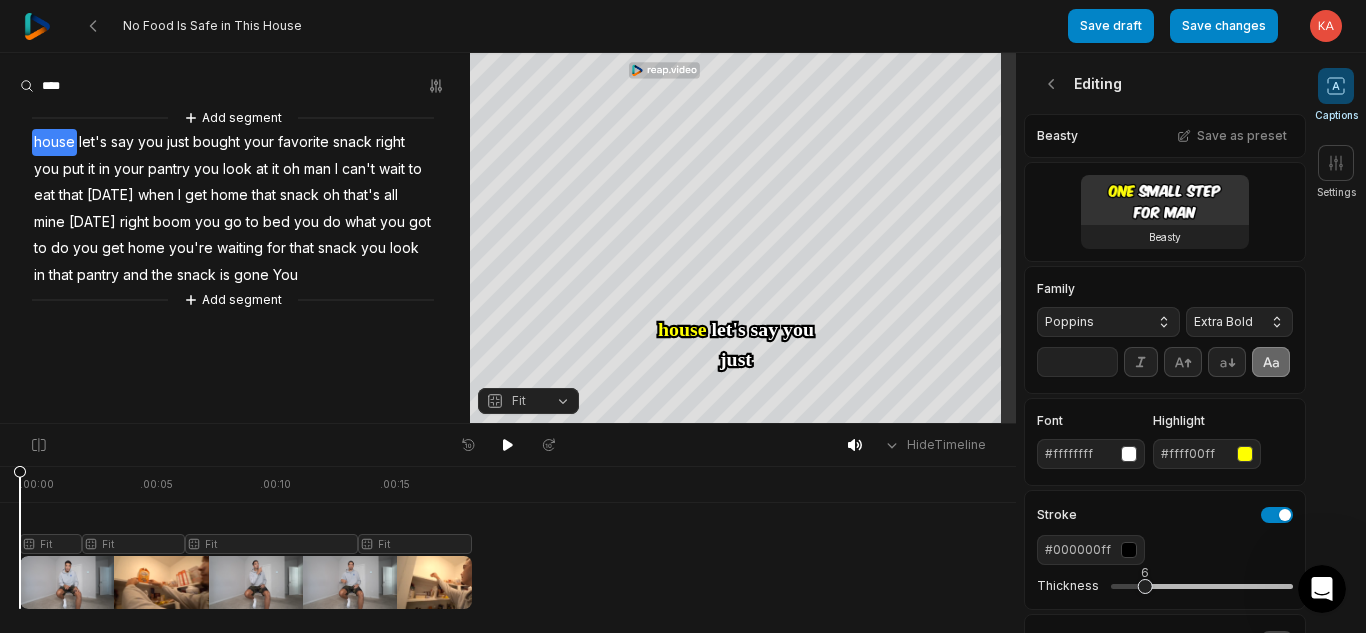 click on "**" at bounding box center [1077, 362] 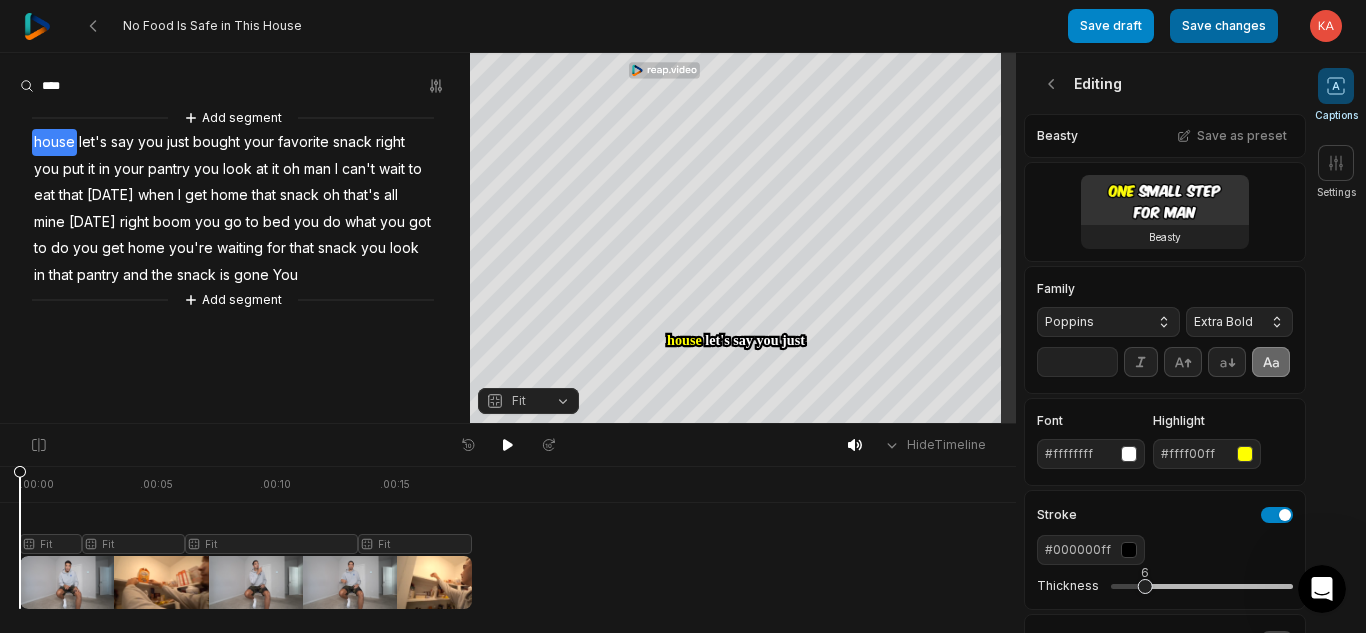 type on "**" 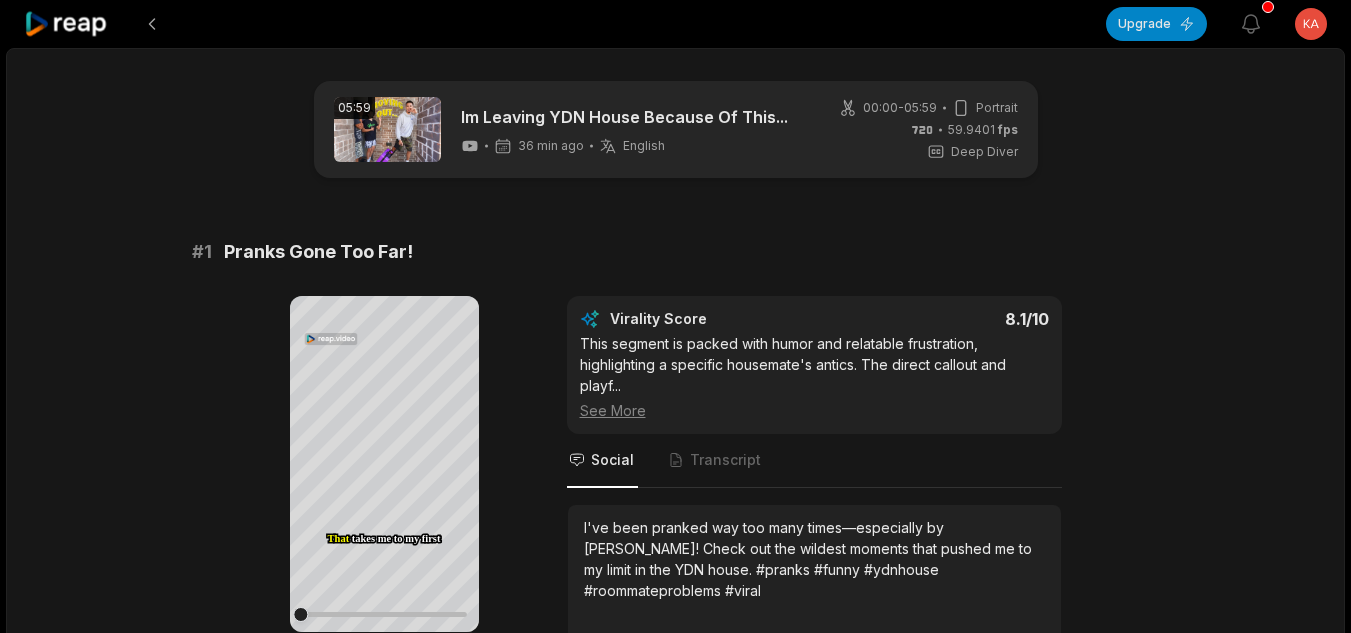 scroll, scrollTop: 800, scrollLeft: 0, axis: vertical 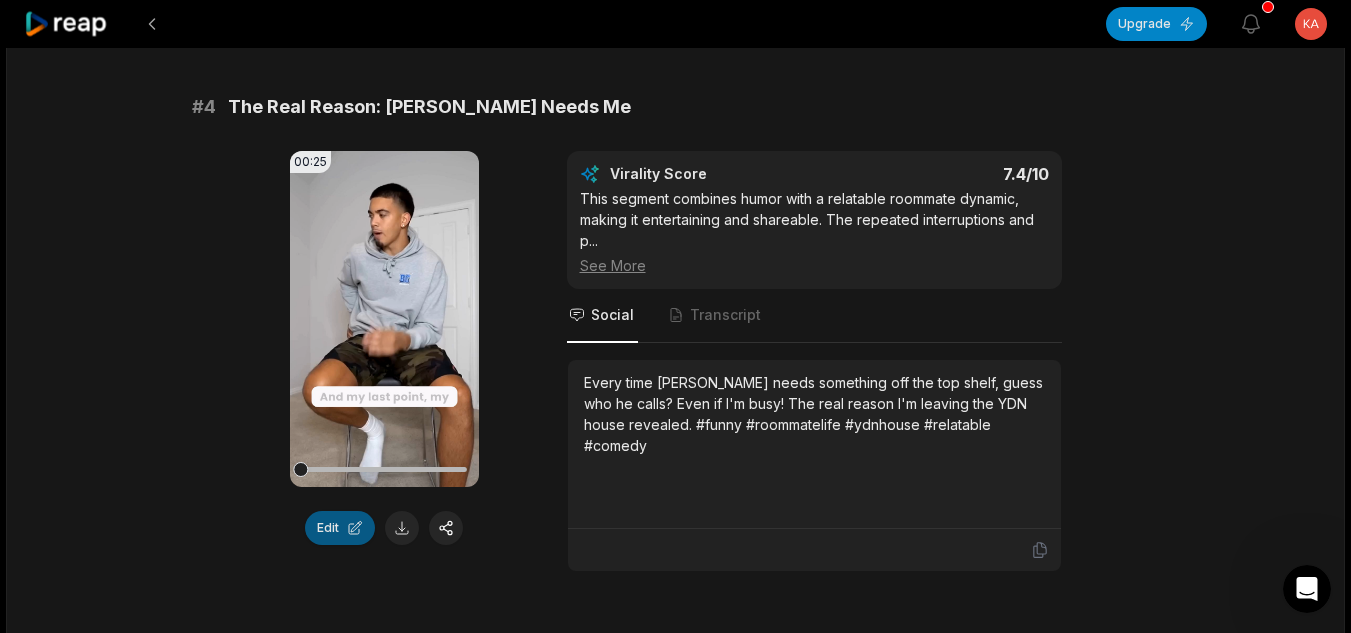 click on "Edit" at bounding box center (340, 528) 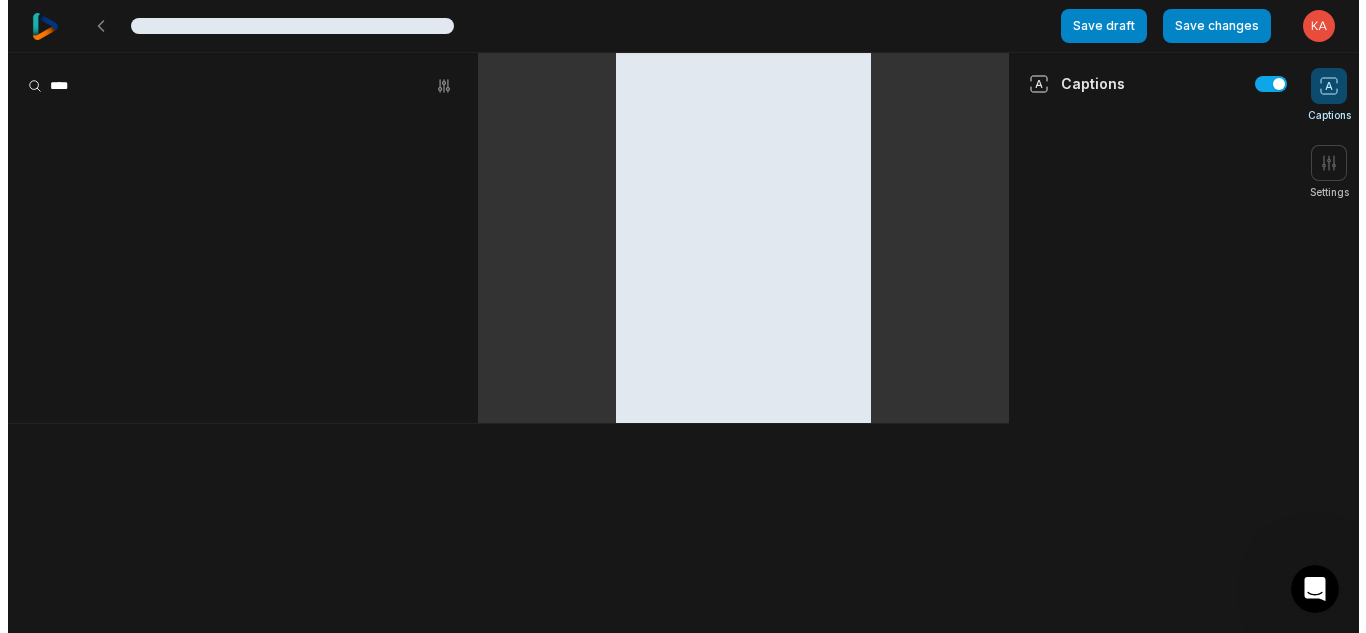 scroll, scrollTop: 0, scrollLeft: 0, axis: both 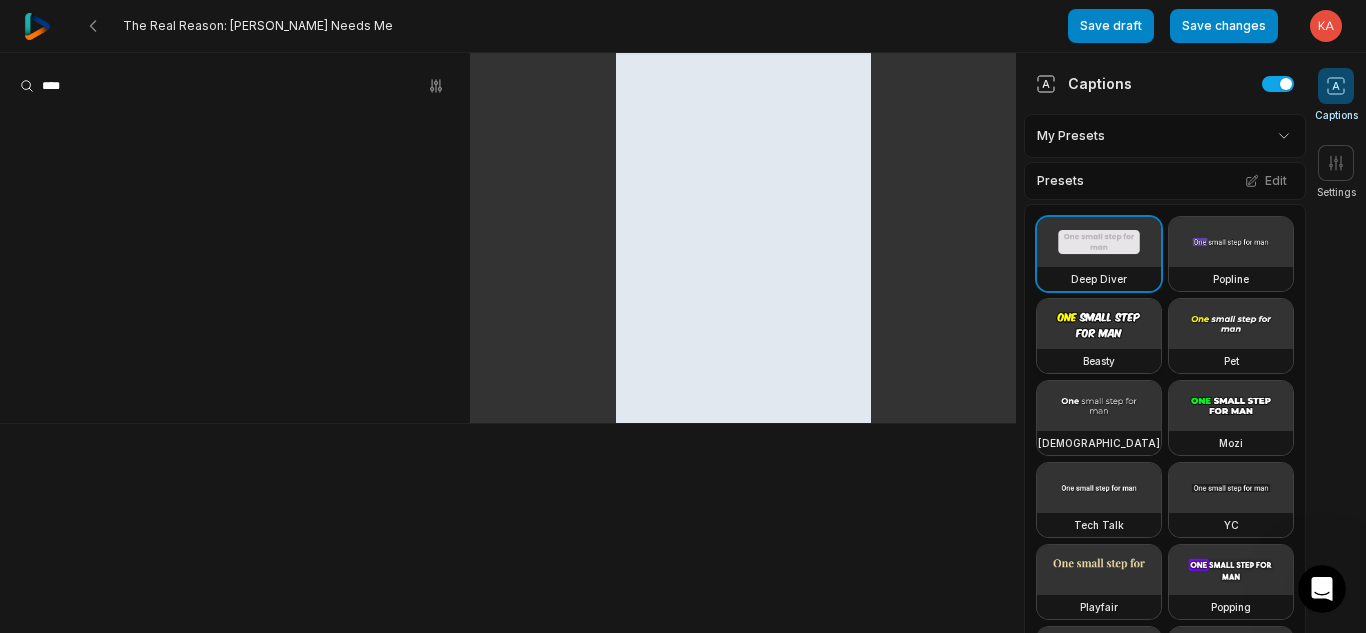 click at bounding box center (1099, 324) 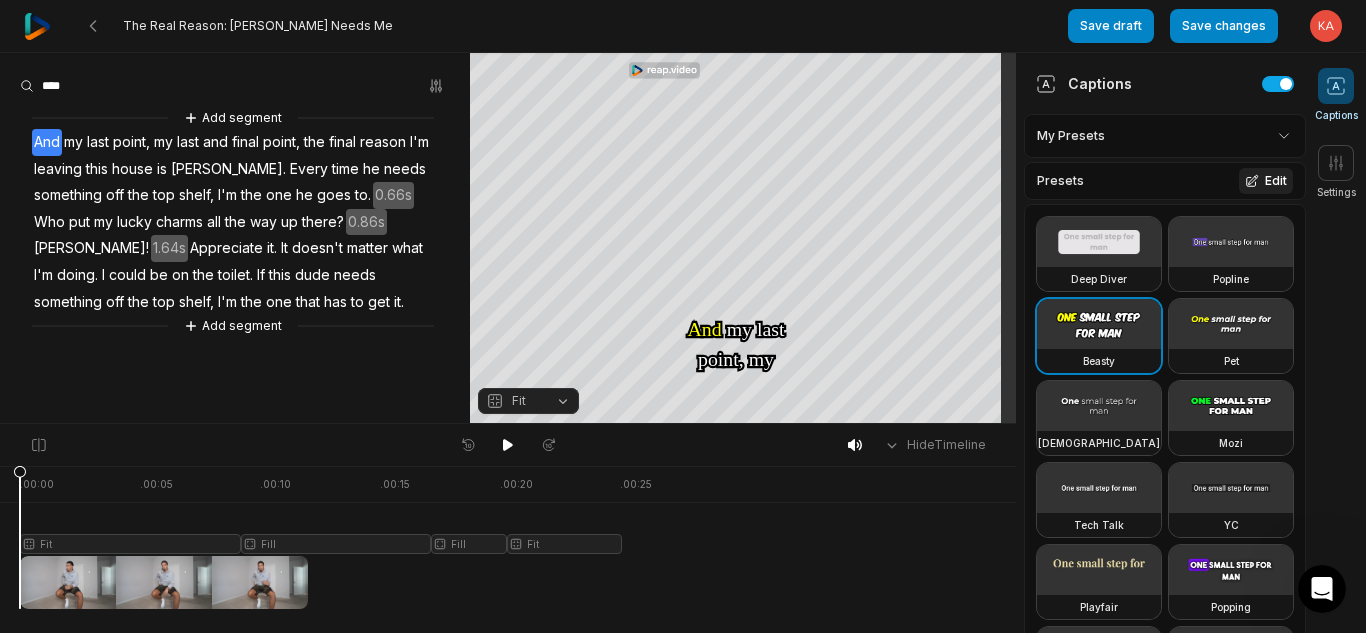 click 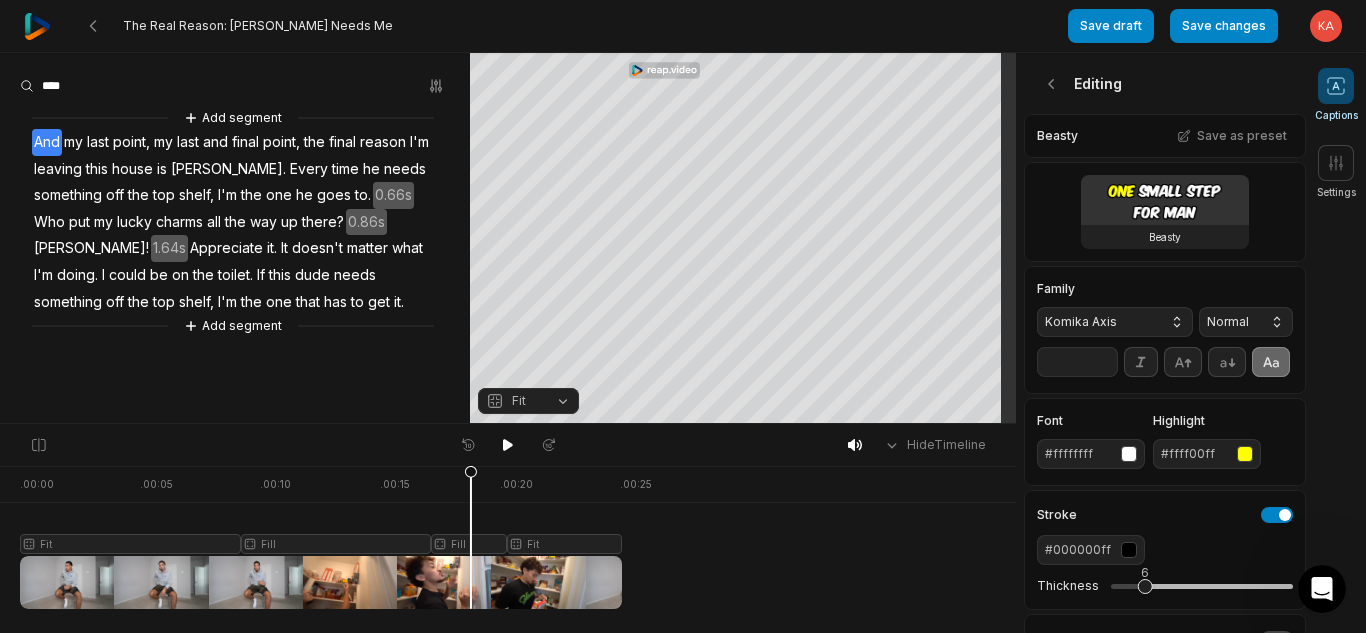 drag, startPoint x: 471, startPoint y: 541, endPoint x: 501, endPoint y: 472, distance: 75.23962 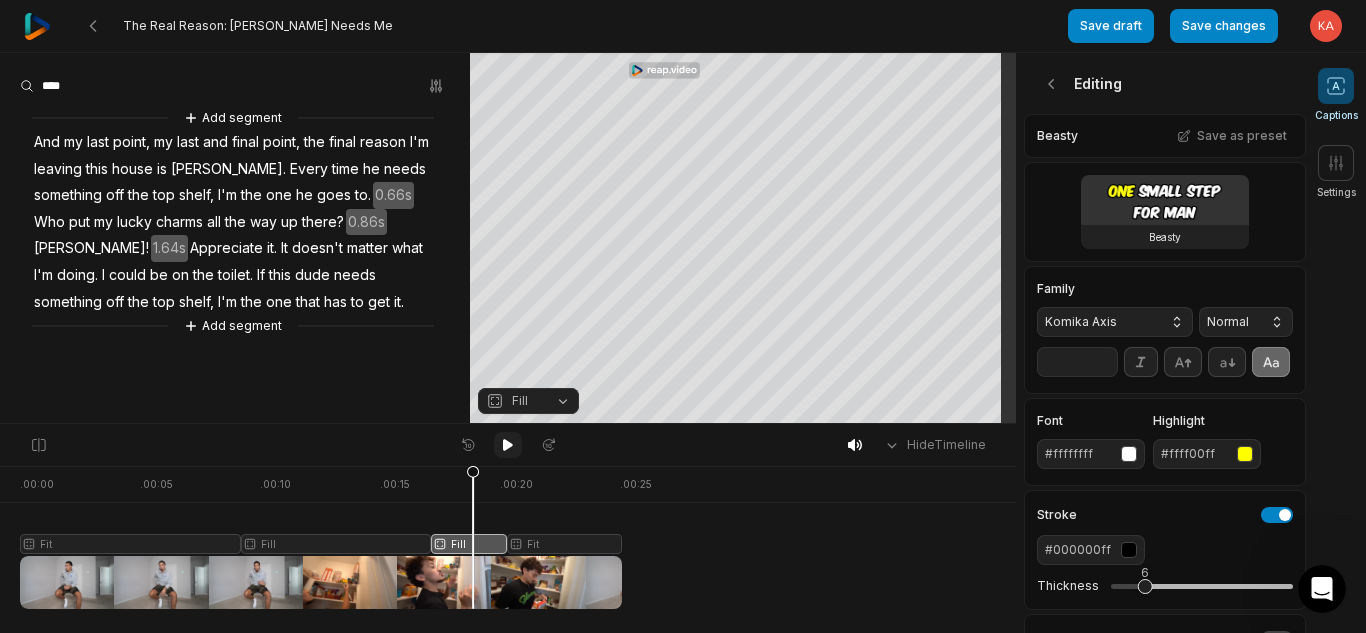 click at bounding box center [508, 445] 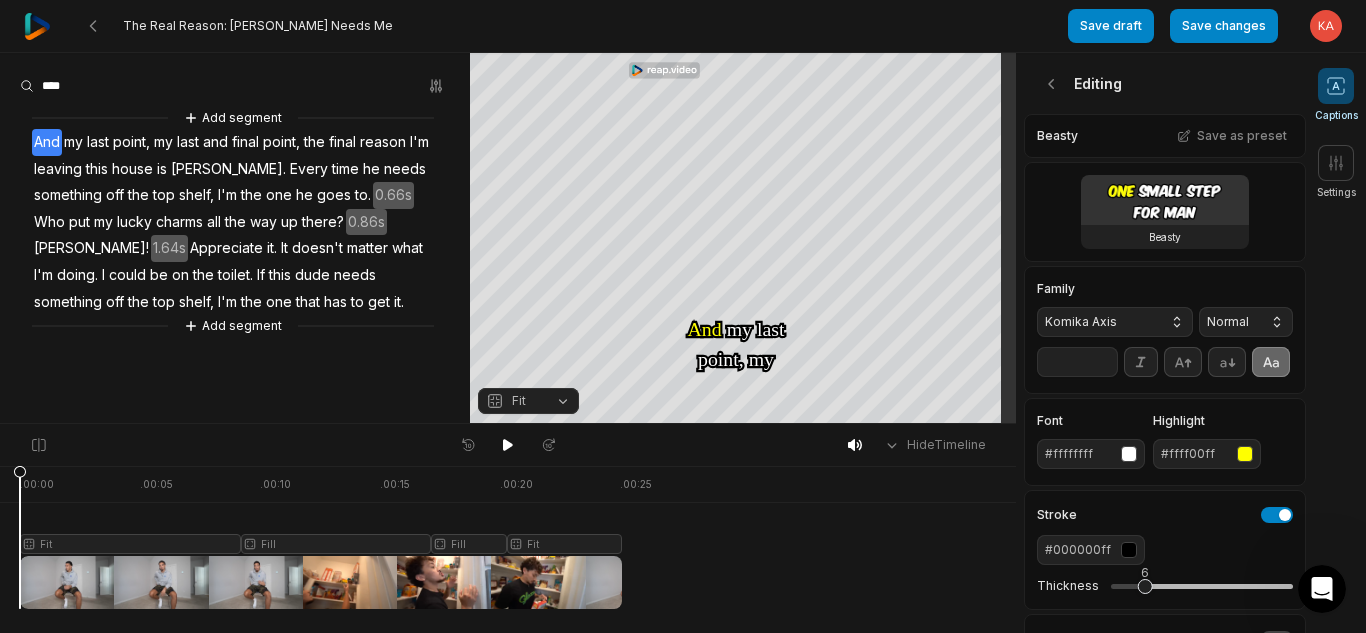 click on "Komika Axis" at bounding box center [1099, 322] 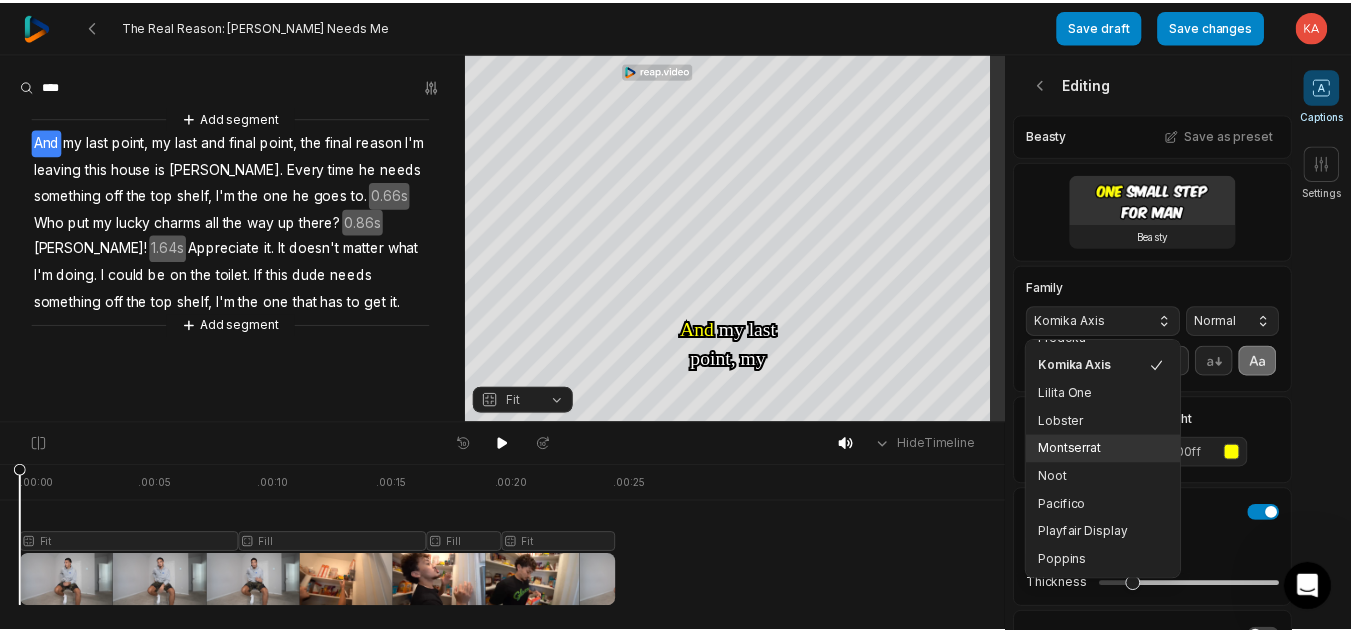scroll, scrollTop: 316, scrollLeft: 0, axis: vertical 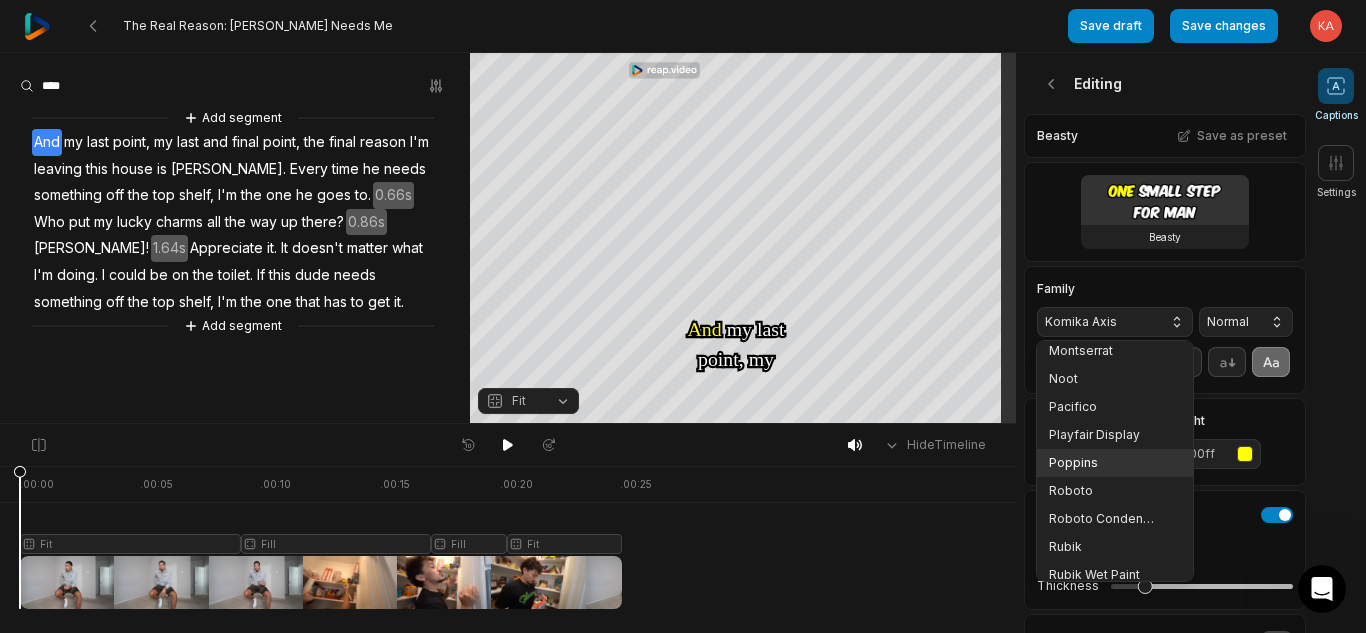 drag, startPoint x: 1096, startPoint y: 465, endPoint x: 1096, endPoint y: 454, distance: 11 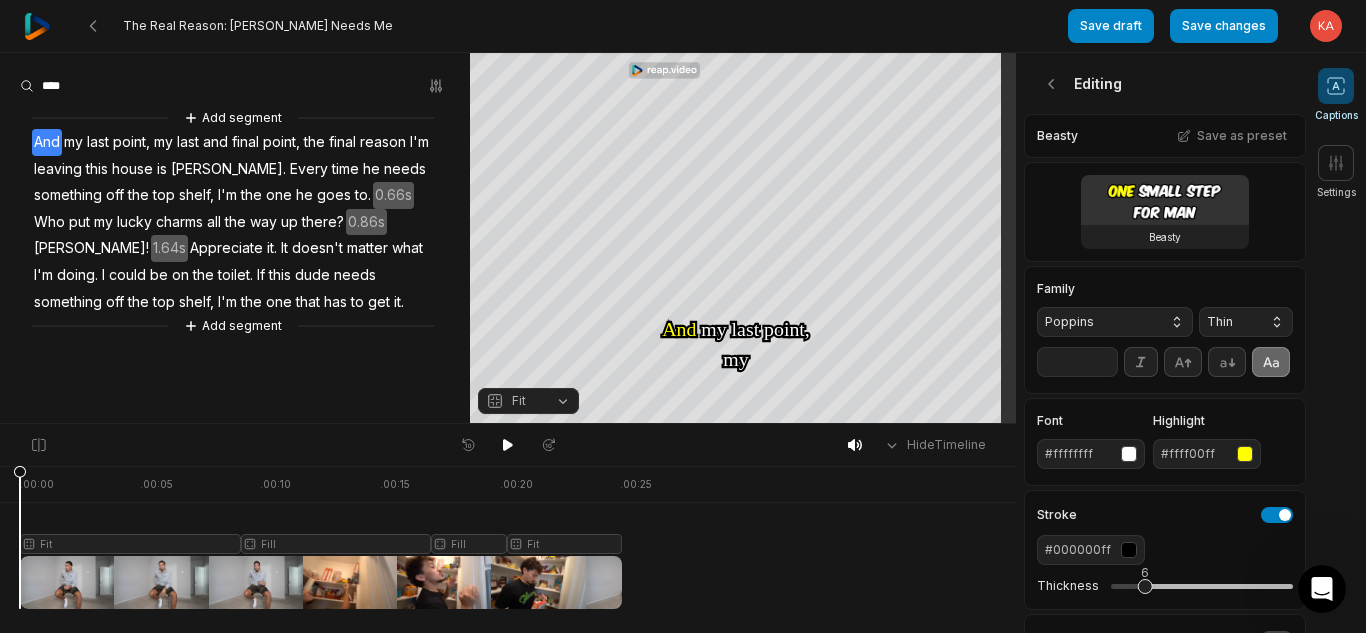 click on "Thin" at bounding box center [1230, 322] 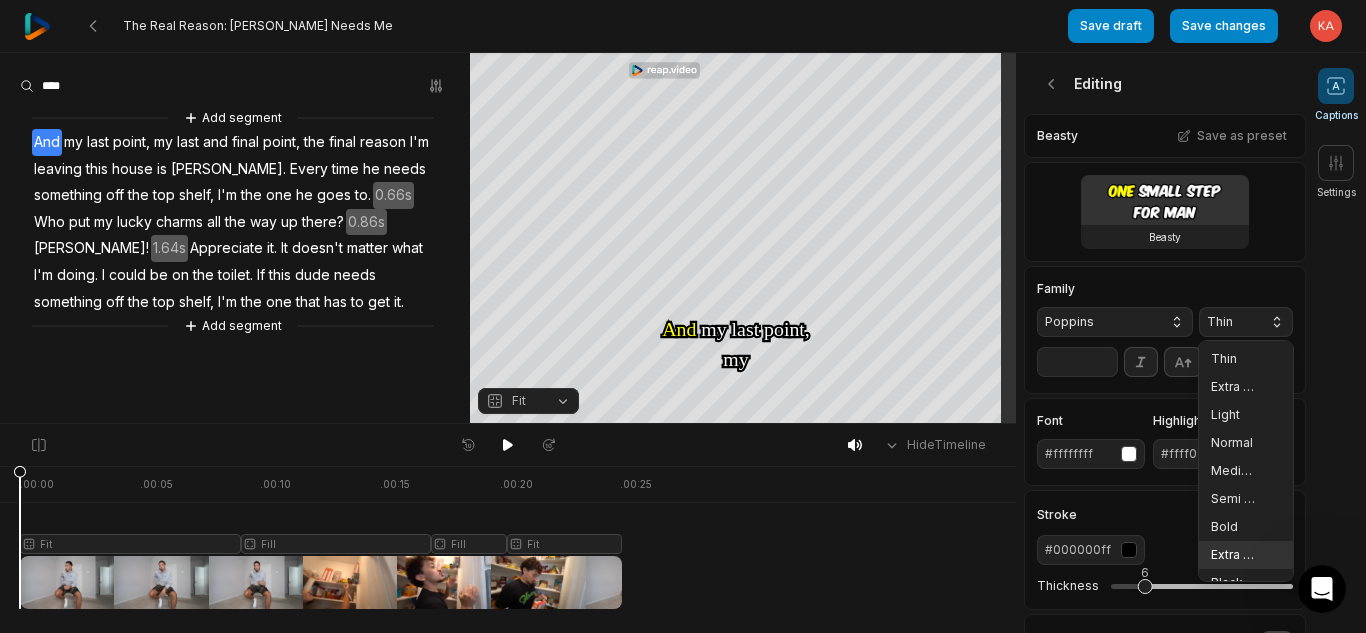 click on "Extra Bold" at bounding box center (1246, 555) 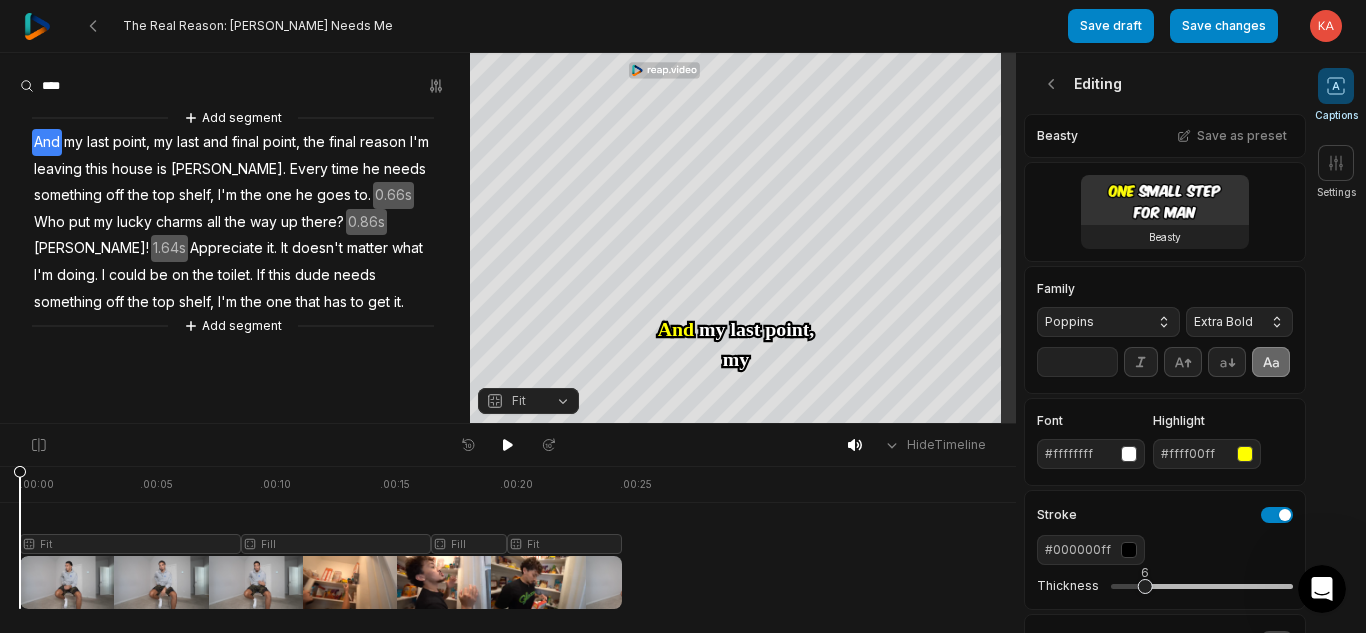 click on "**" at bounding box center [1077, 362] 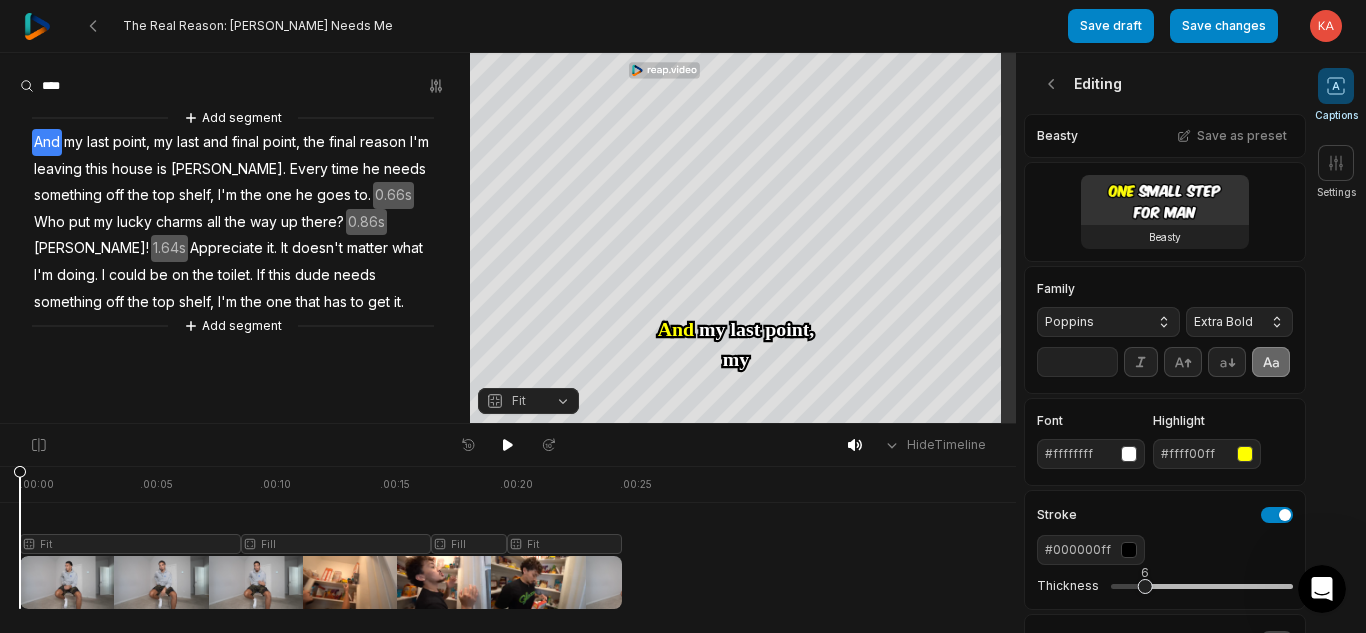 type on "*" 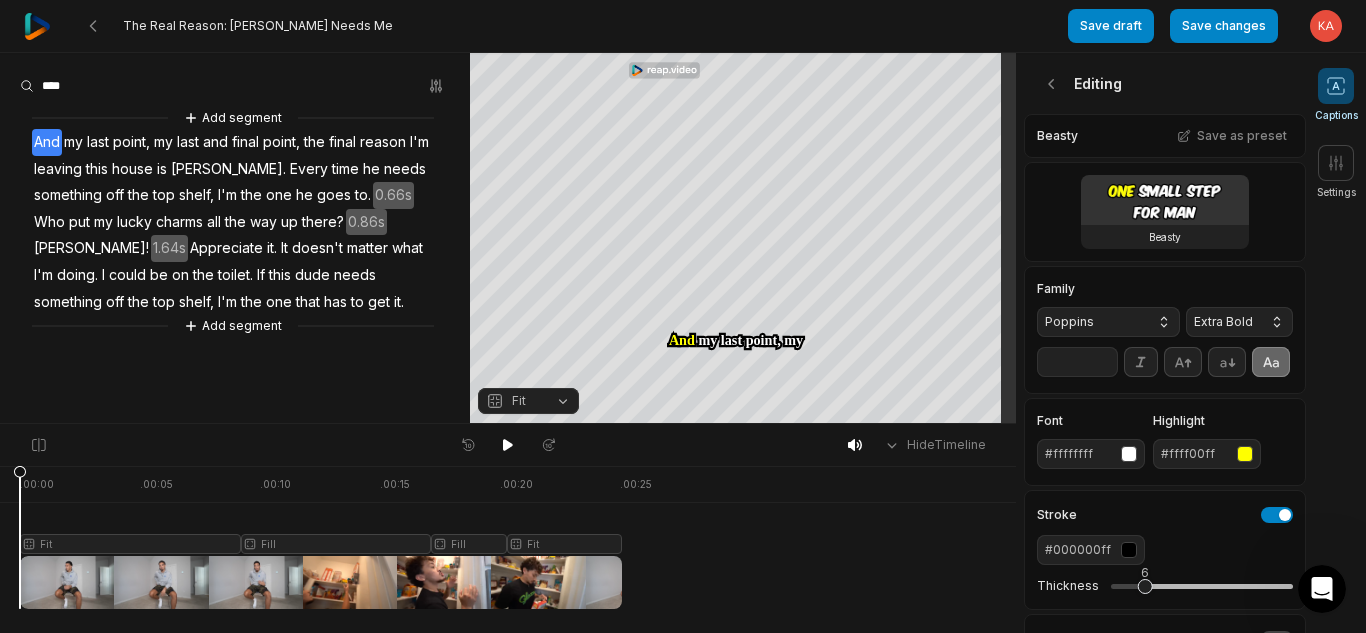 type on "**" 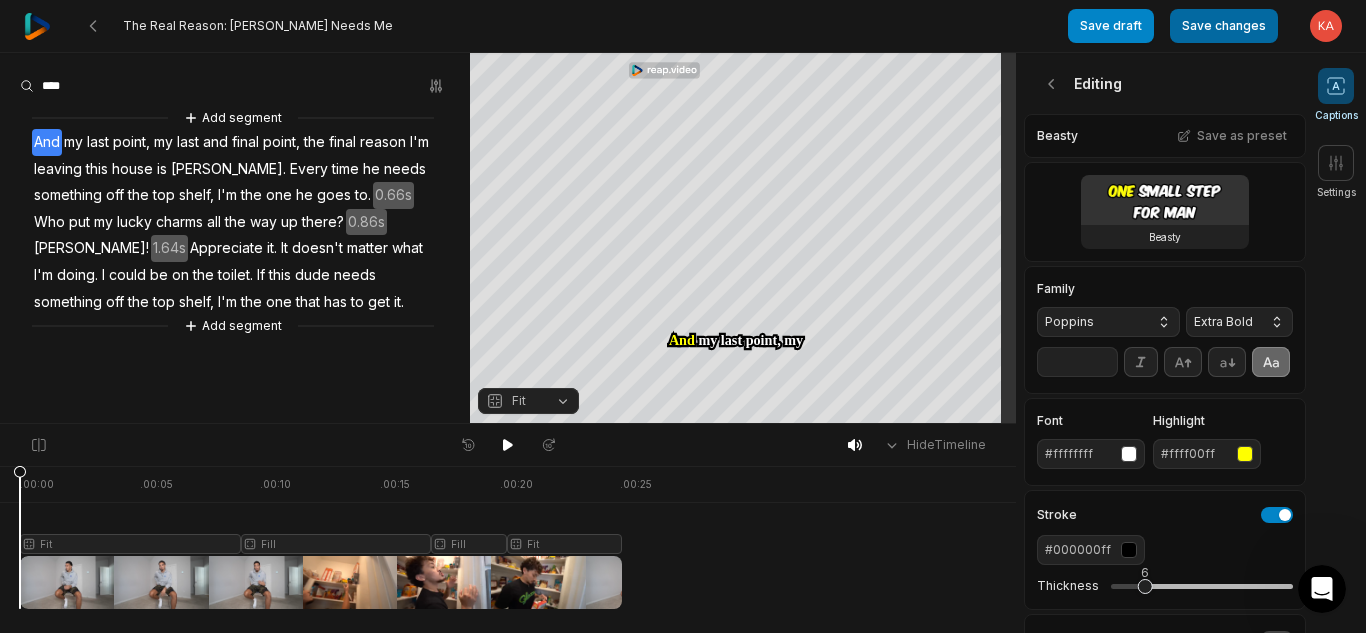 click on "Save changes" at bounding box center [1224, 26] 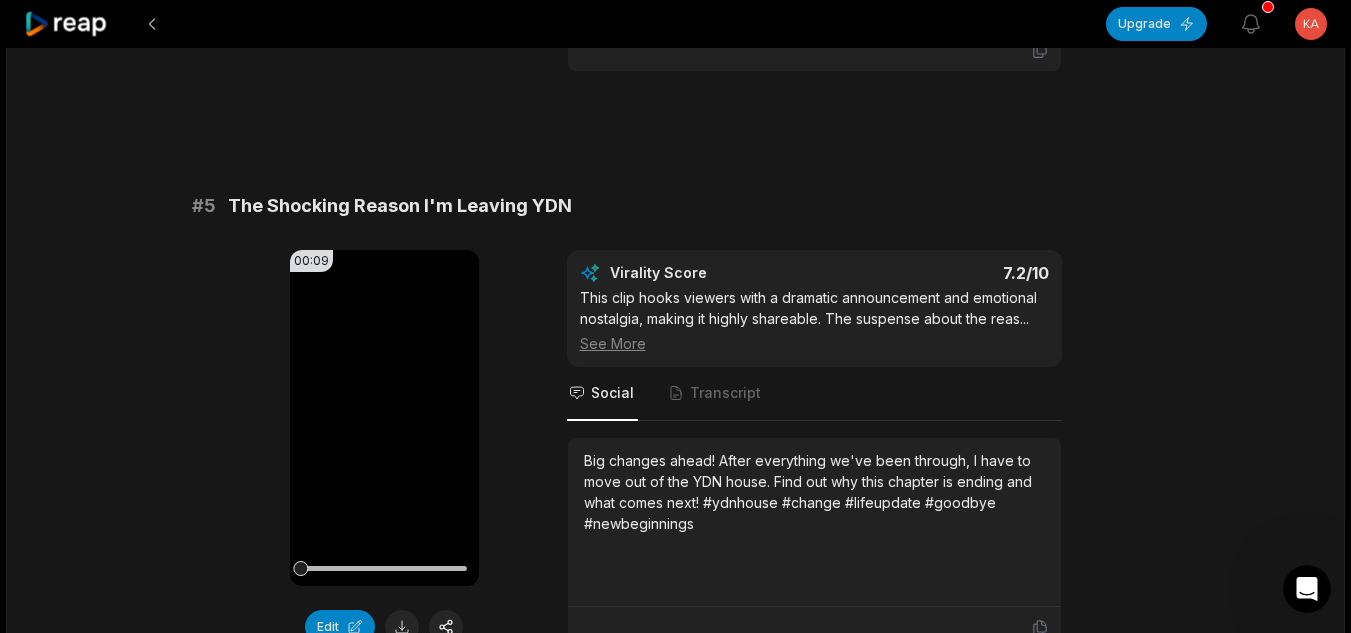 scroll, scrollTop: 2500, scrollLeft: 0, axis: vertical 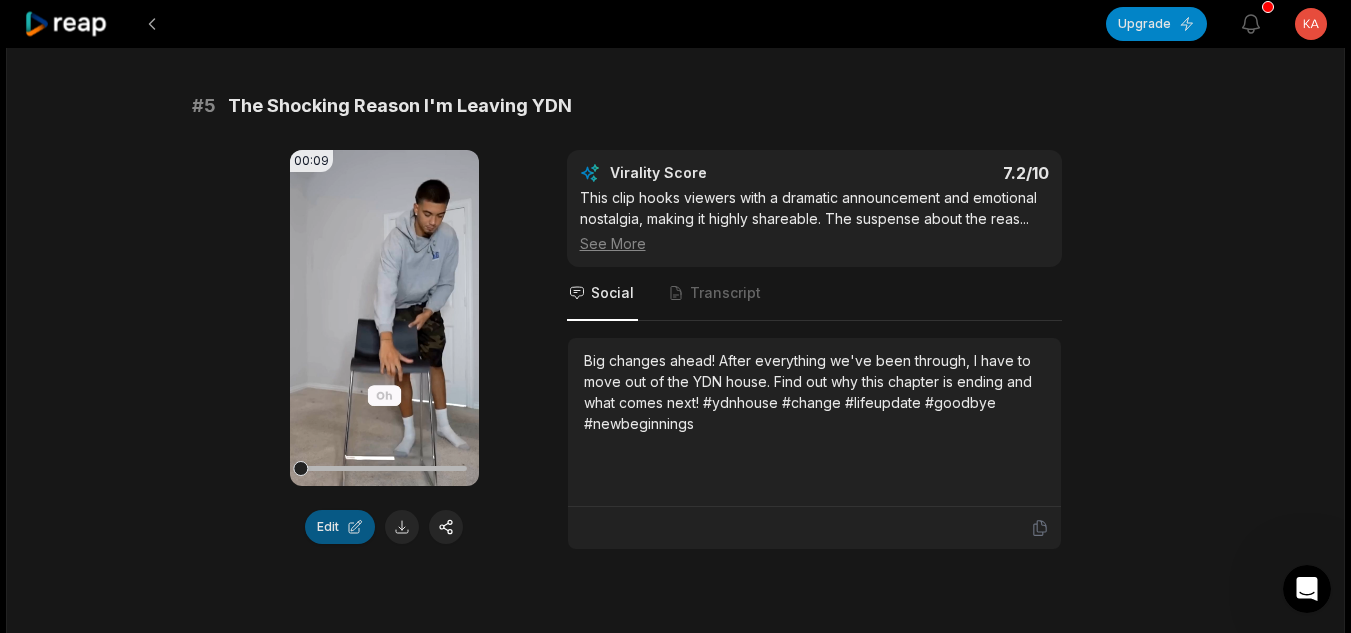 click on "Edit" at bounding box center [340, 527] 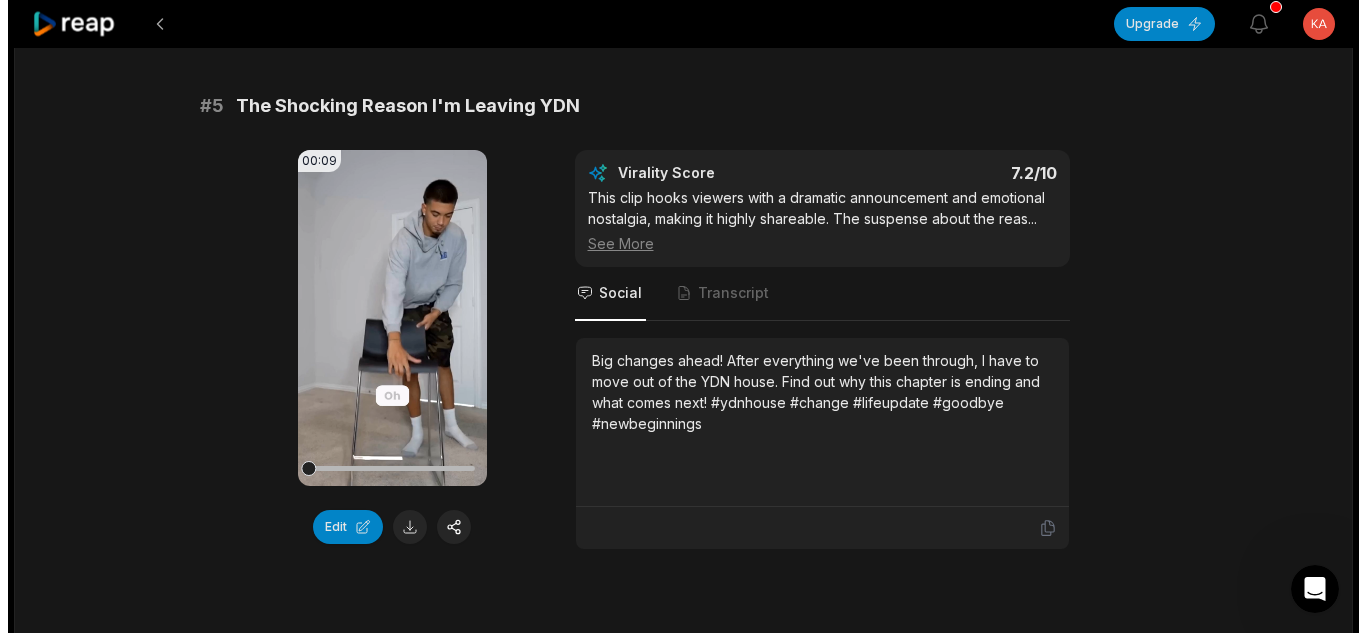 scroll, scrollTop: 0, scrollLeft: 0, axis: both 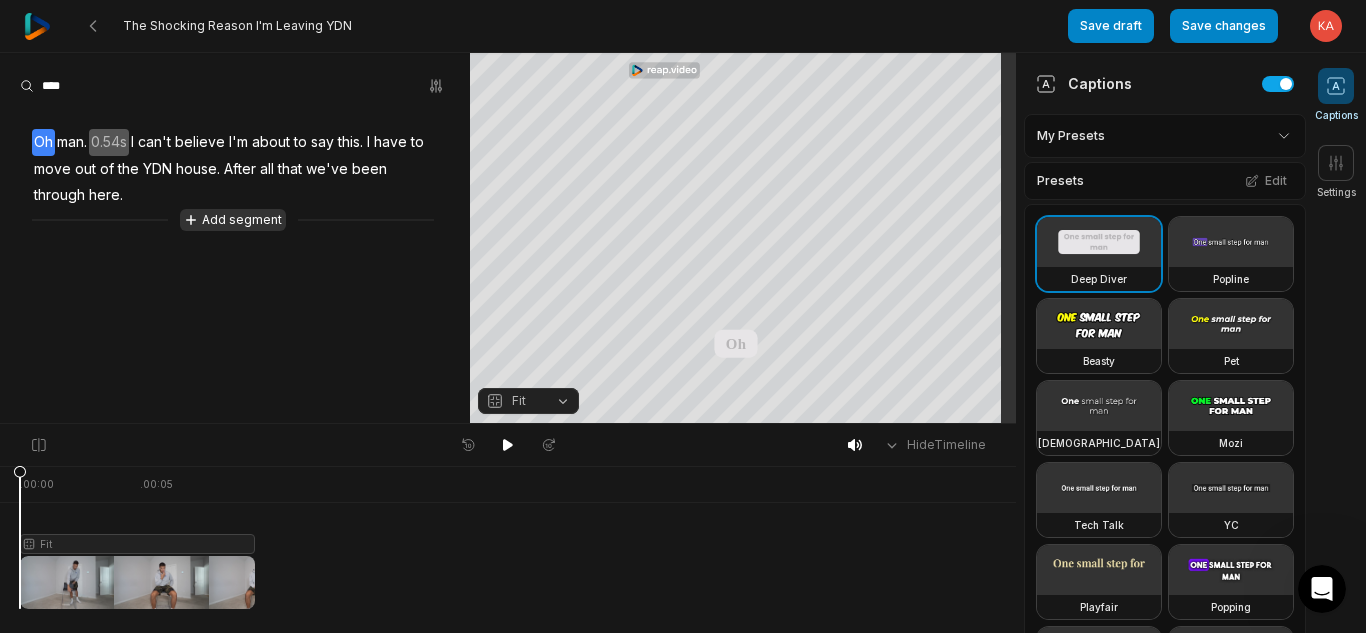 click on "Add segment" at bounding box center [233, 220] 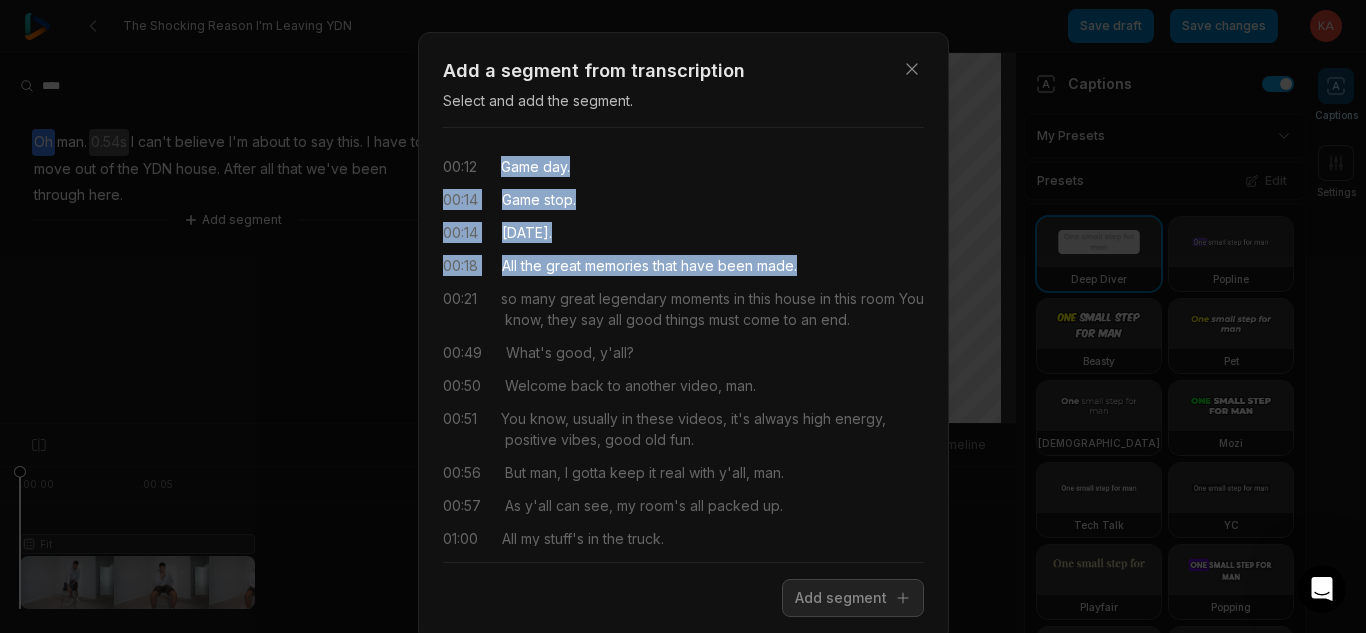 drag, startPoint x: 497, startPoint y: 160, endPoint x: 802, endPoint y: 260, distance: 320.97507 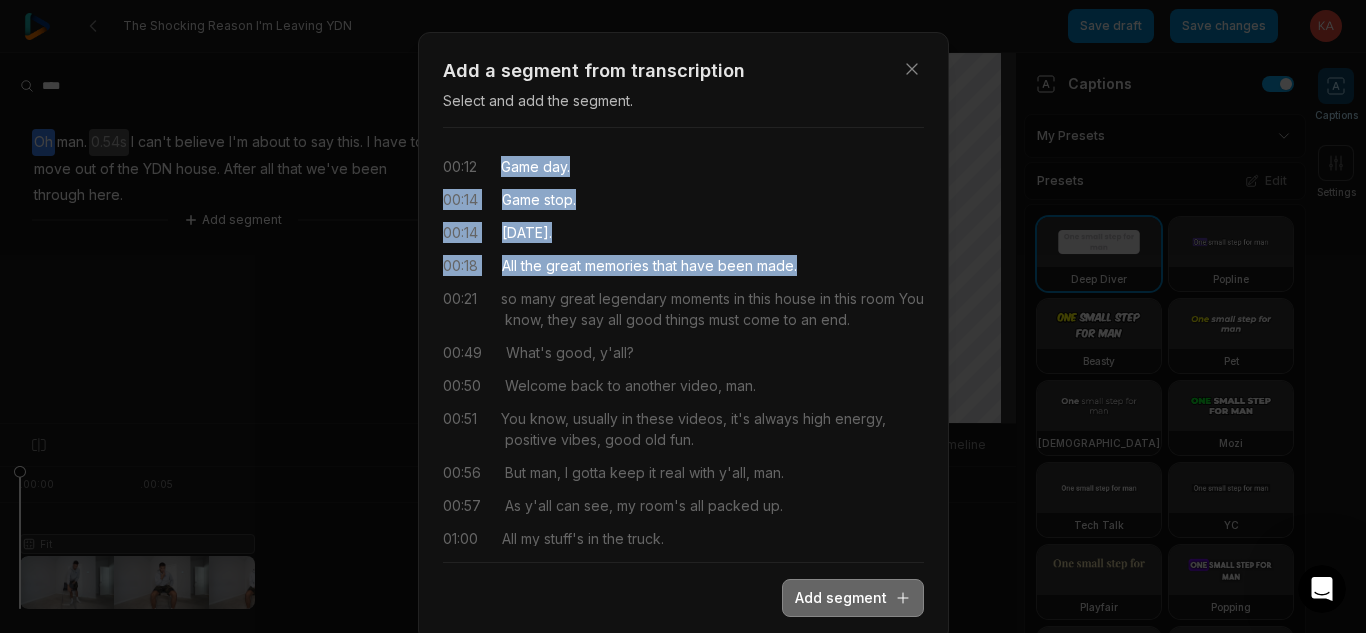 click on "Add segment" at bounding box center (853, 598) 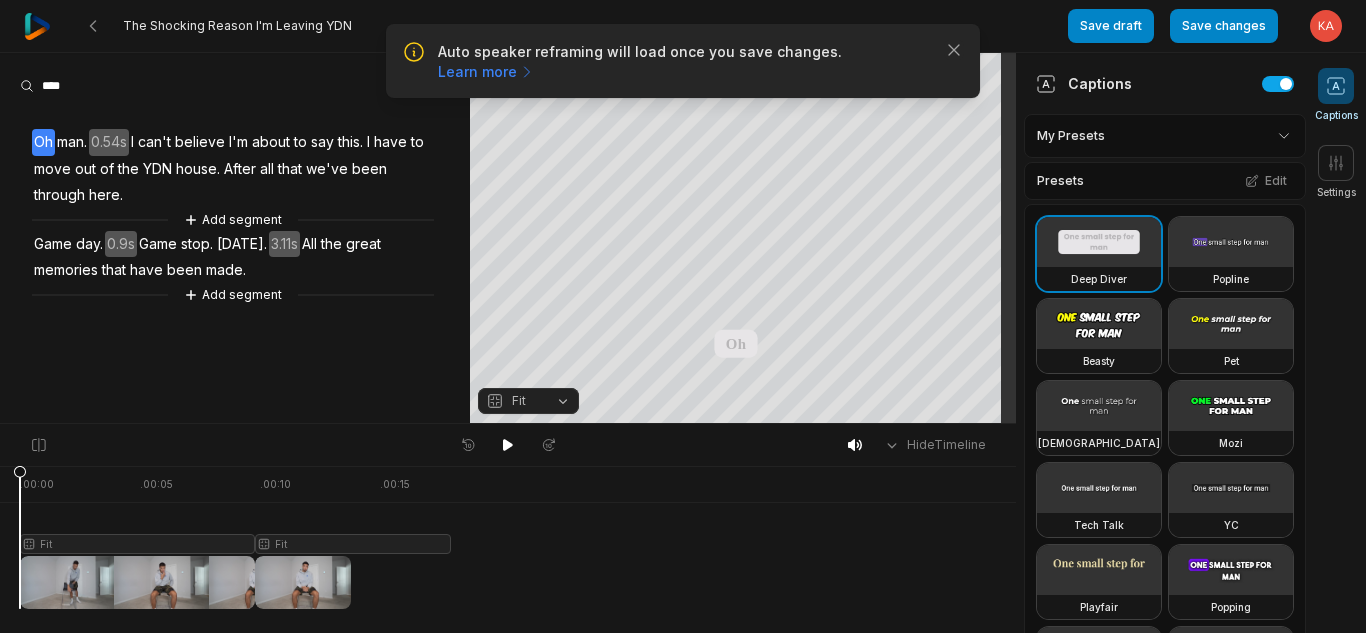 scroll, scrollTop: 0, scrollLeft: 0, axis: both 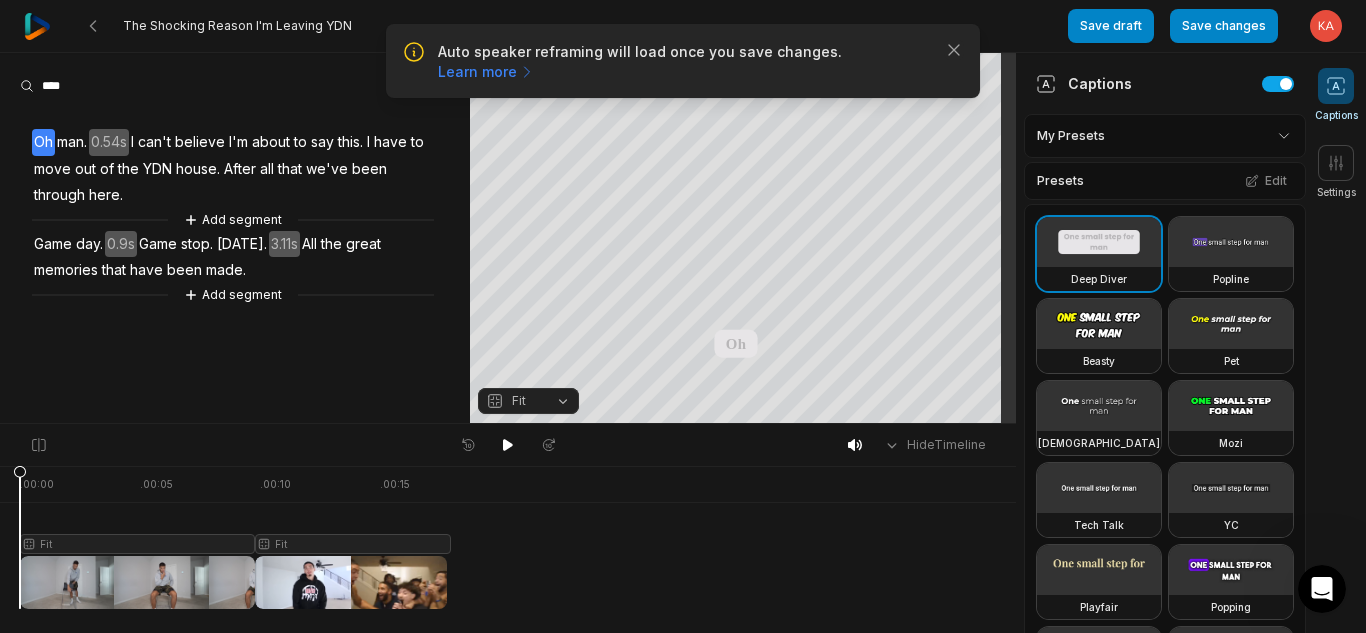 click on "Hide  Timeline" at bounding box center (508, 445) 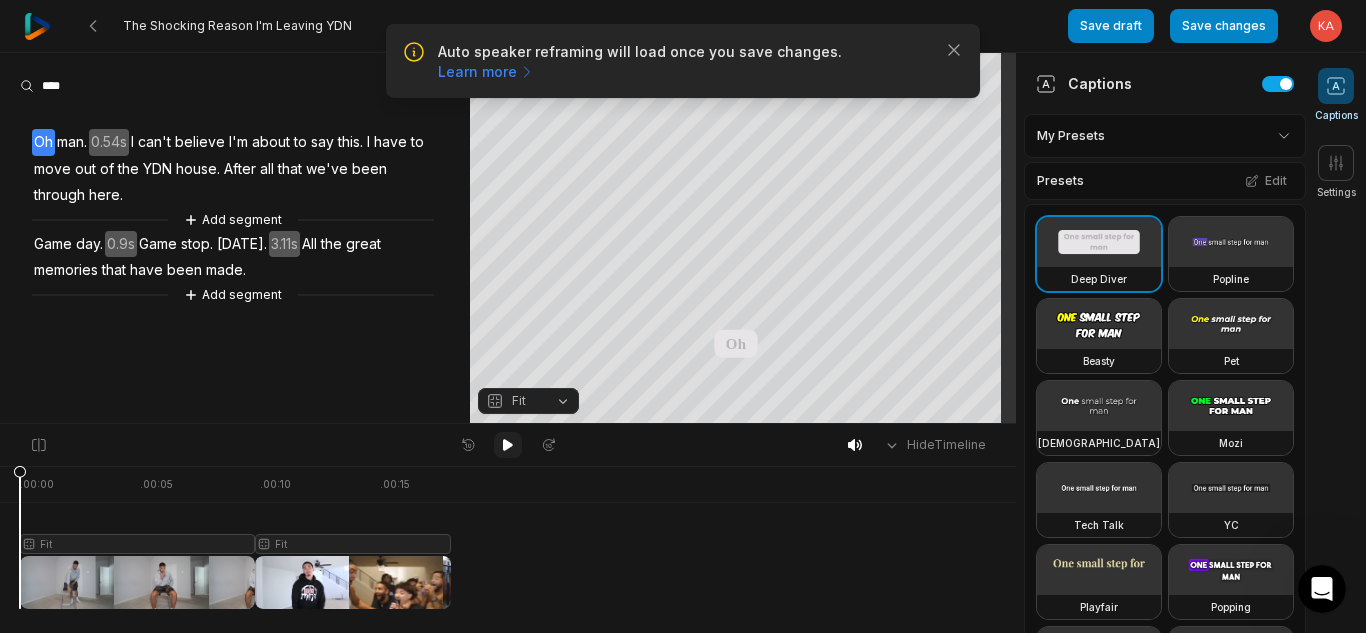 click 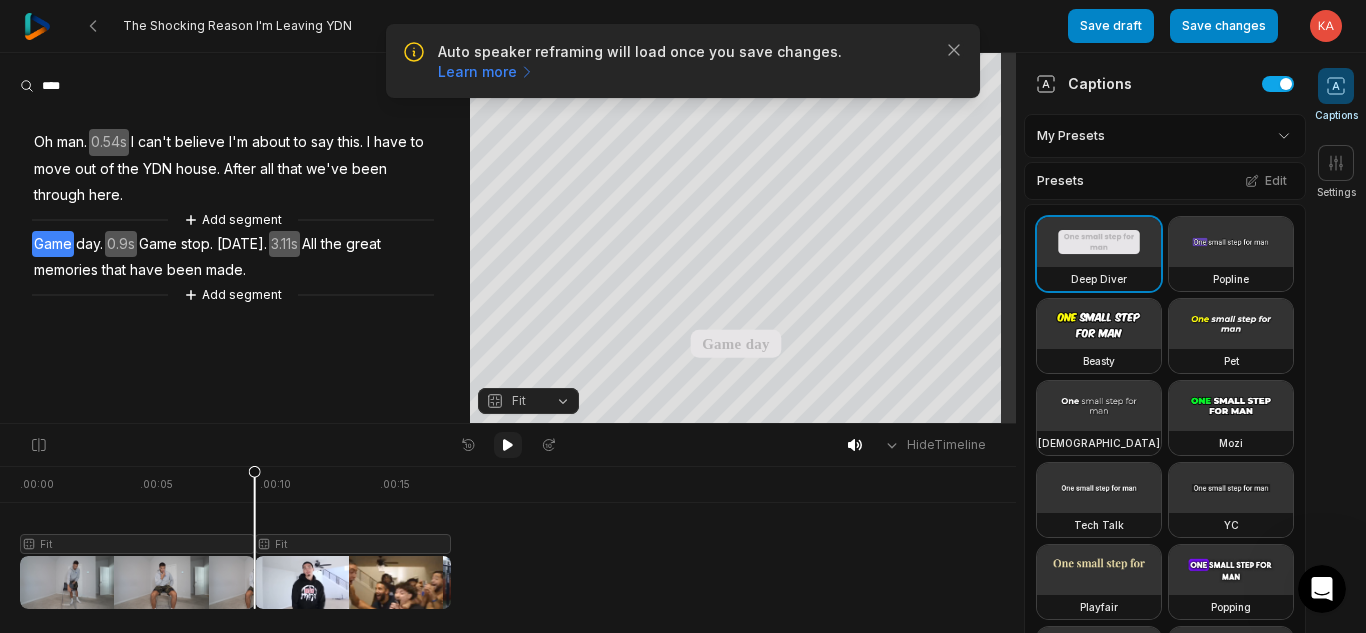 click 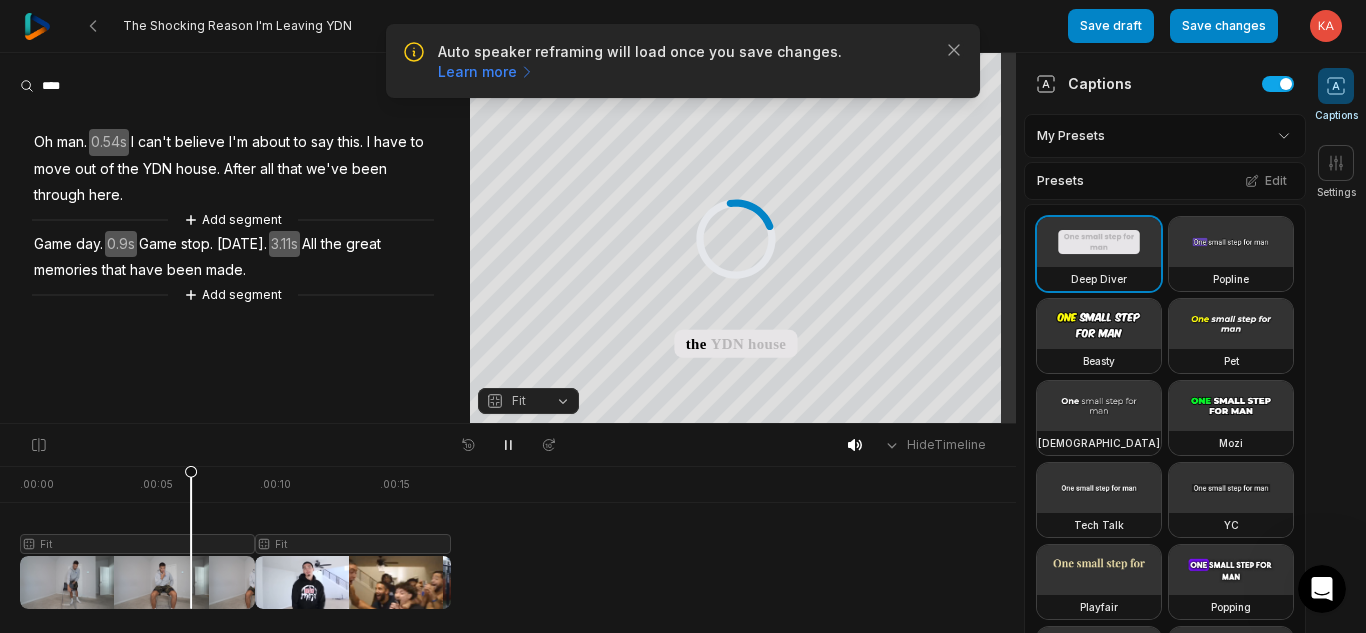 click at bounding box center (235, 537) 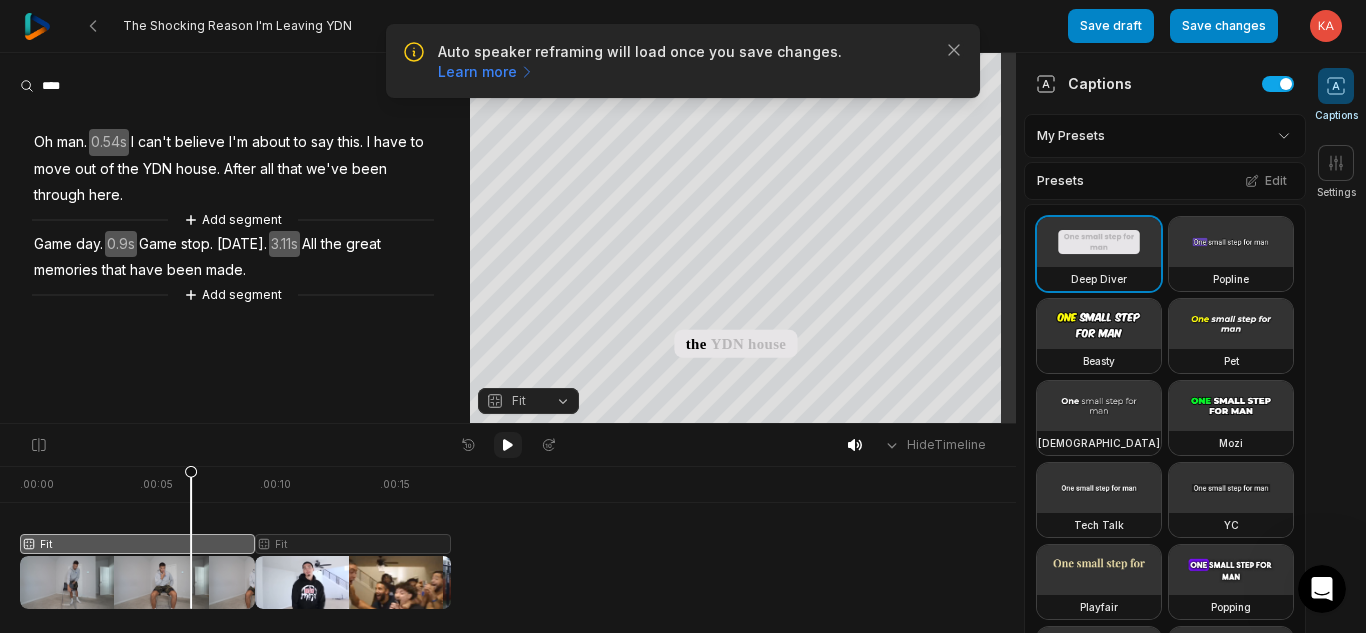 click 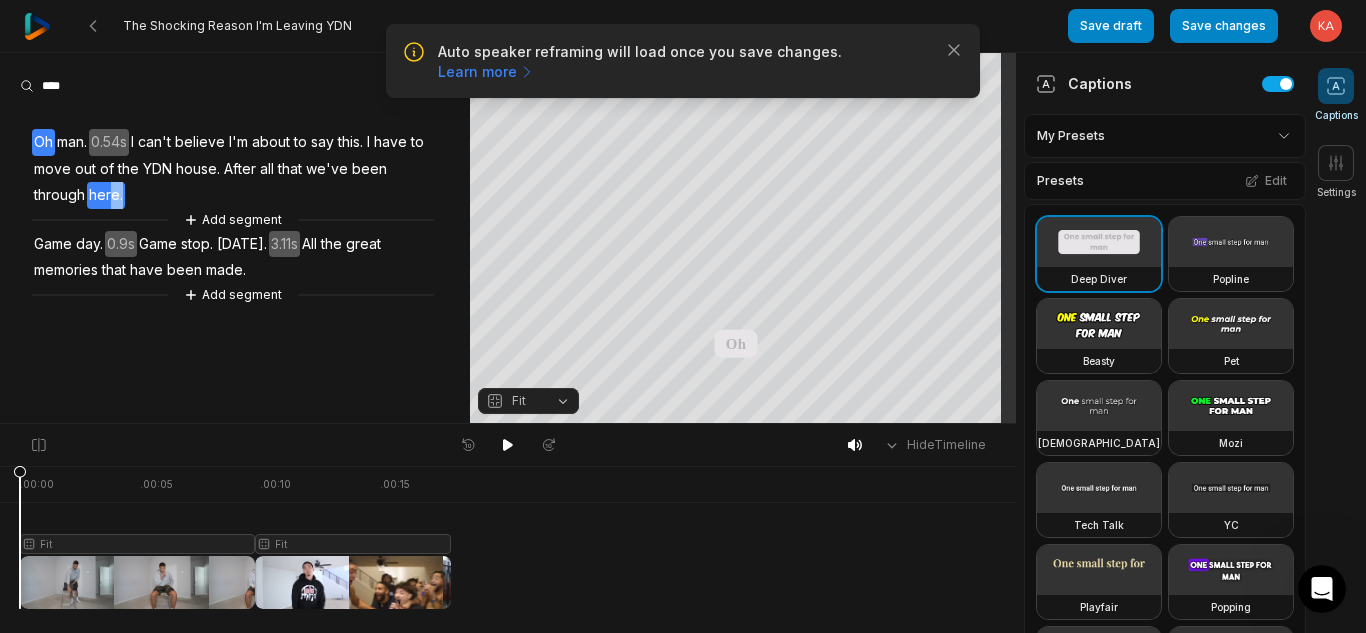 drag, startPoint x: 114, startPoint y: 195, endPoint x: 151, endPoint y: 192, distance: 37.12142 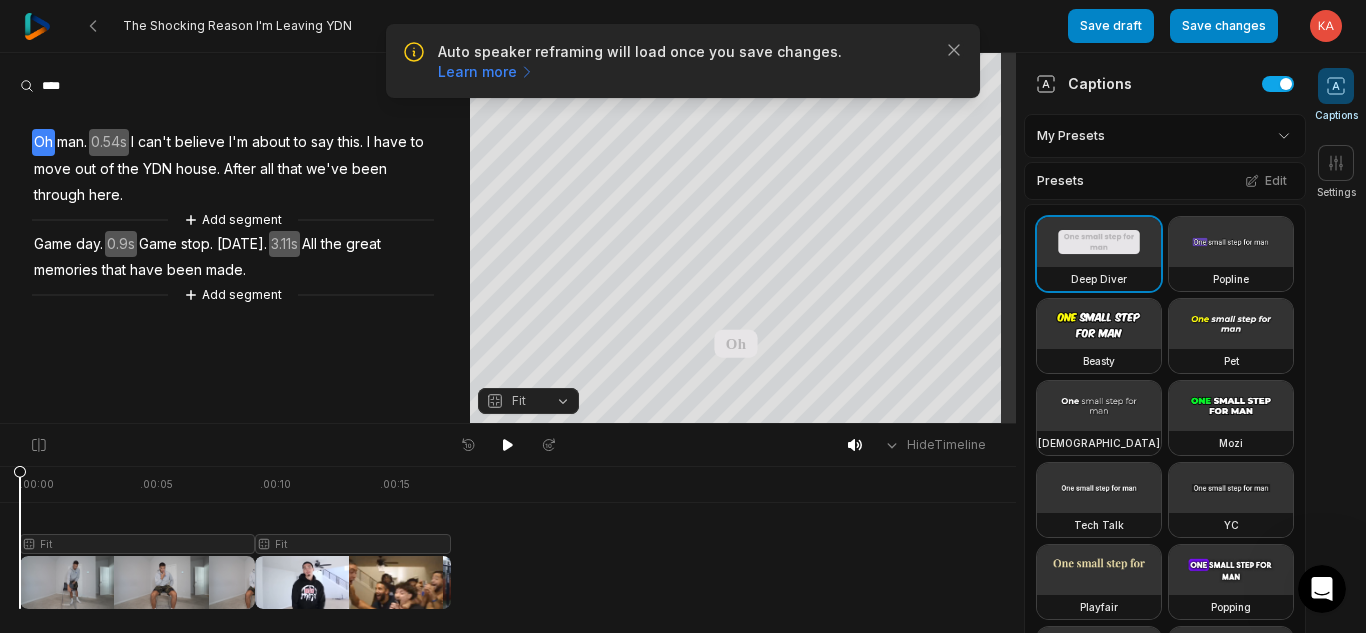 click on "Oh man. 0.54s I can't believe I'm about to say this. I have to move out of the YDN house. After all that we've been through here.   Add segment Game day. 0.9s Game stop. Today. 3.11s All the great memories that have been made.   Add segment" at bounding box center [235, 238] 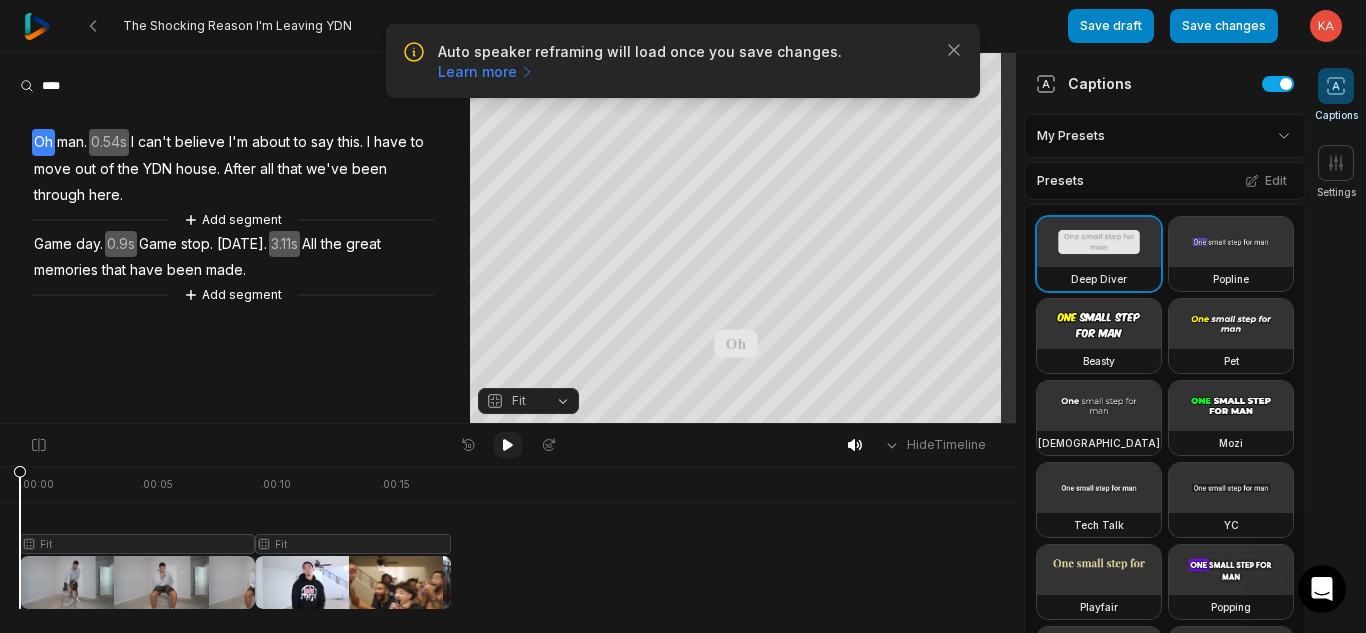 click at bounding box center [508, 445] 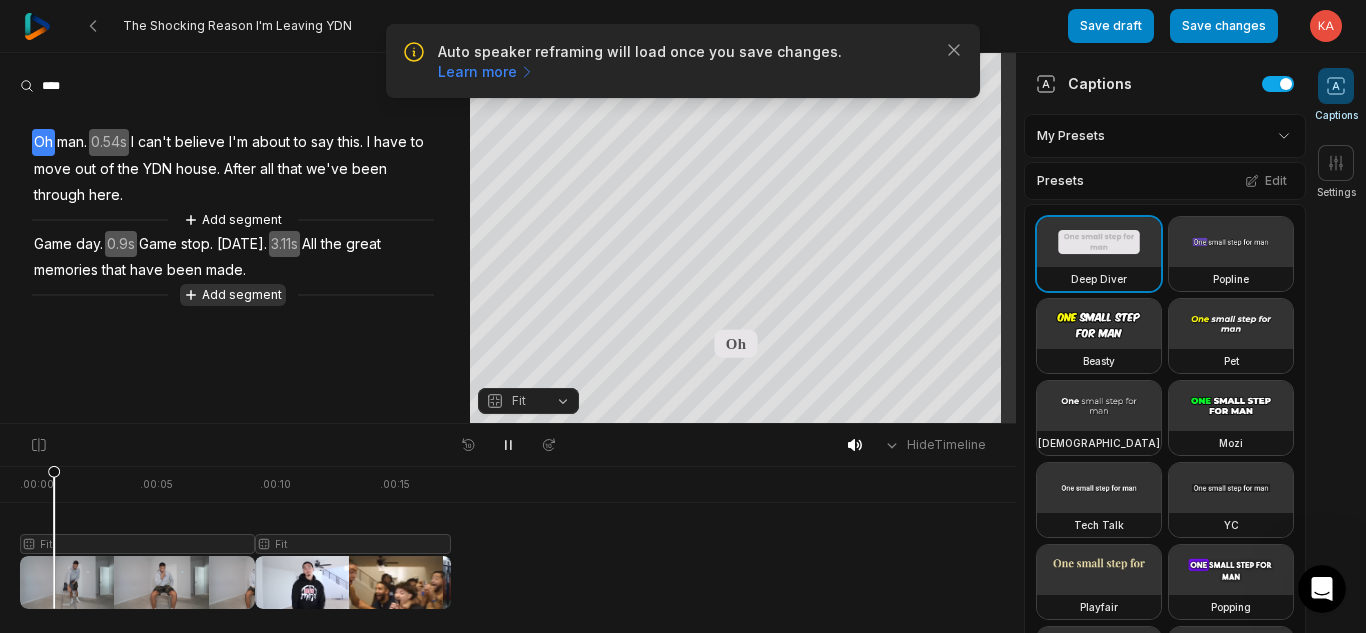 click 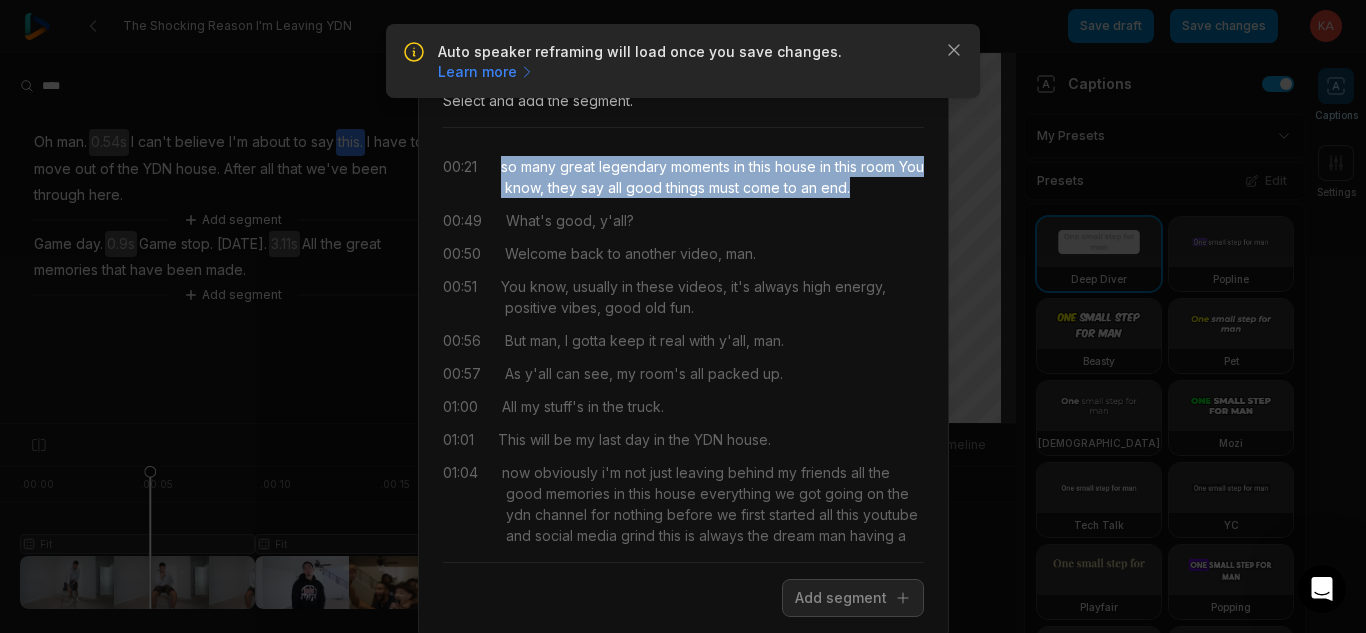 drag, startPoint x: 493, startPoint y: 157, endPoint x: 885, endPoint y: 181, distance: 392.734 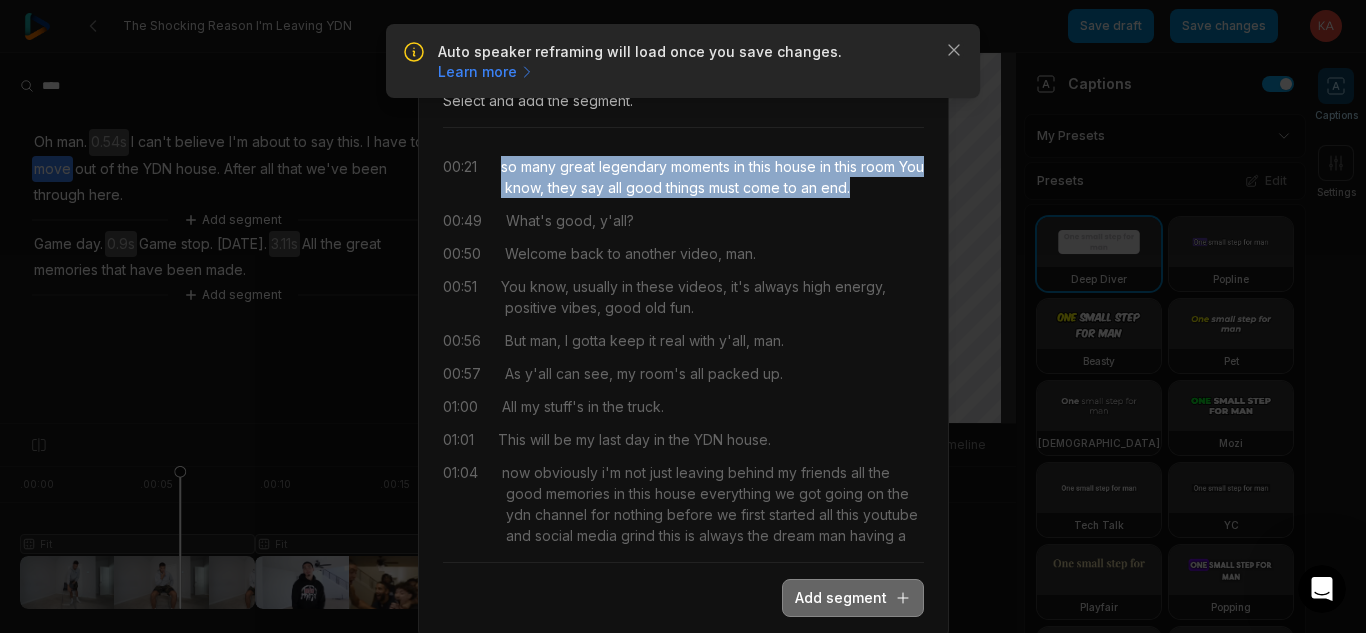 click on "Add segment" at bounding box center [853, 598] 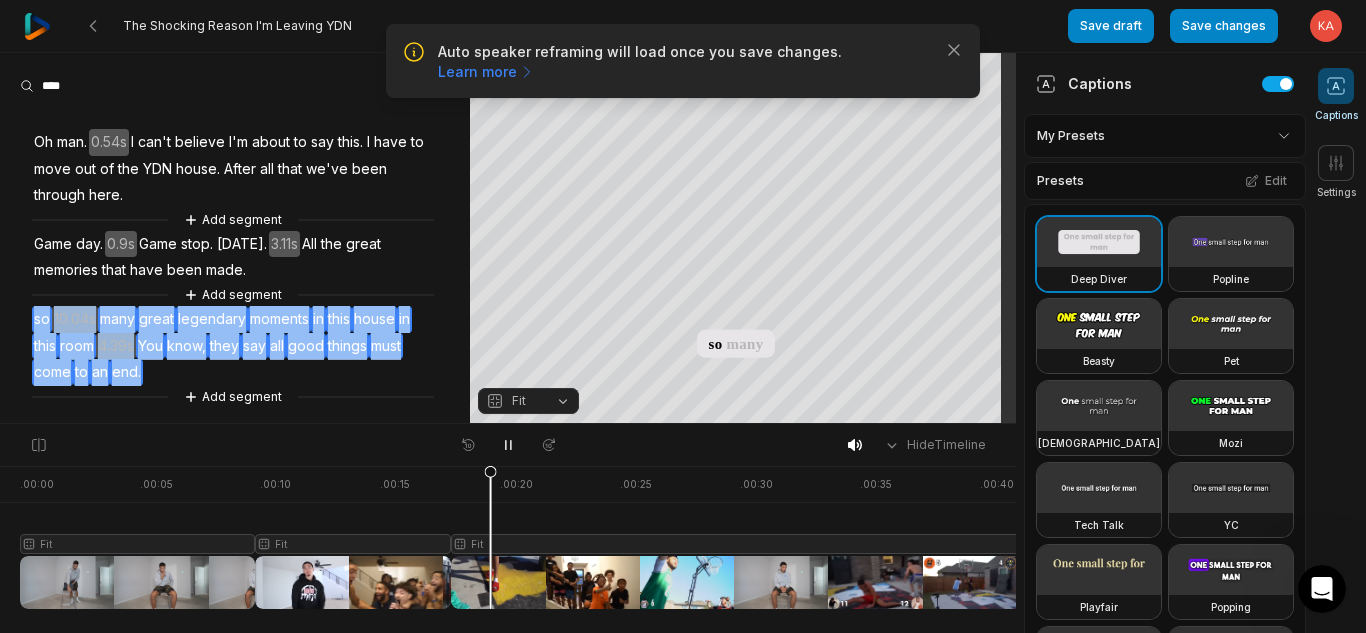 drag, startPoint x: 23, startPoint y: 307, endPoint x: 146, endPoint y: 369, distance: 137.74251 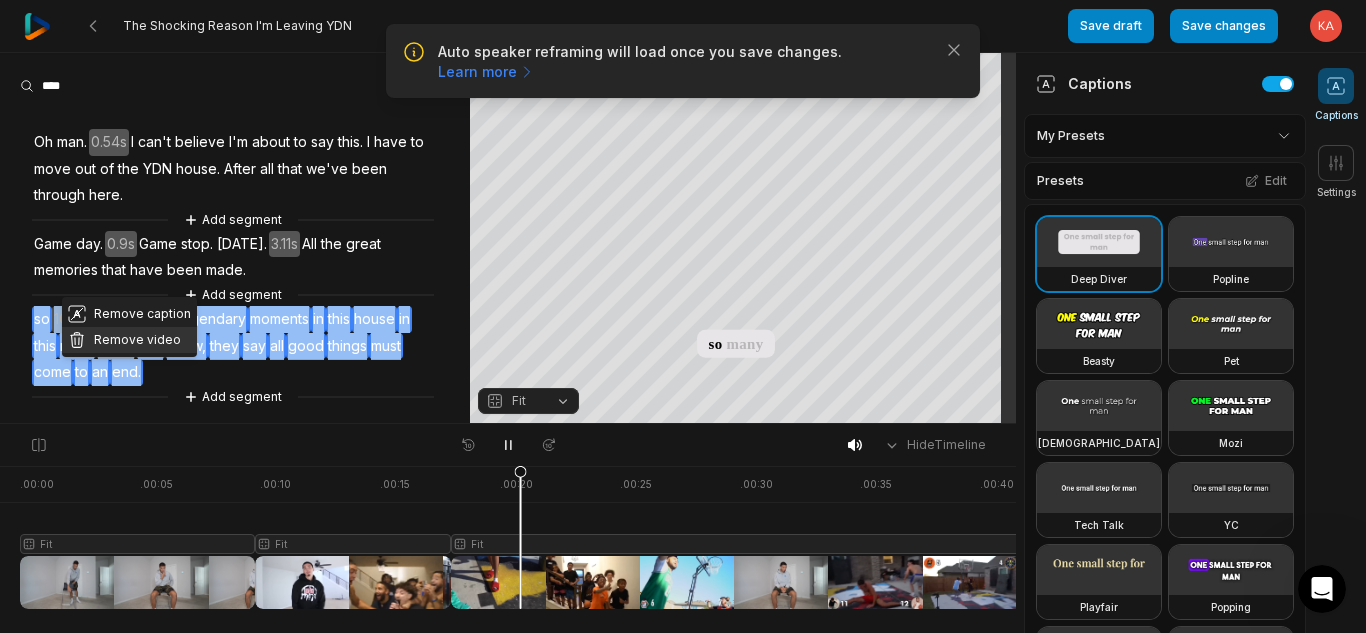 click on "Remove video" at bounding box center [129, 340] 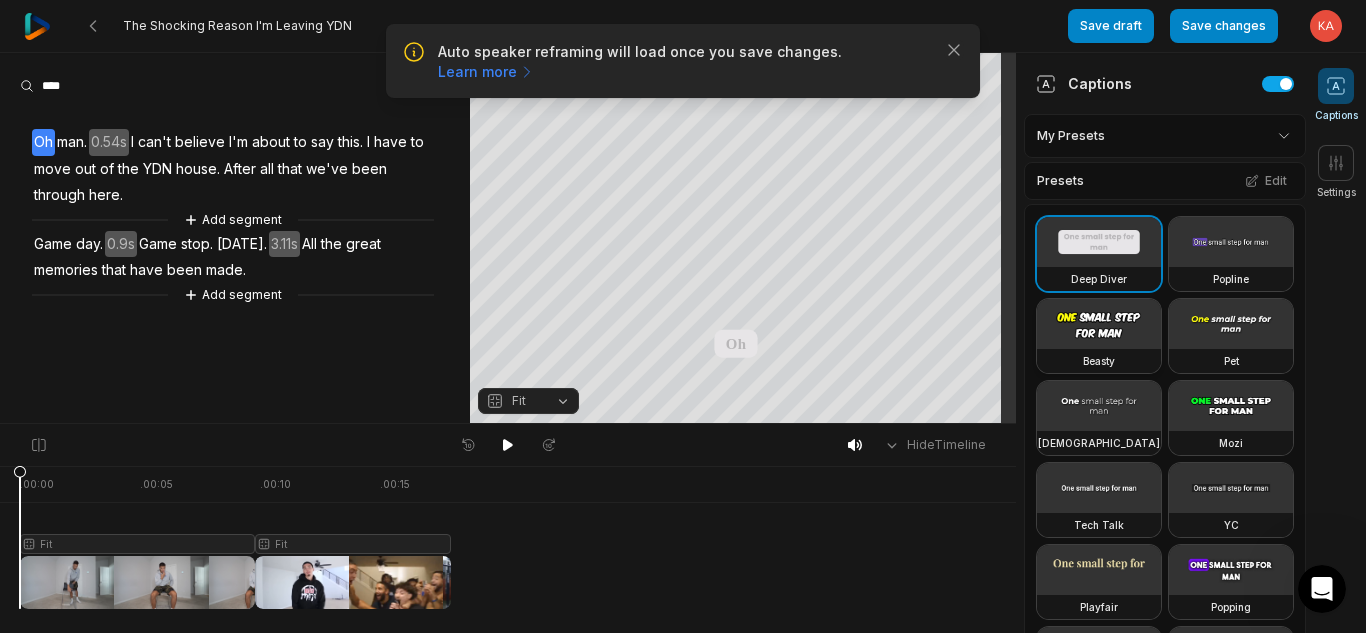 drag, startPoint x: 1097, startPoint y: 415, endPoint x: 1087, endPoint y: 417, distance: 10.198039 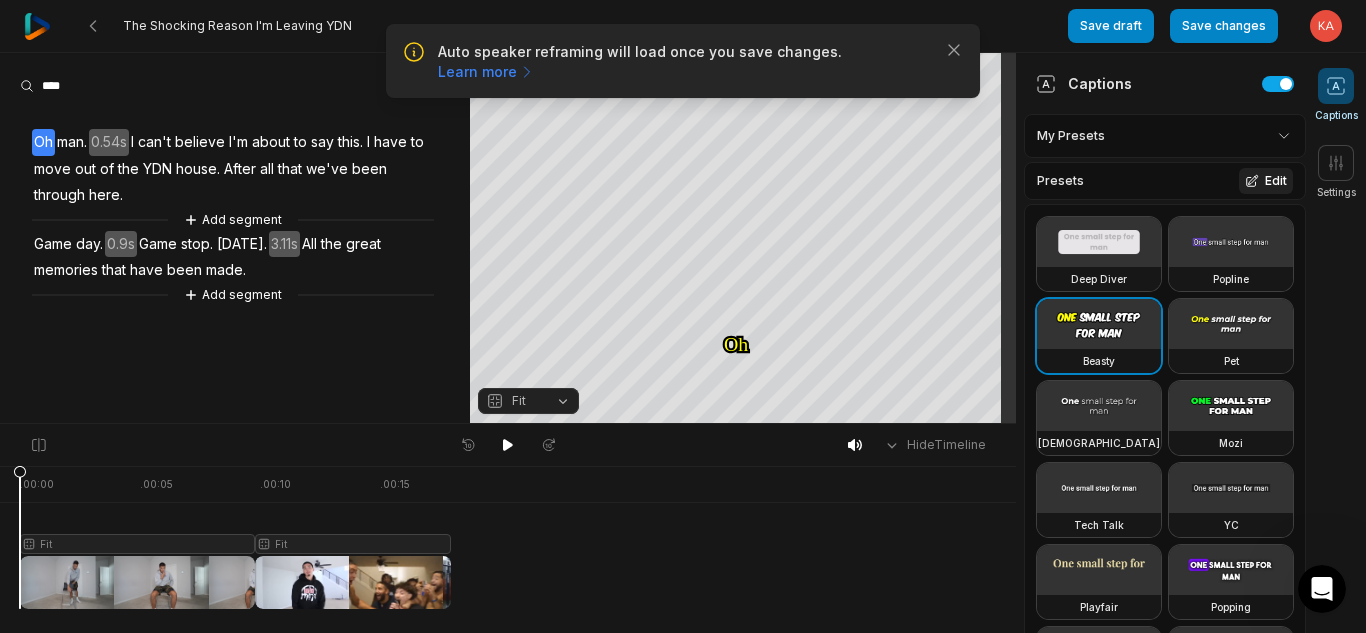 click 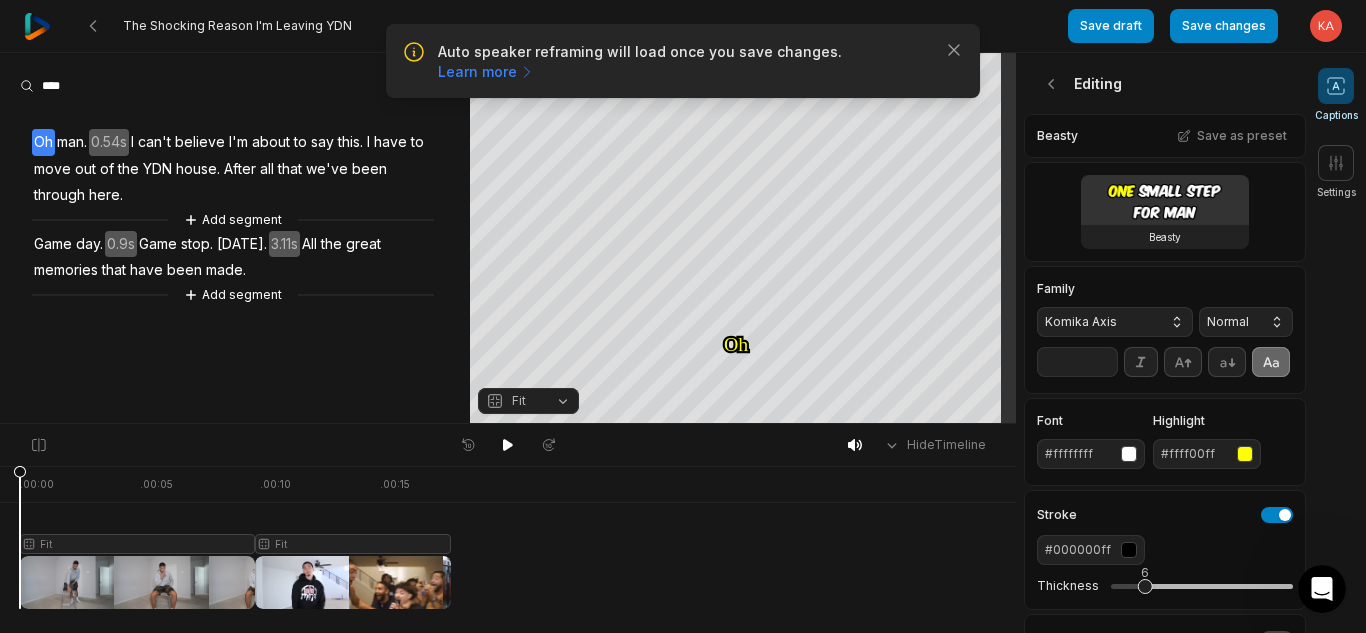 click on "Komika Axis" at bounding box center (1099, 322) 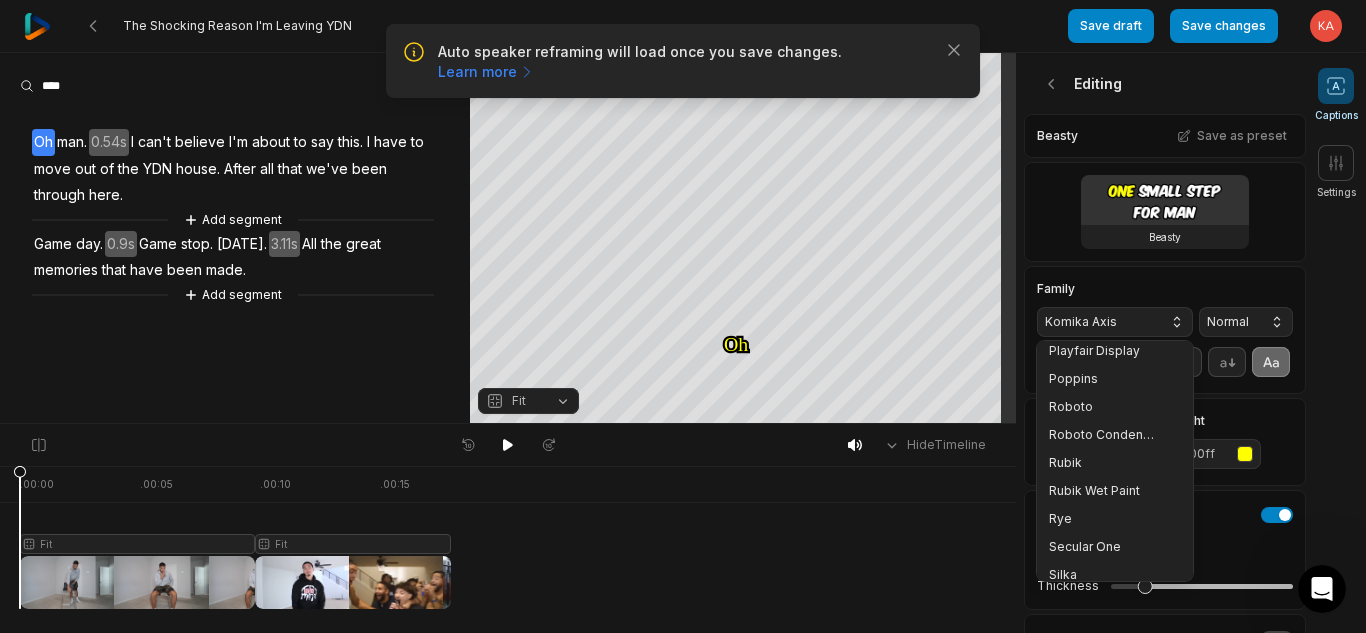 scroll, scrollTop: 416, scrollLeft: 0, axis: vertical 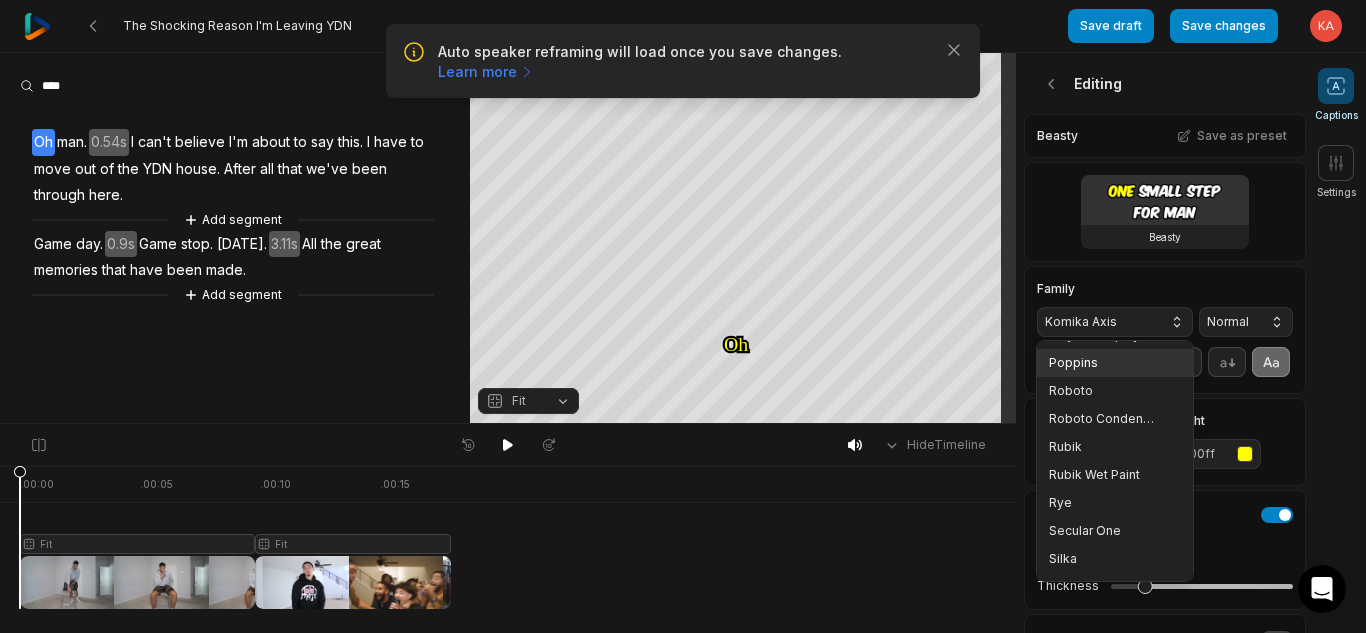 click on "Poppins" at bounding box center [1103, 363] 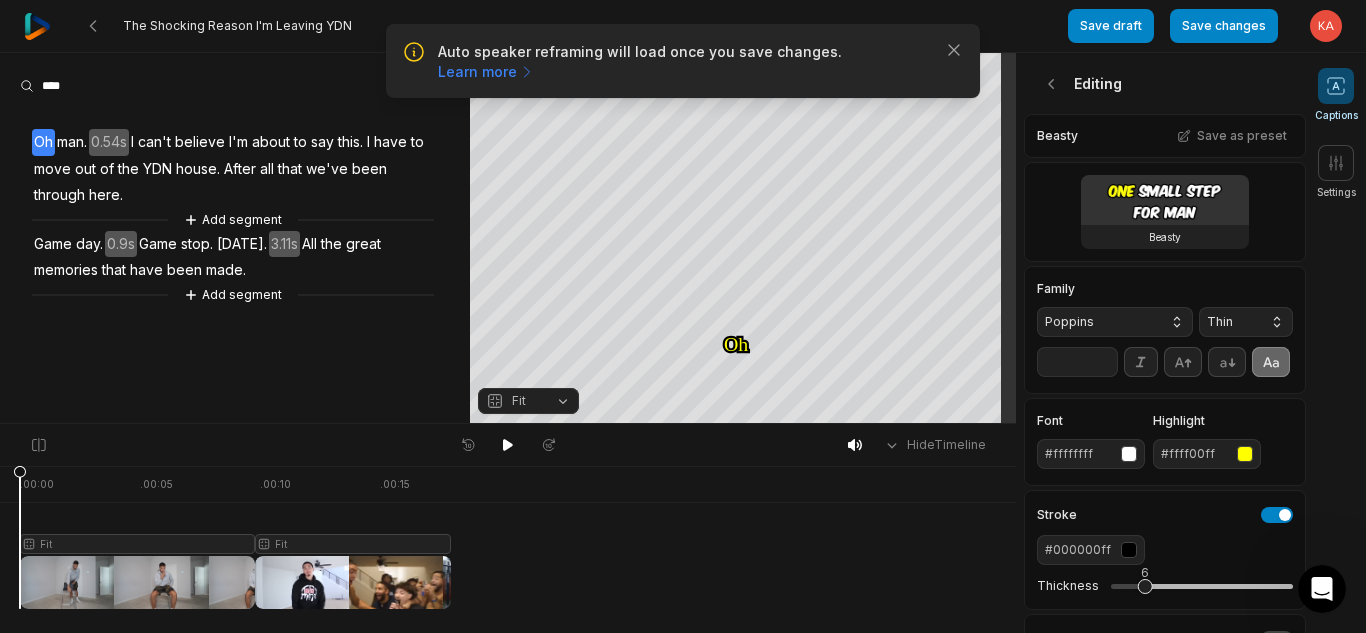 click on "Thin" at bounding box center [1246, 322] 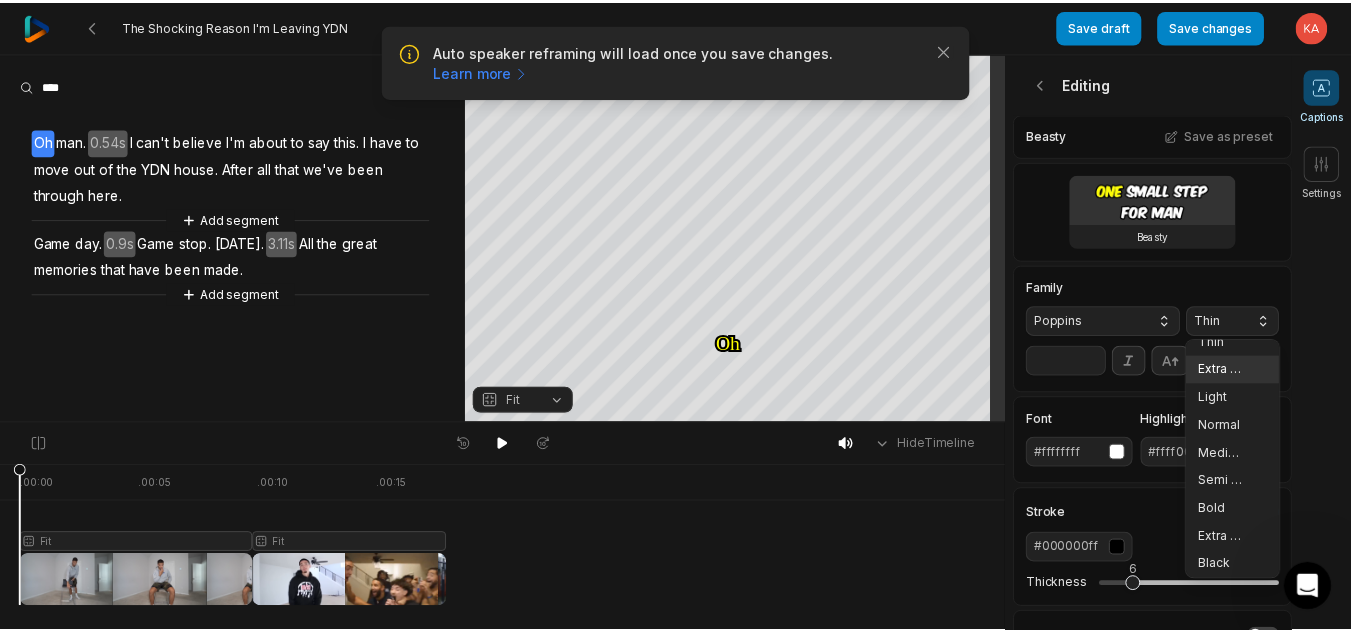 scroll, scrollTop: 20, scrollLeft: 0, axis: vertical 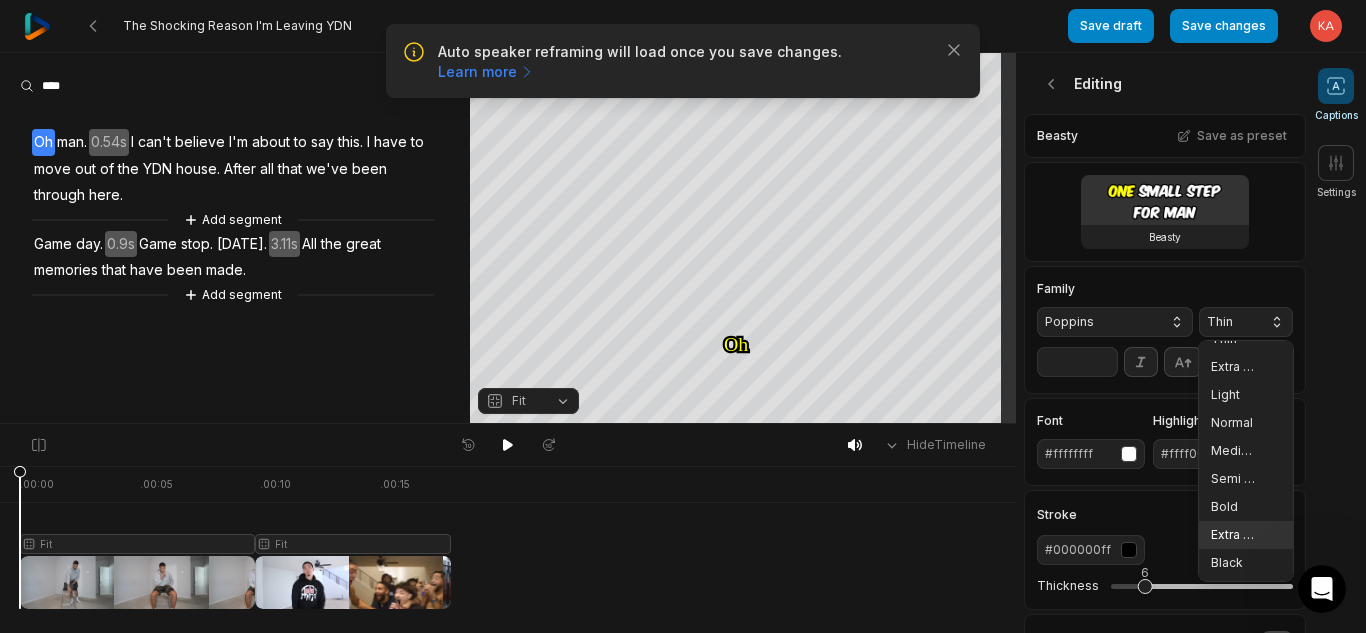 click on "Extra Bold" at bounding box center [1246, 535] 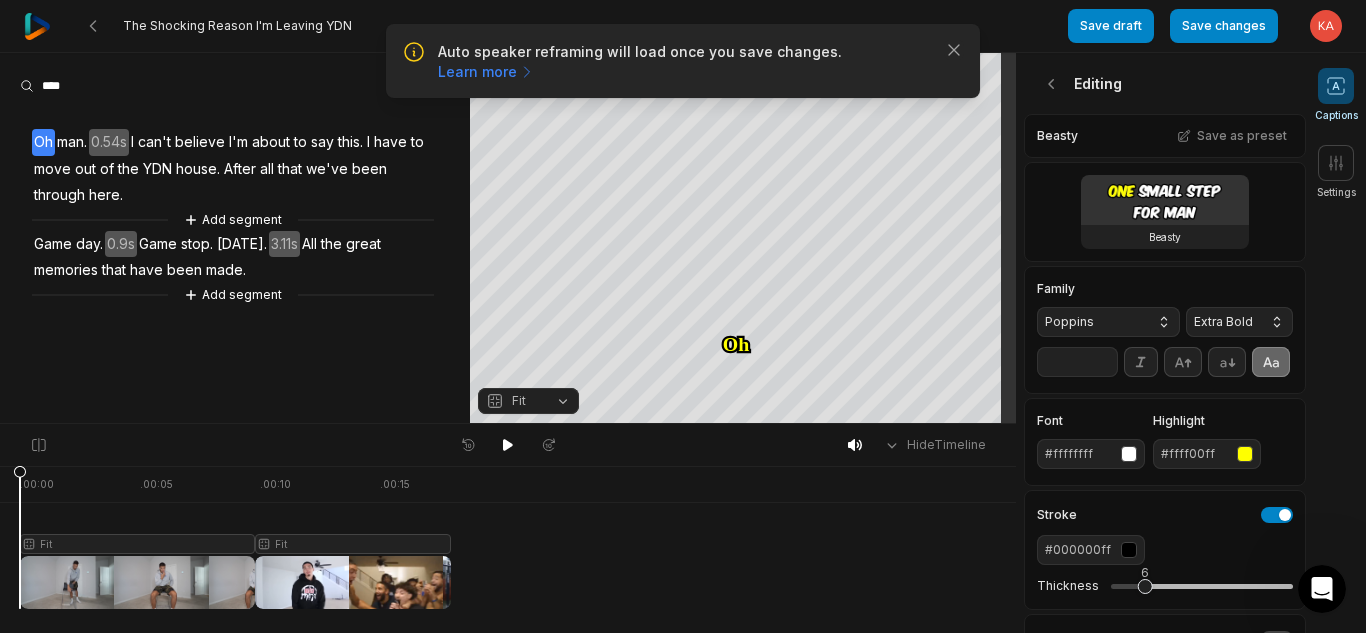 click on "**" at bounding box center (1077, 362) 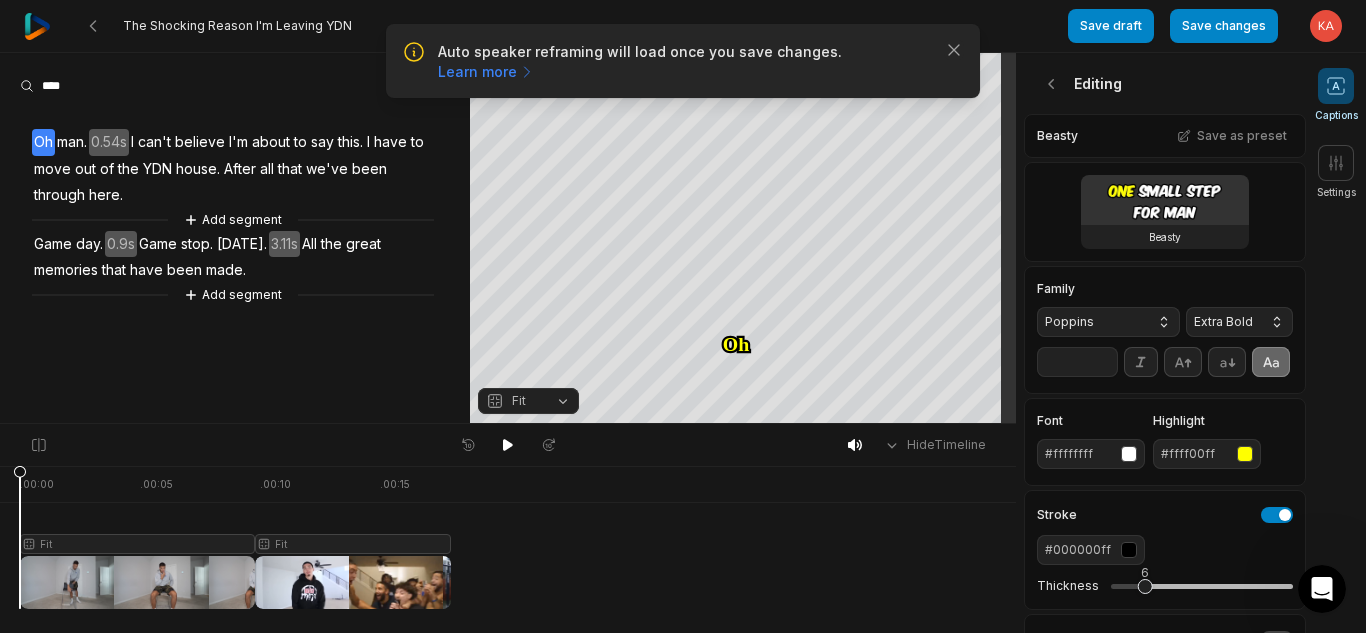 type on "*" 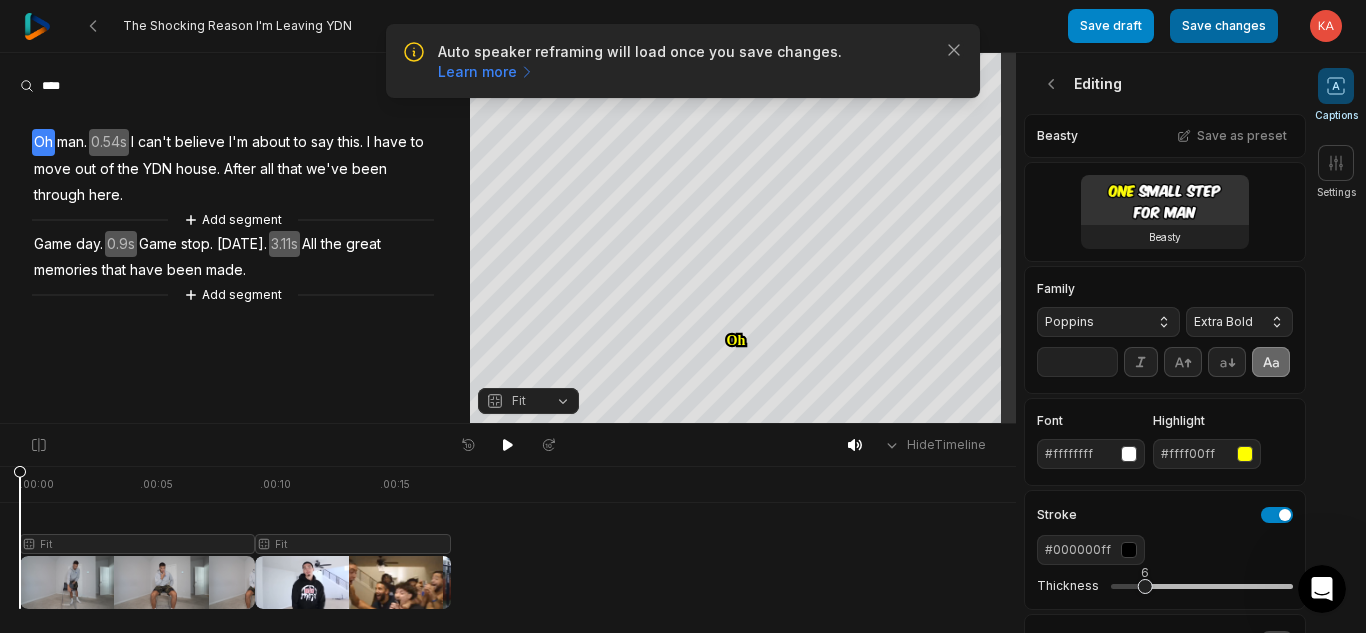 type on "**" 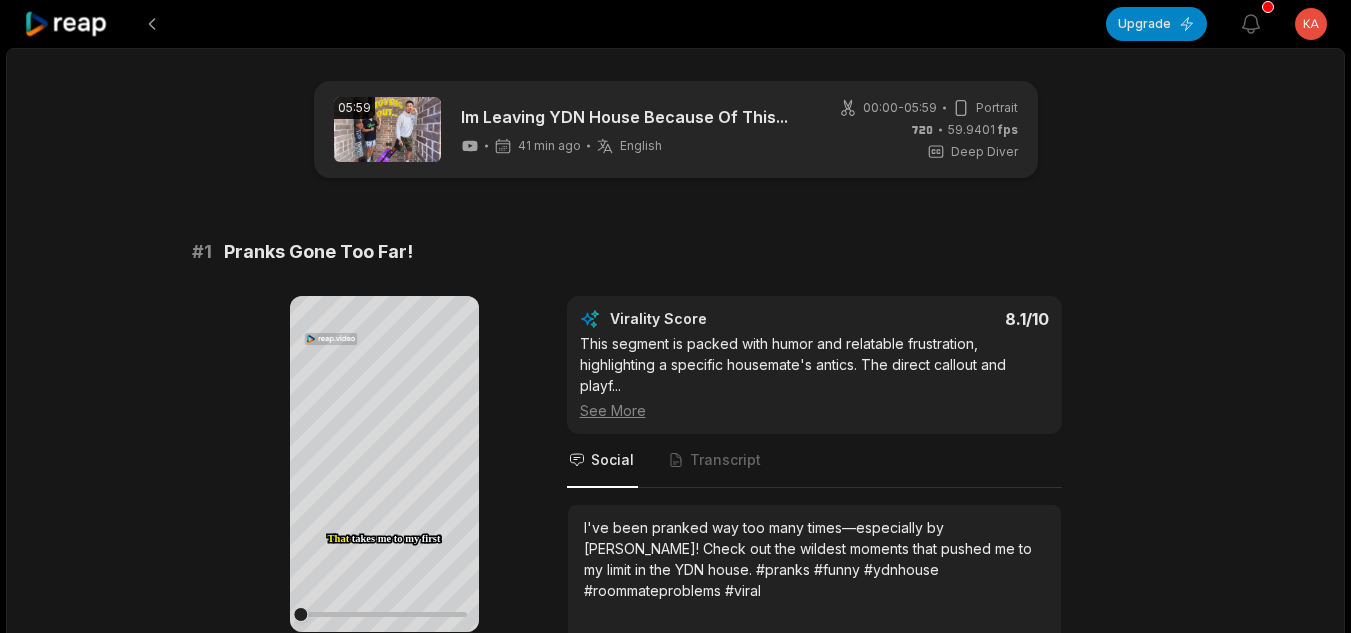 scroll, scrollTop: 0, scrollLeft: 0, axis: both 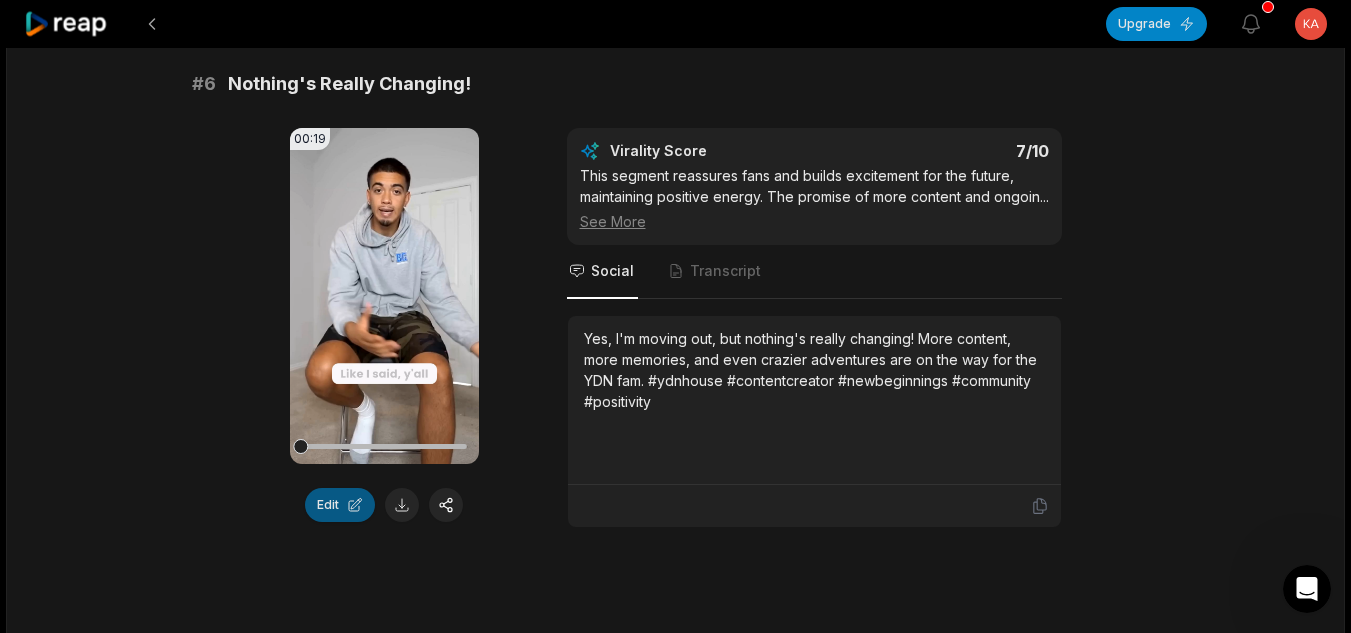 click on "Edit" at bounding box center (340, 505) 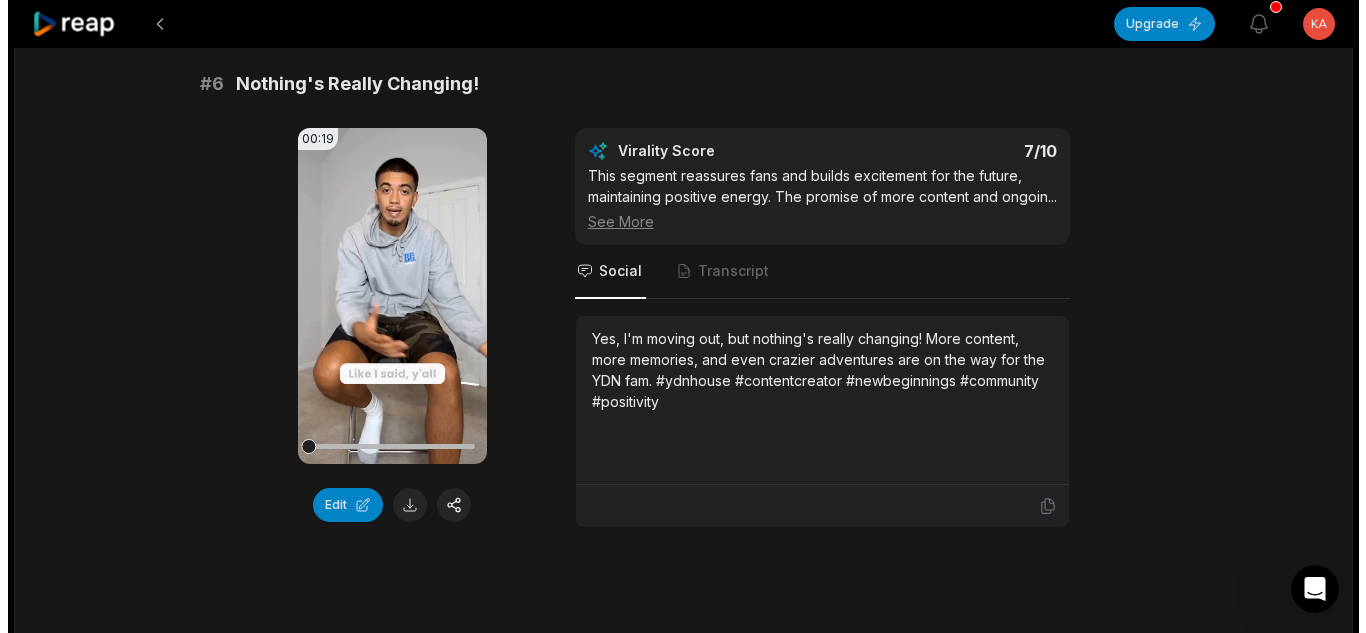 scroll, scrollTop: 0, scrollLeft: 0, axis: both 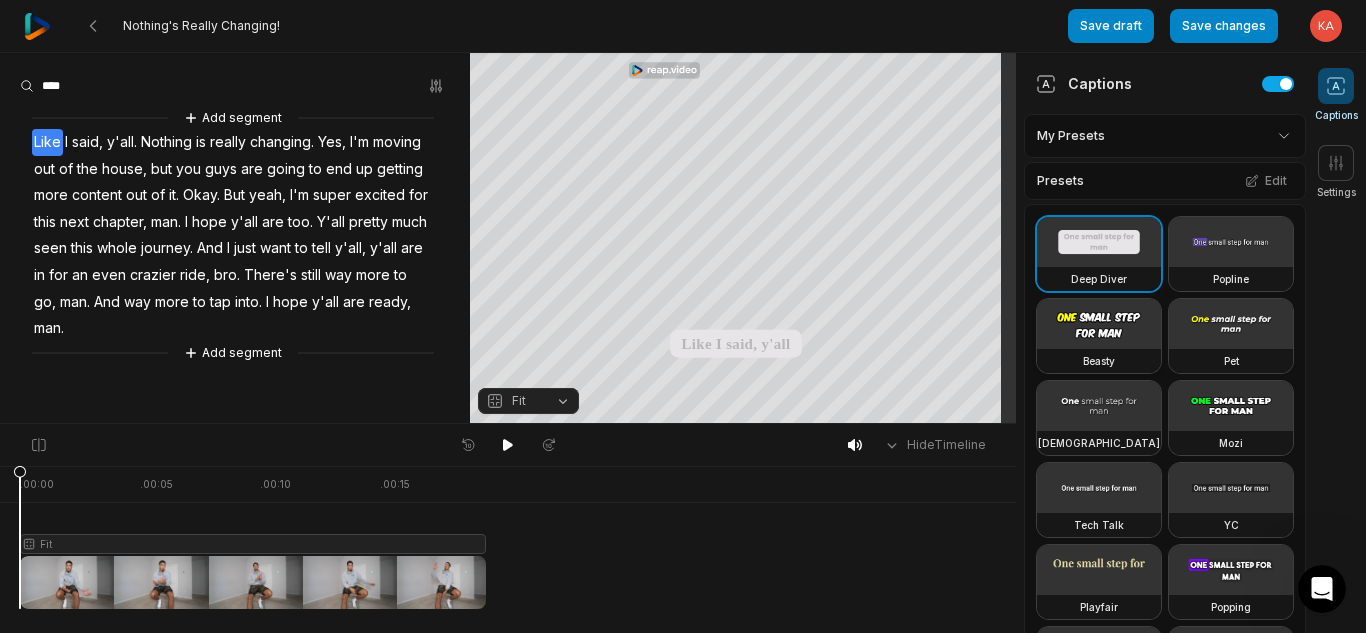 click at bounding box center [1099, 324] 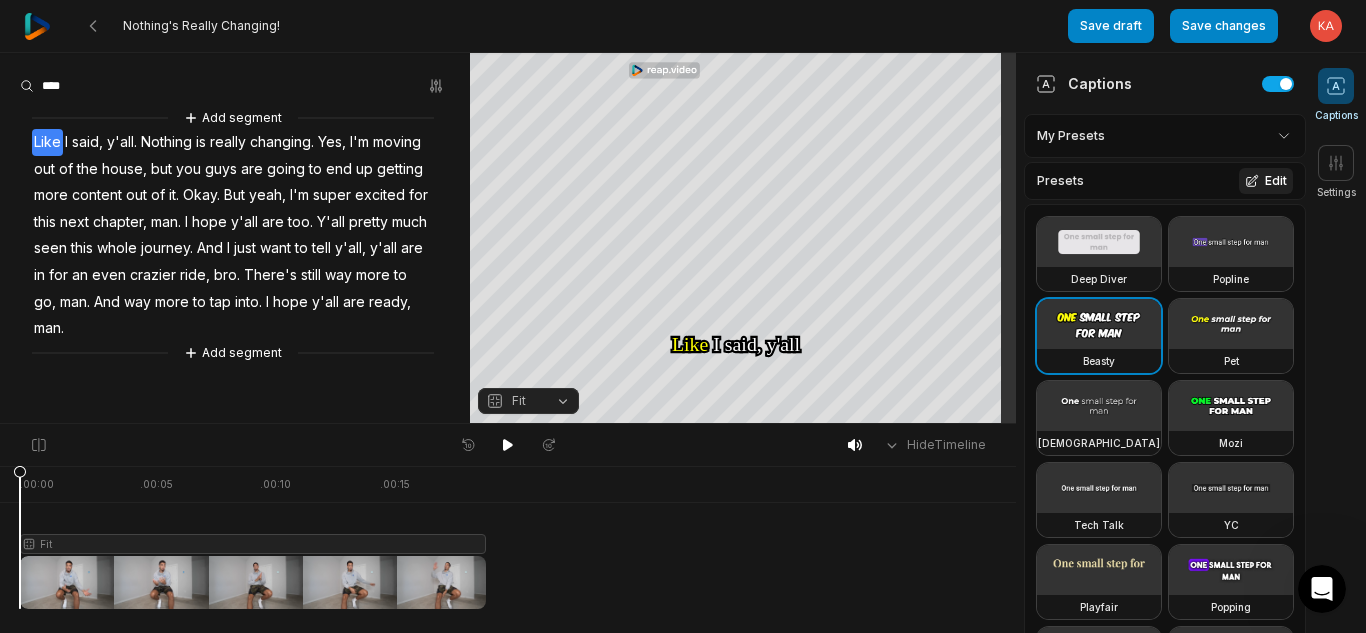 click 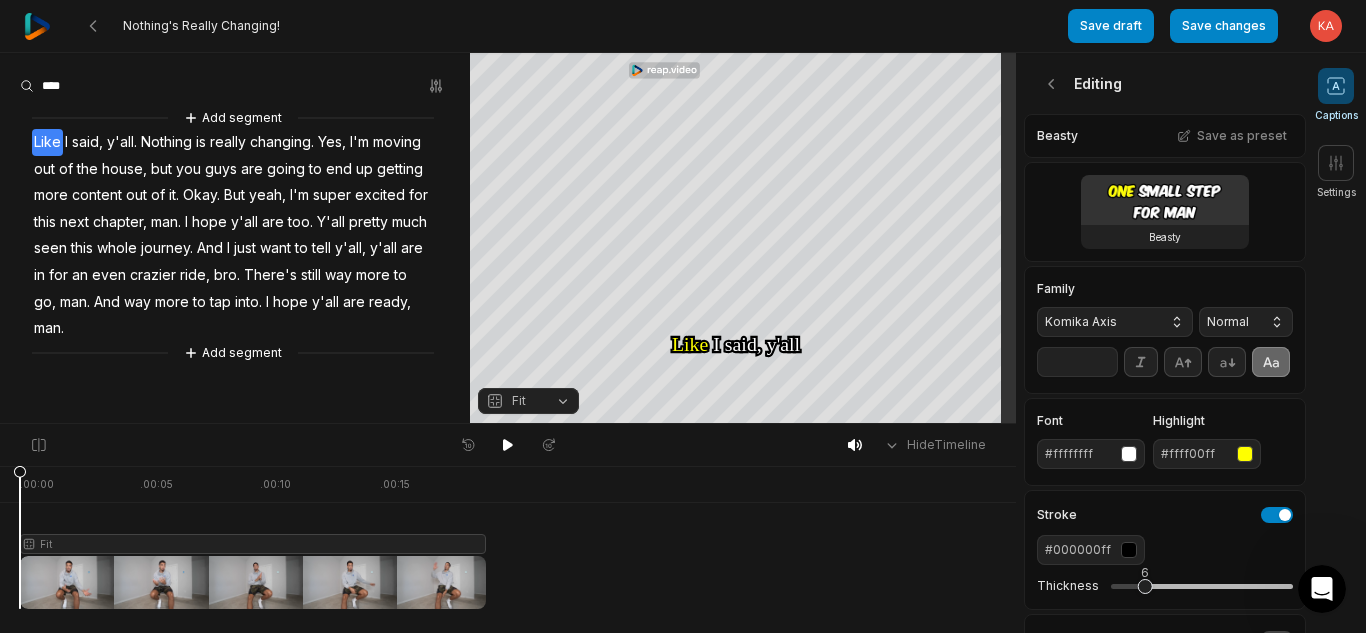 click on "Komika Axis" at bounding box center (1099, 322) 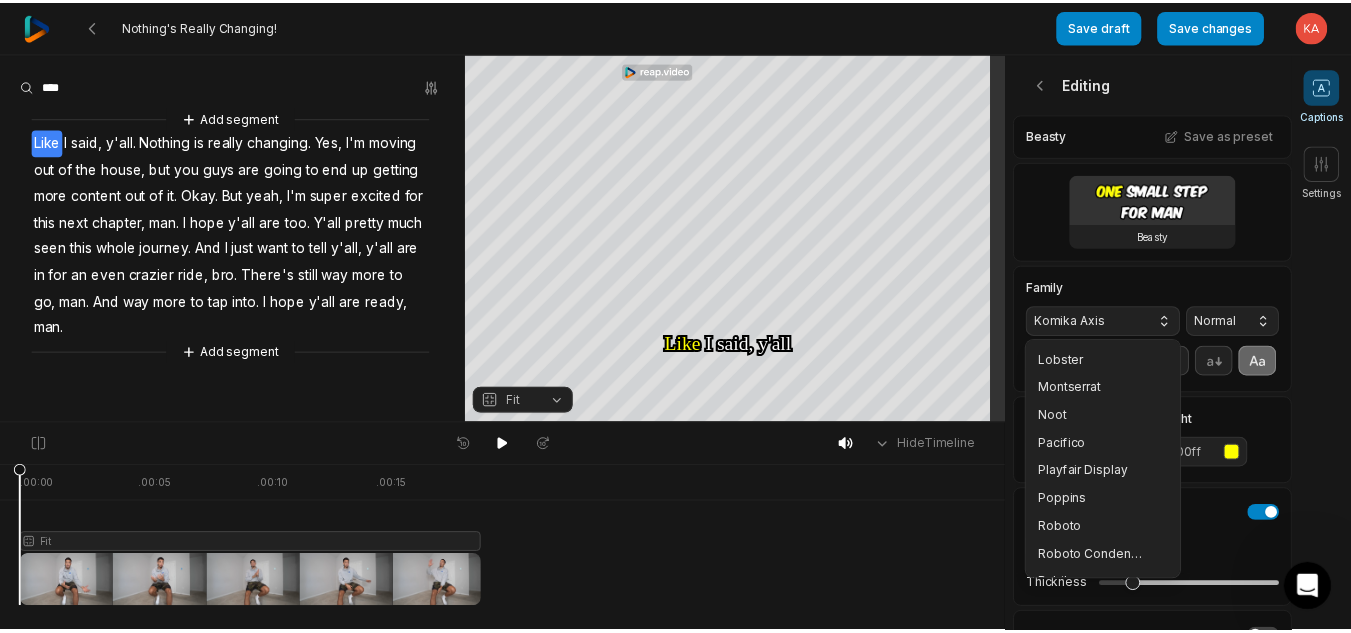 scroll, scrollTop: 316, scrollLeft: 0, axis: vertical 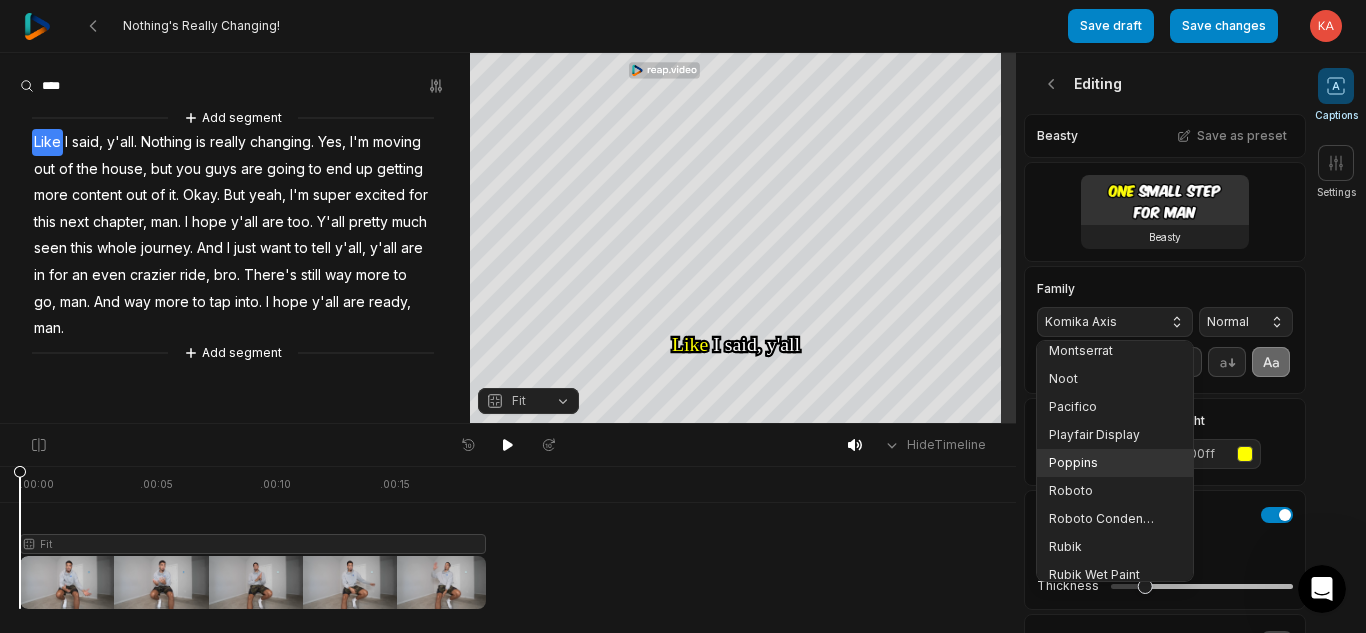 click on "Poppins" at bounding box center (1103, 463) 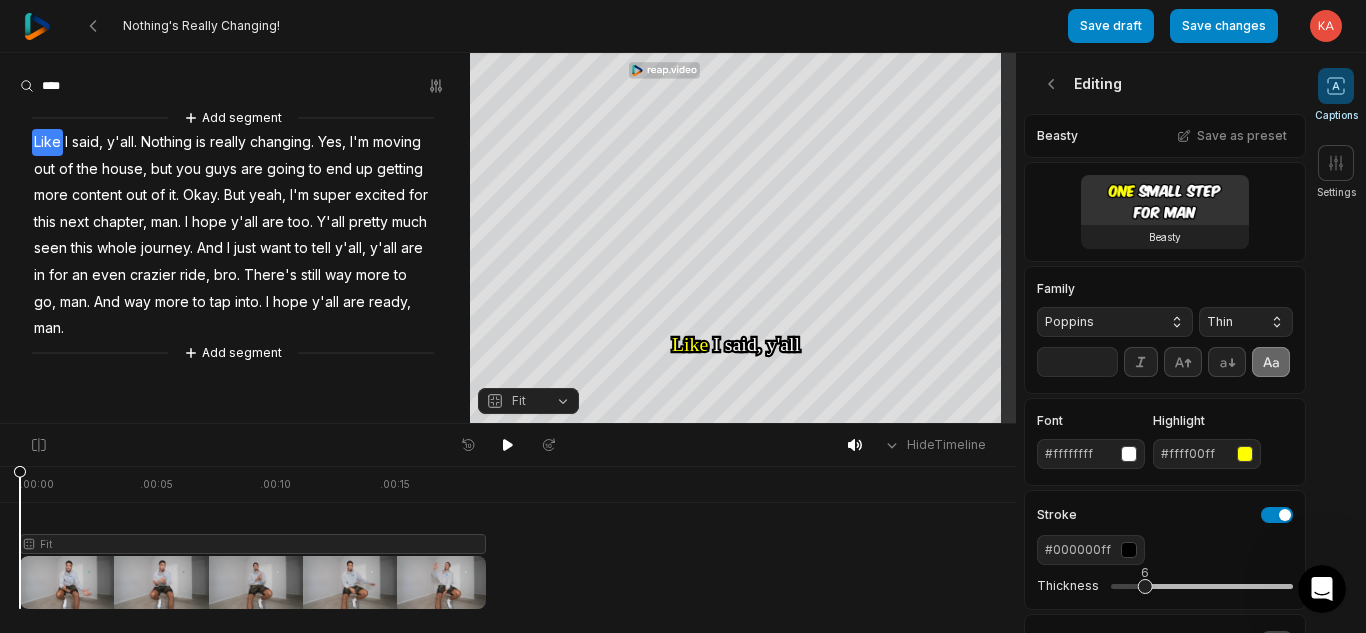 click on "Thin" at bounding box center [1230, 322] 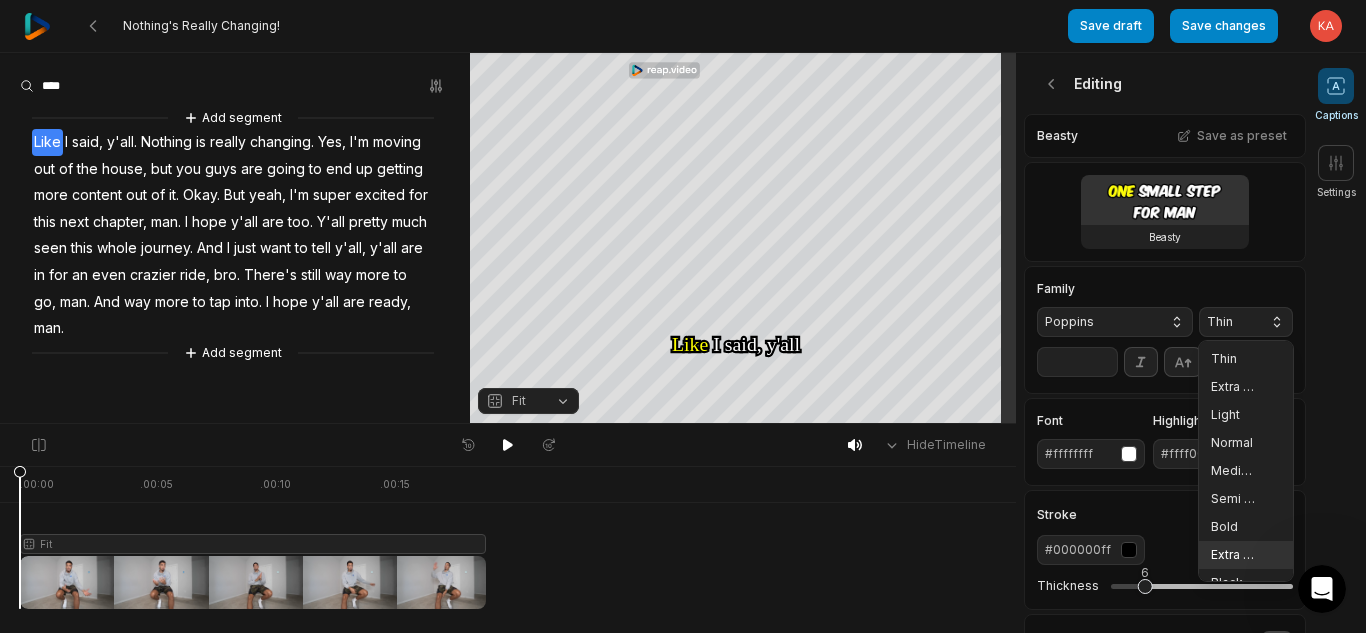 click on "Extra Bold" at bounding box center [1246, 555] 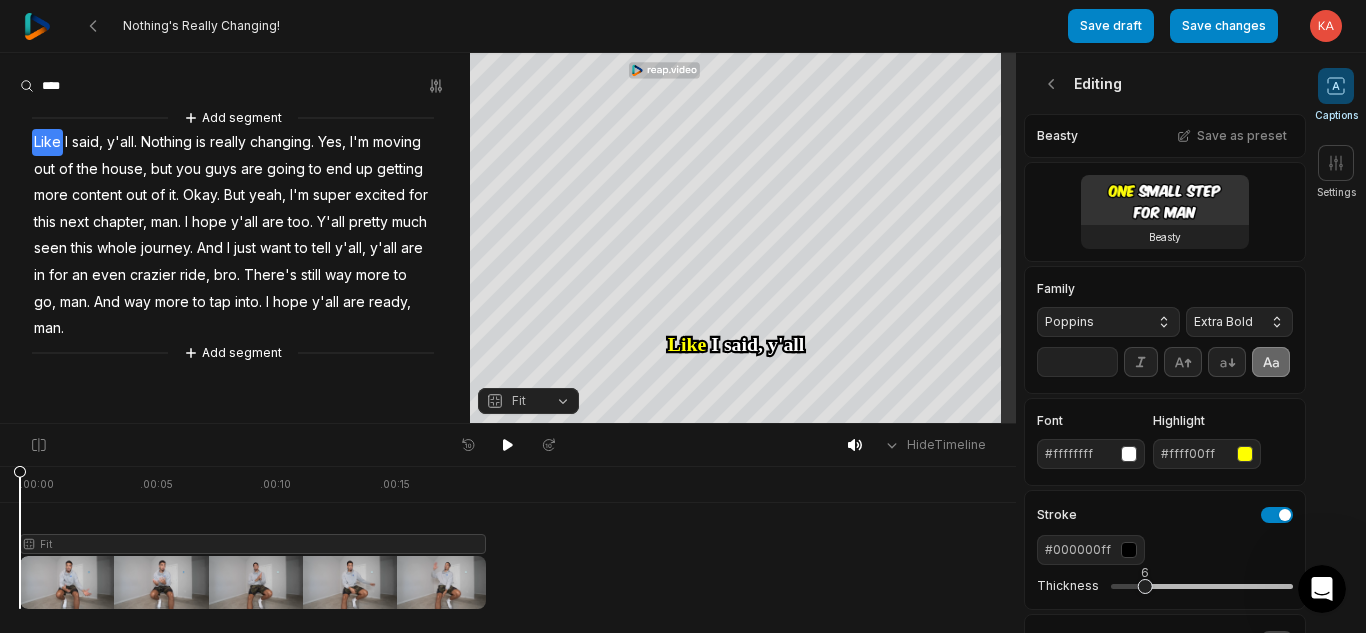 click on "**" at bounding box center (1077, 362) 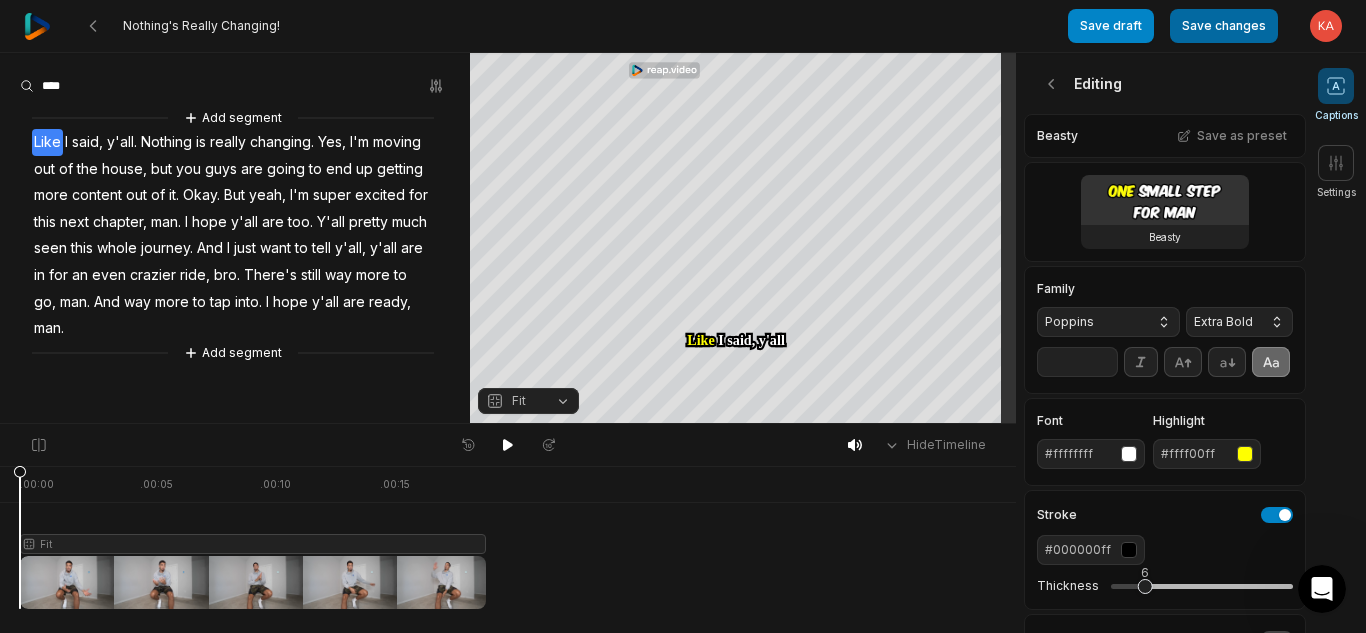 type on "**" 